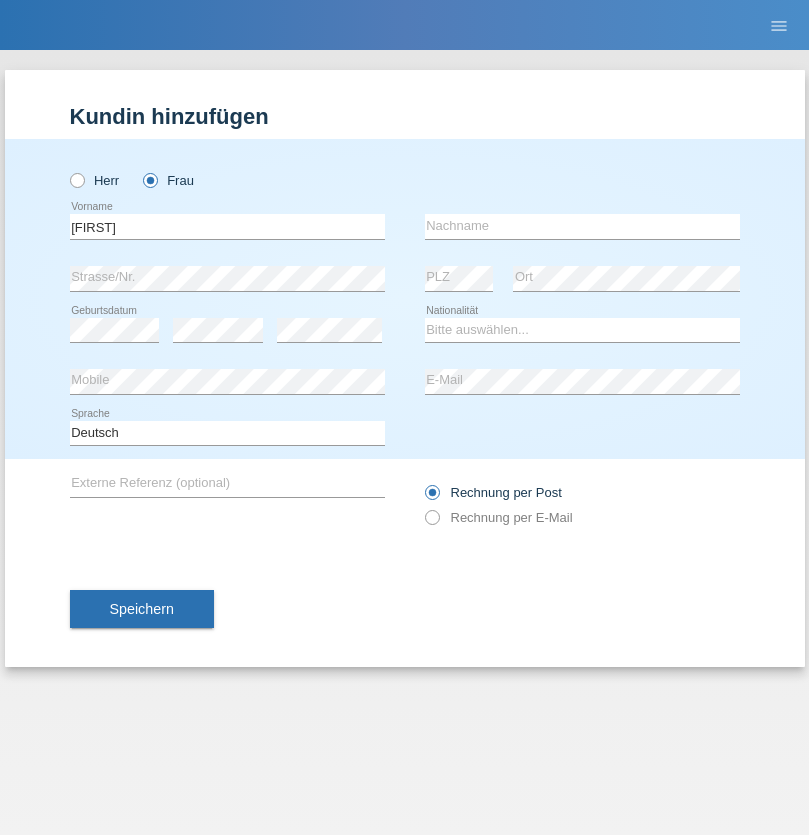scroll, scrollTop: 0, scrollLeft: 0, axis: both 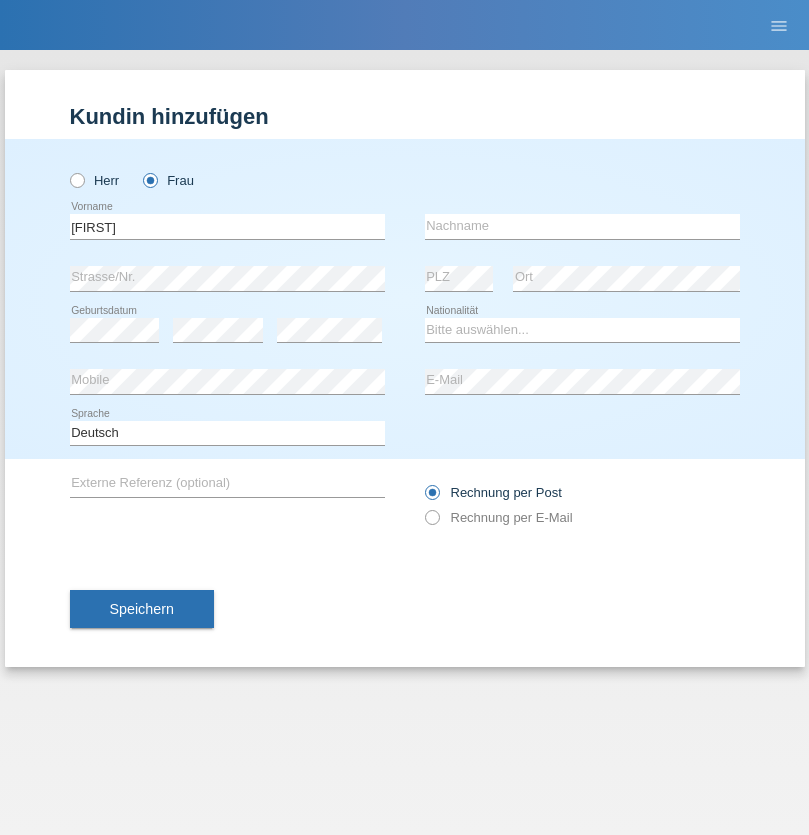 type on "MICHAELA" 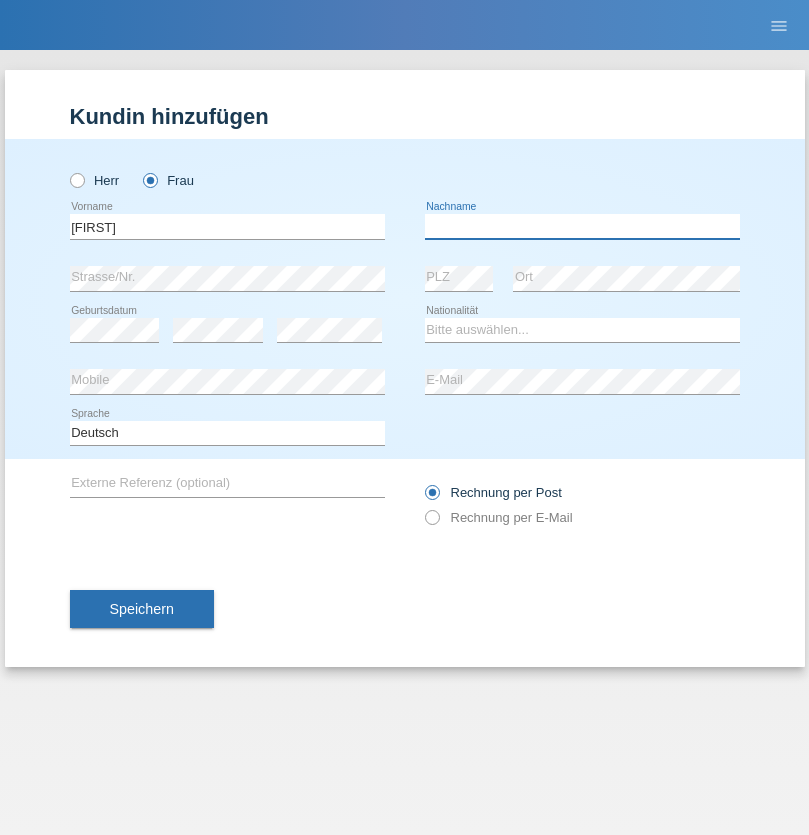 click at bounding box center [582, 226] 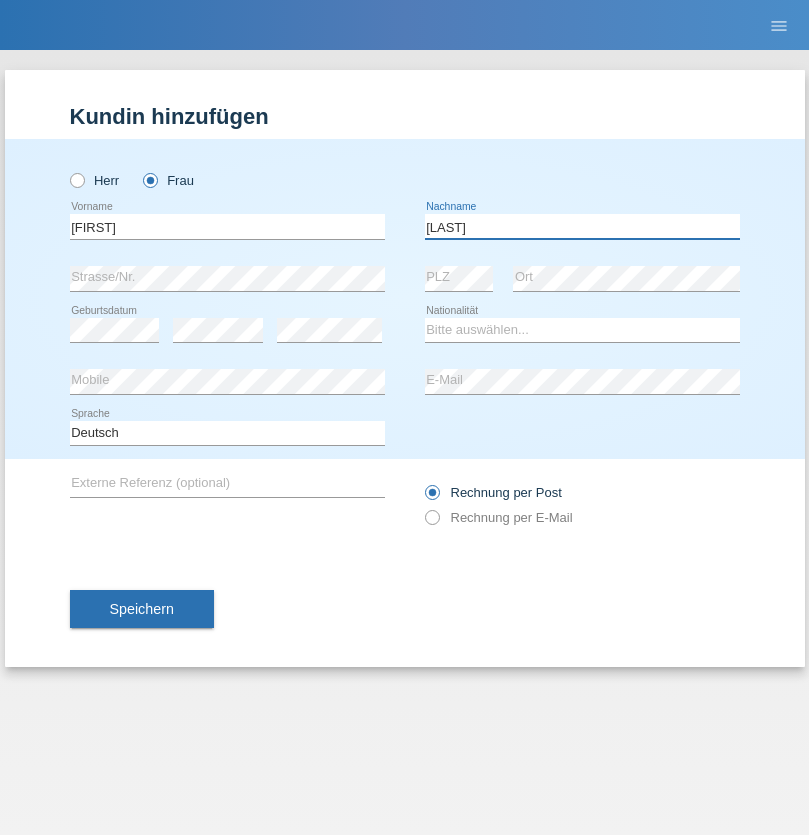 type on "BERNATOVA" 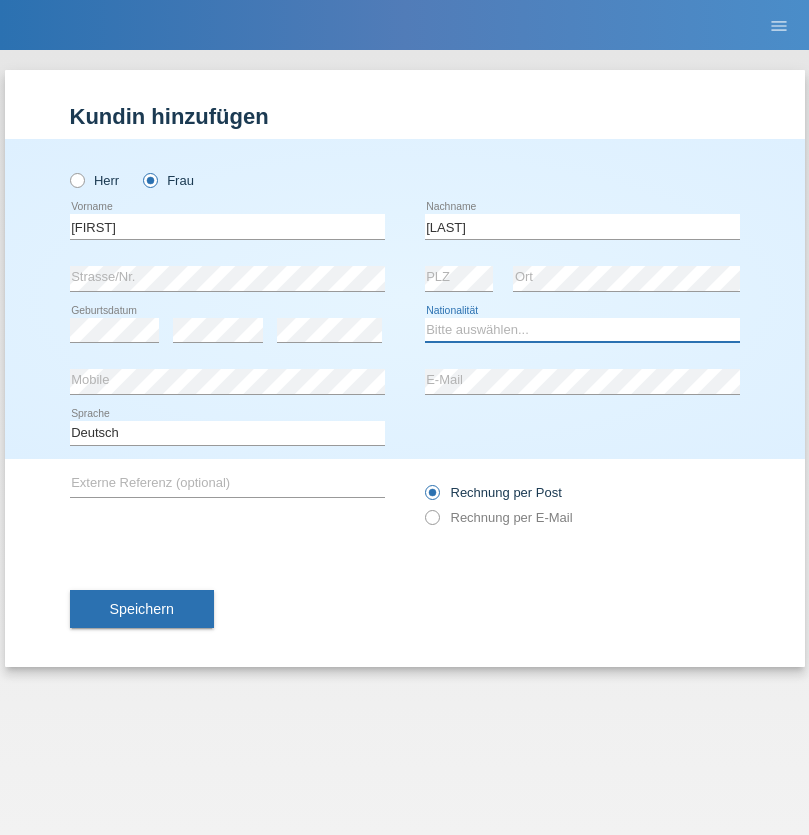 select on "SK" 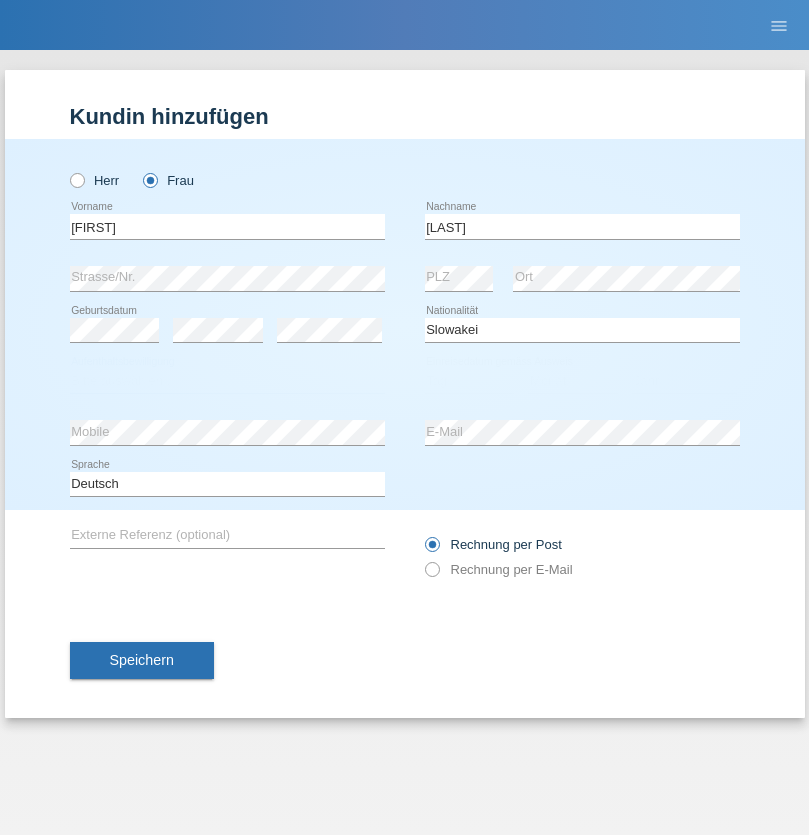 select on "C" 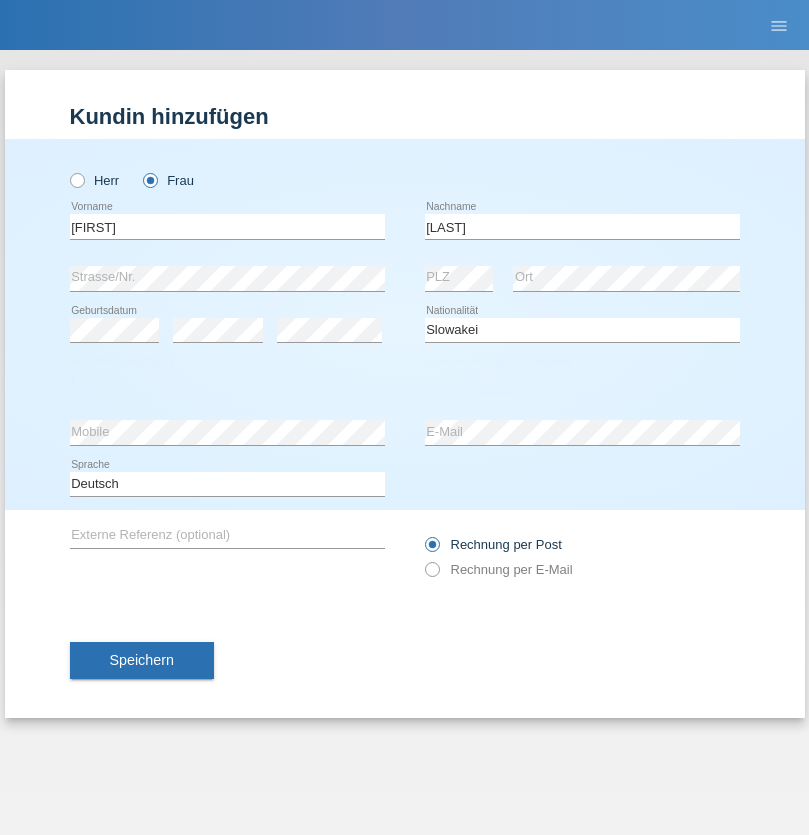 select on "05" 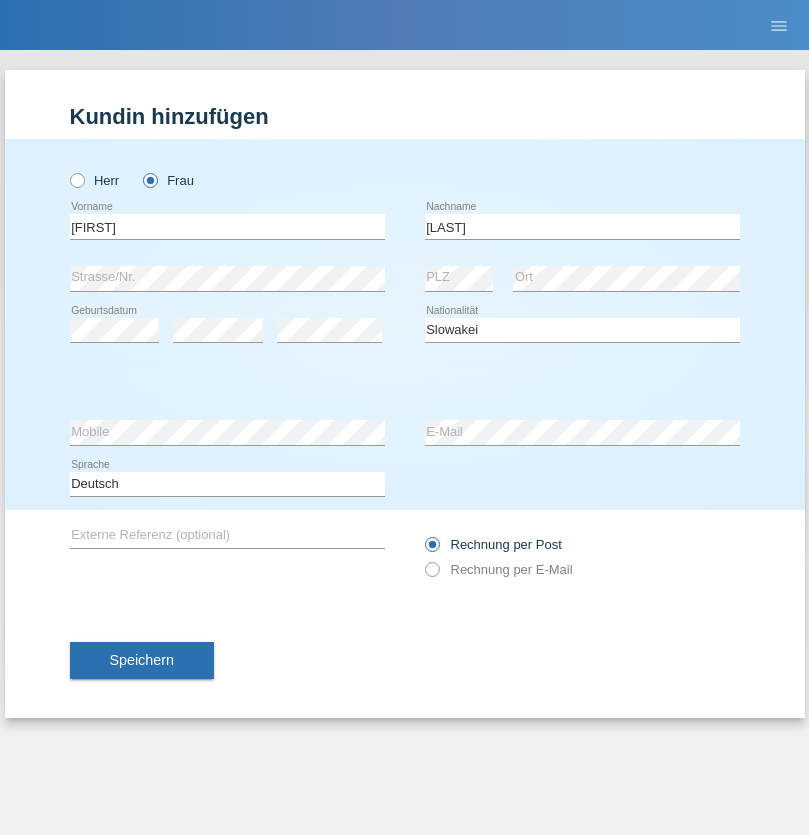 select on "04" 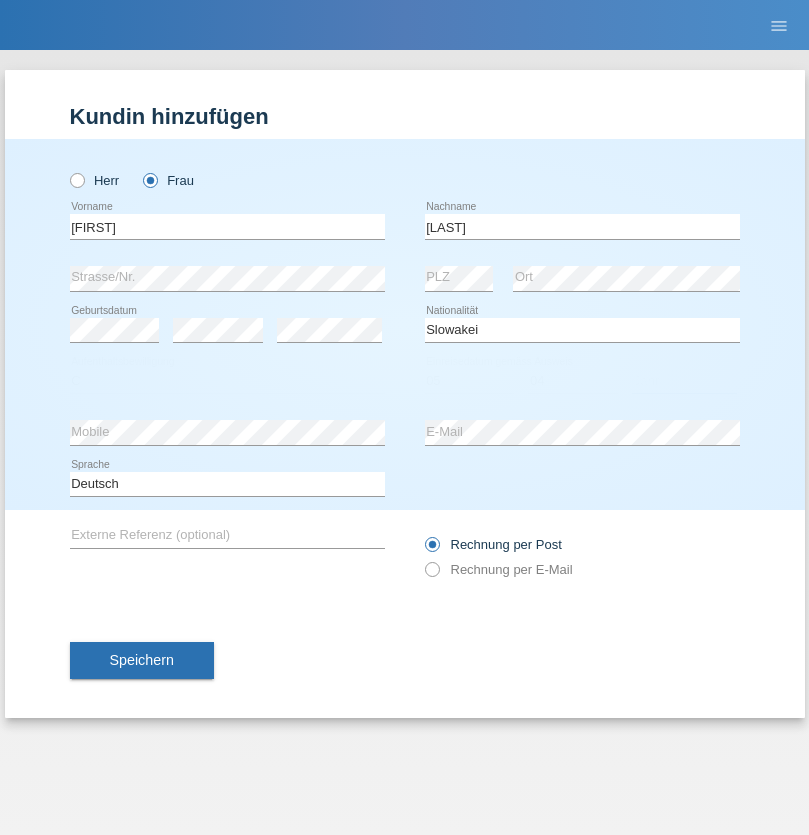 select on "2014" 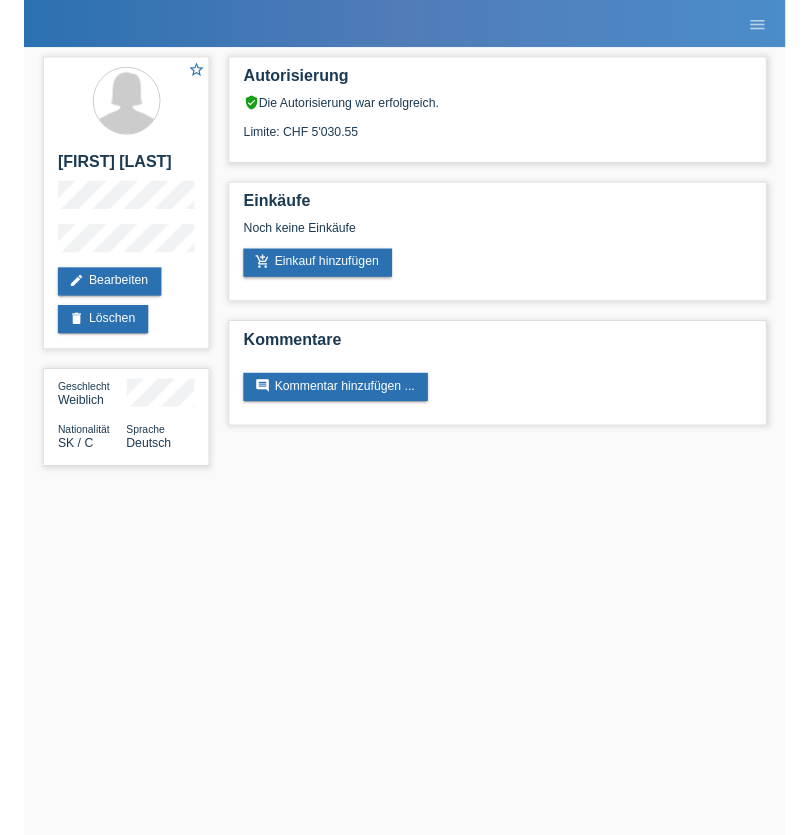 scroll, scrollTop: 0, scrollLeft: 0, axis: both 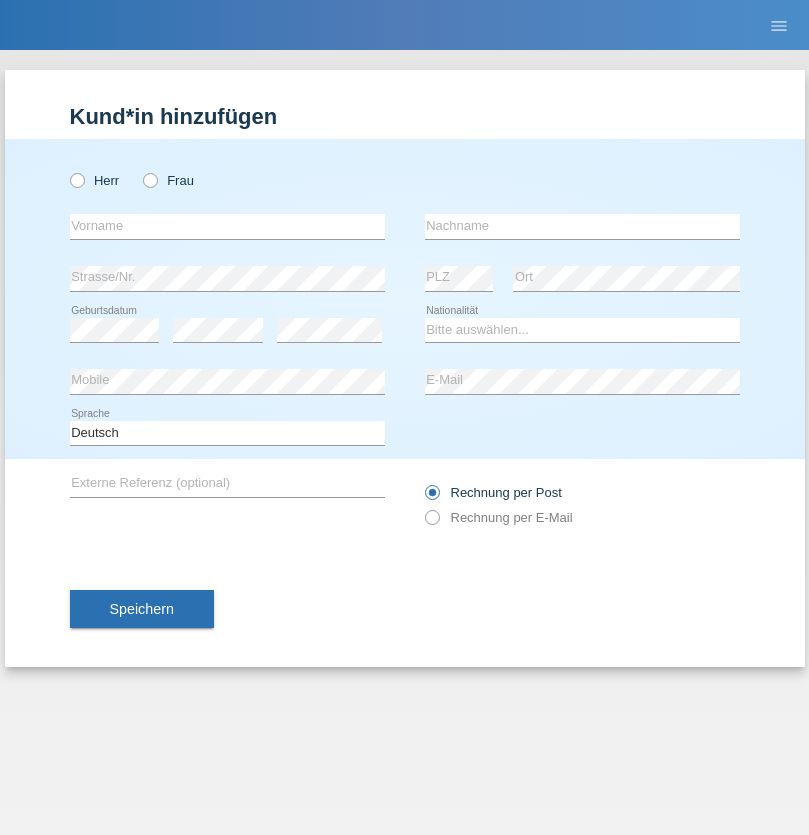 radio on "true" 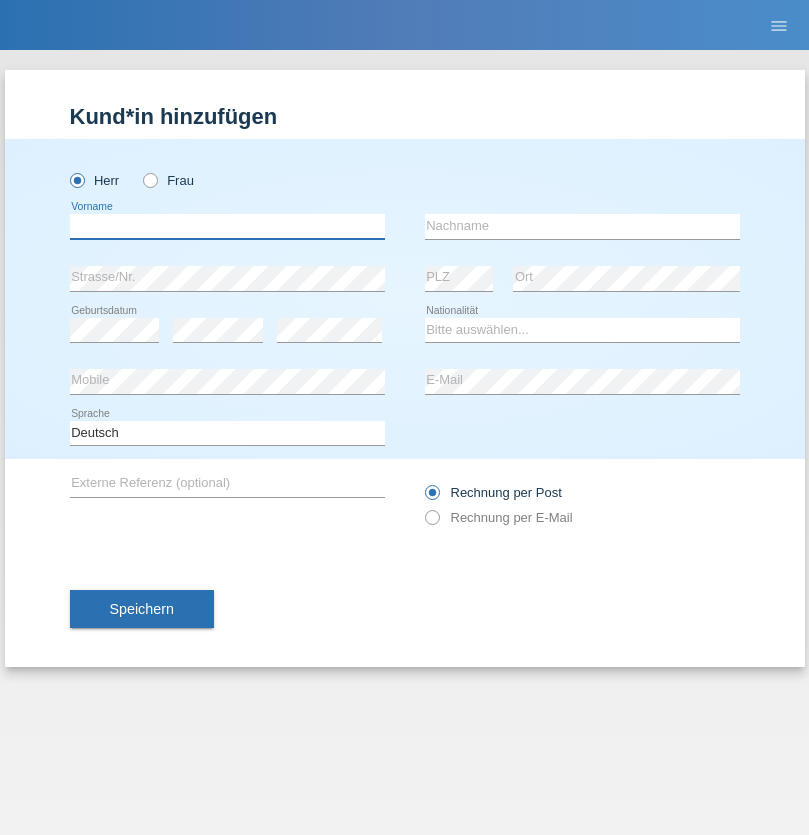 click at bounding box center [227, 226] 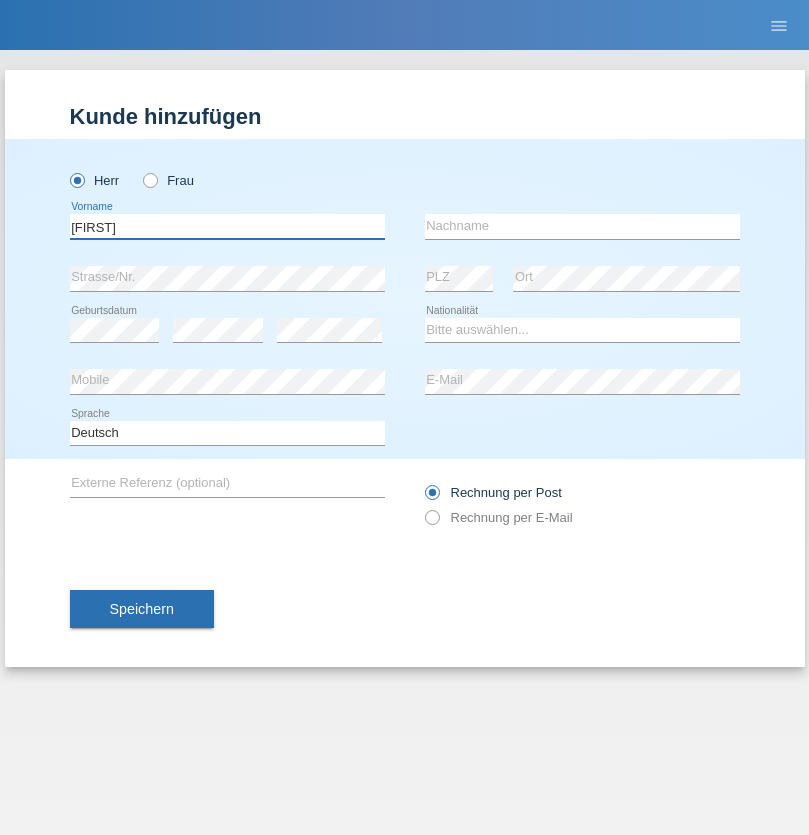 type on "Robert" 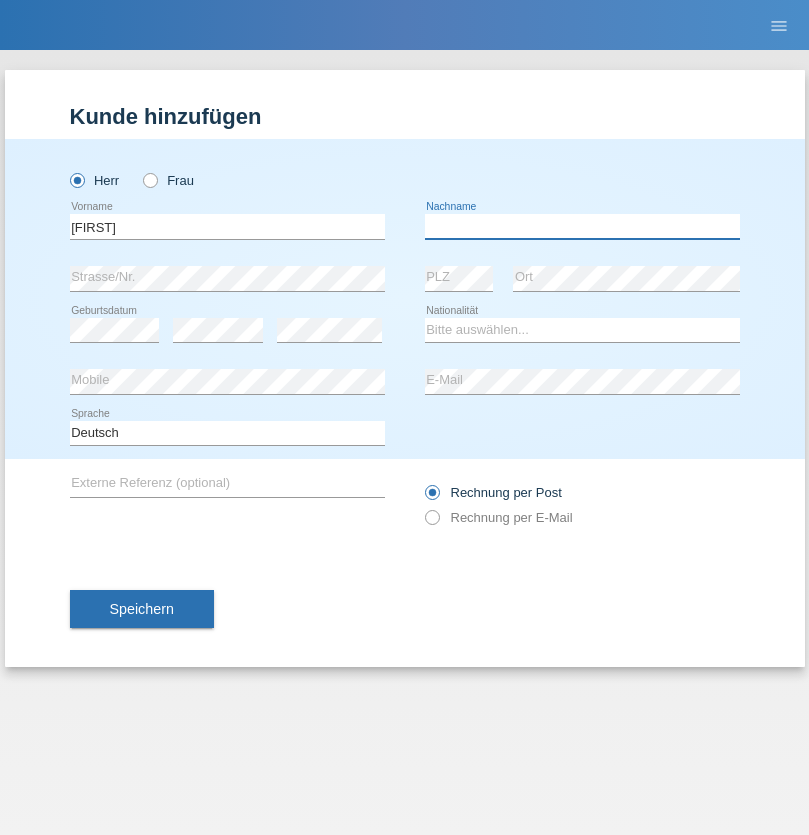 click at bounding box center (582, 226) 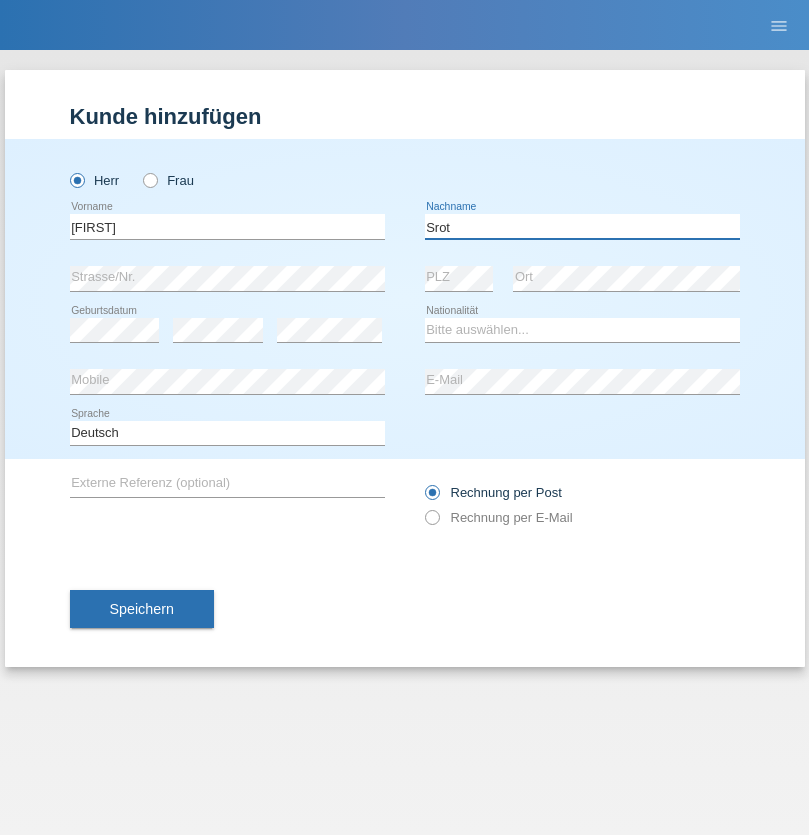 type on "Srot" 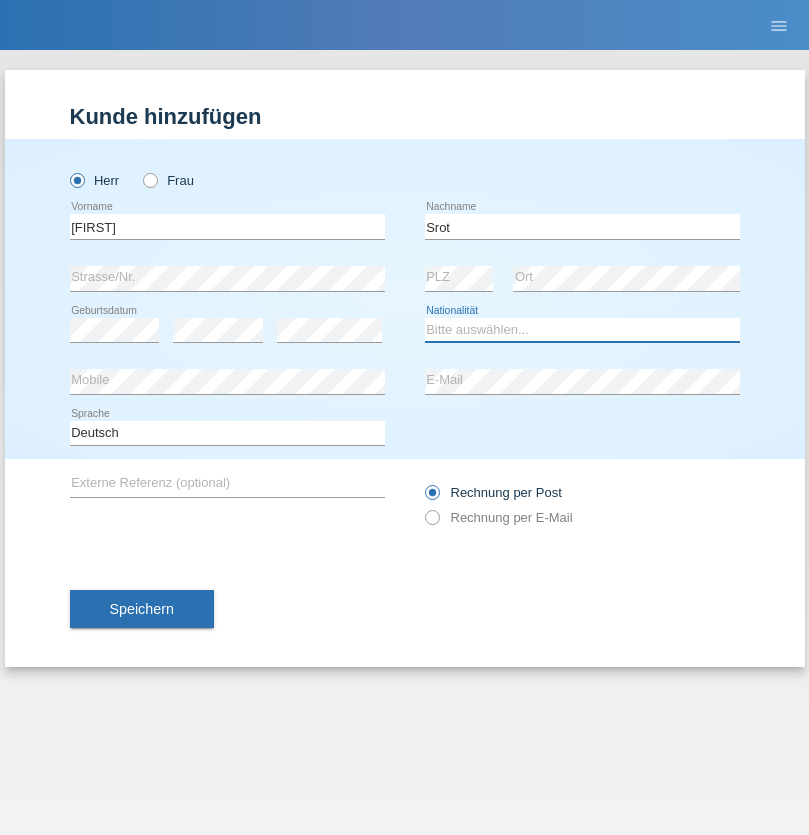 select on "MG" 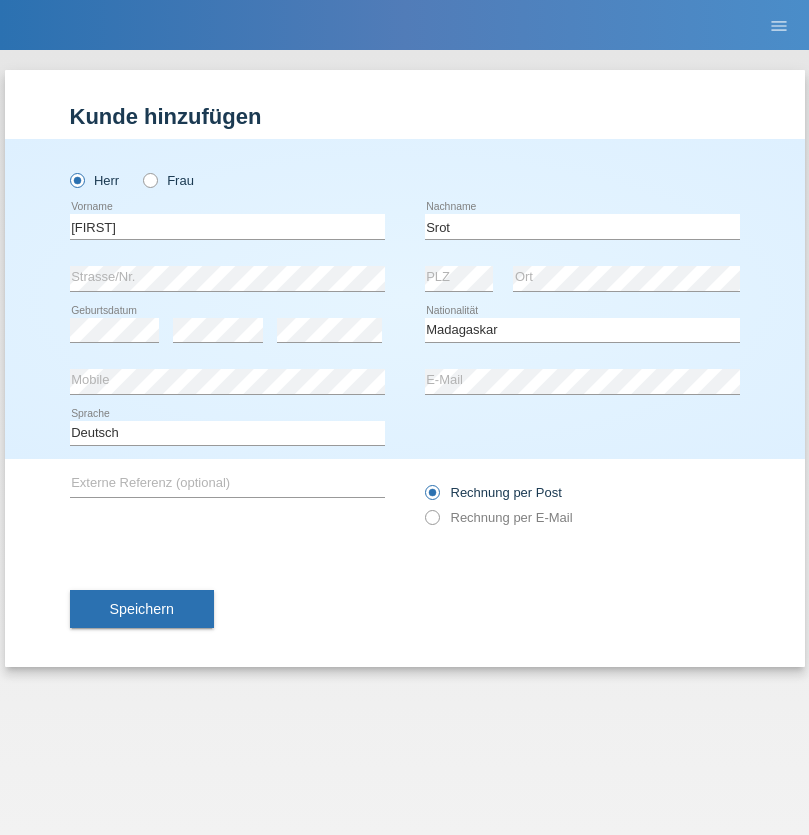 select on "C" 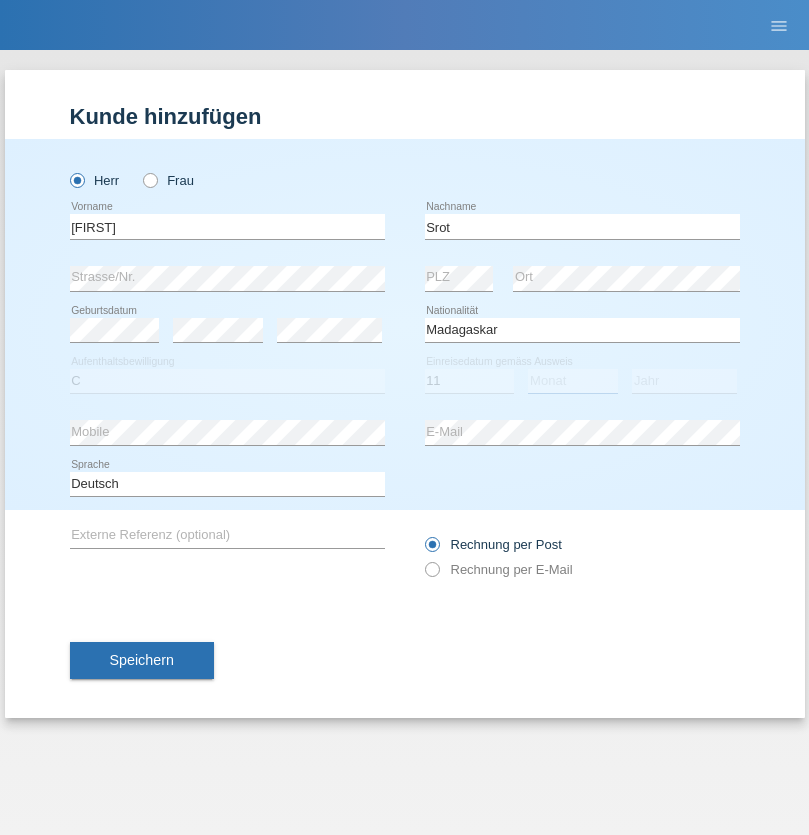 select on "06" 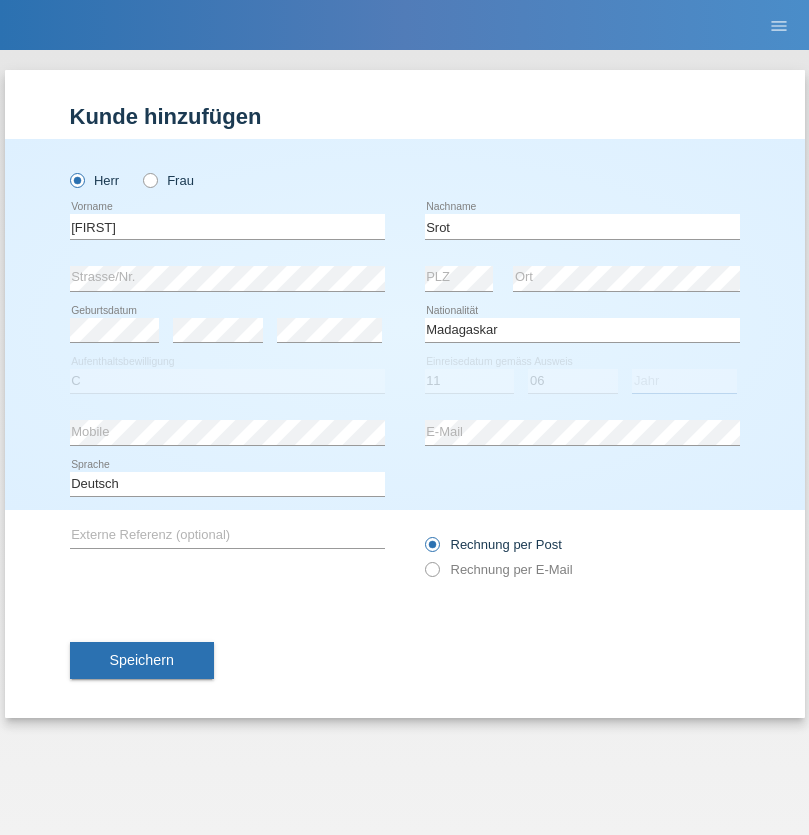 select on "2021" 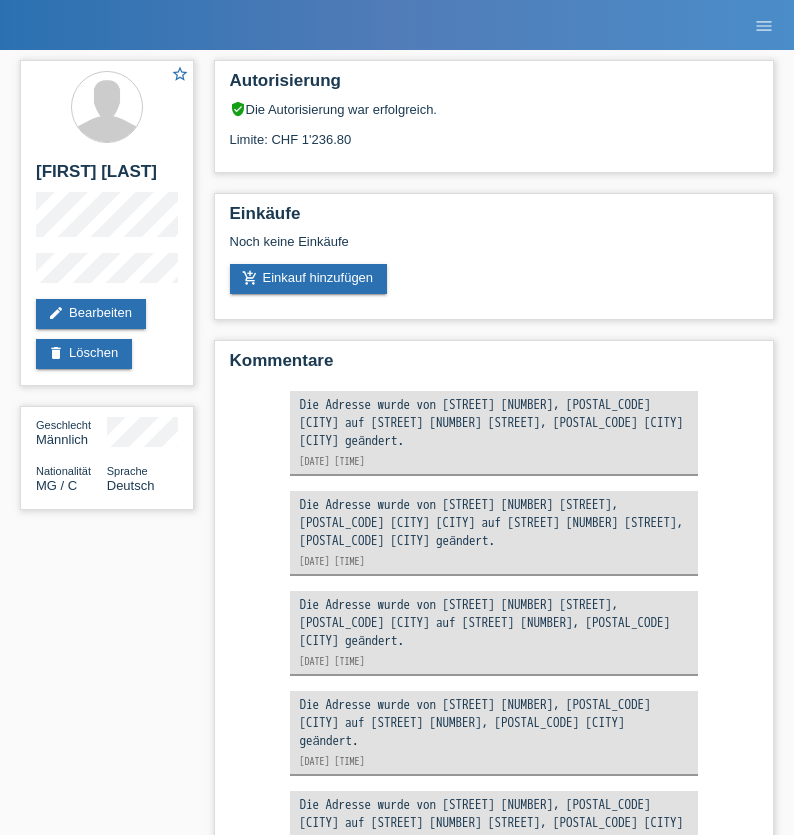 scroll, scrollTop: 0, scrollLeft: 0, axis: both 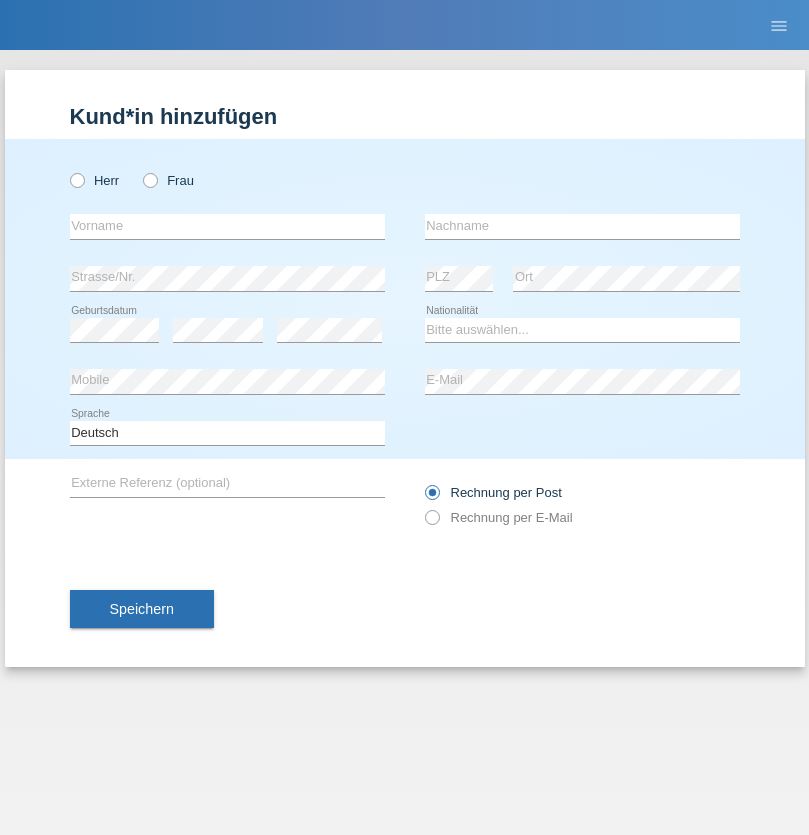 radio on "true" 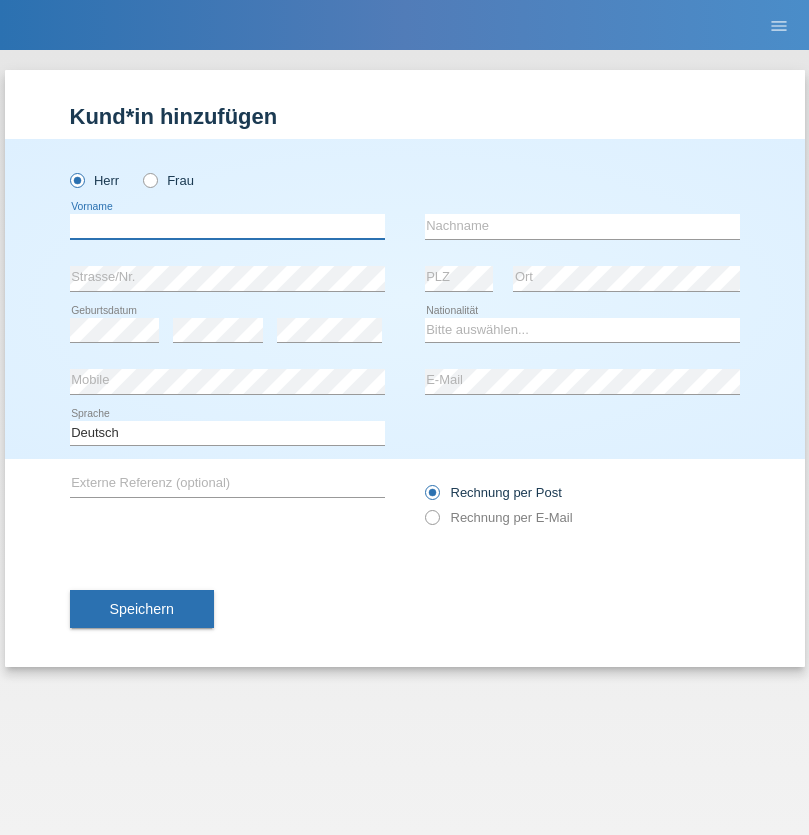 click at bounding box center [227, 226] 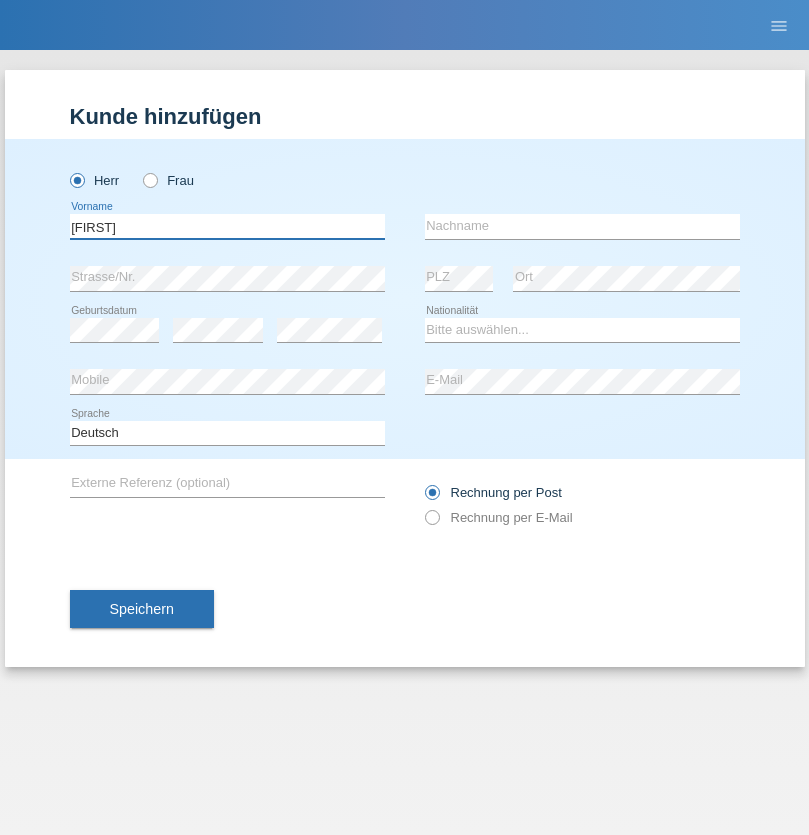 type on "[FIRST]" 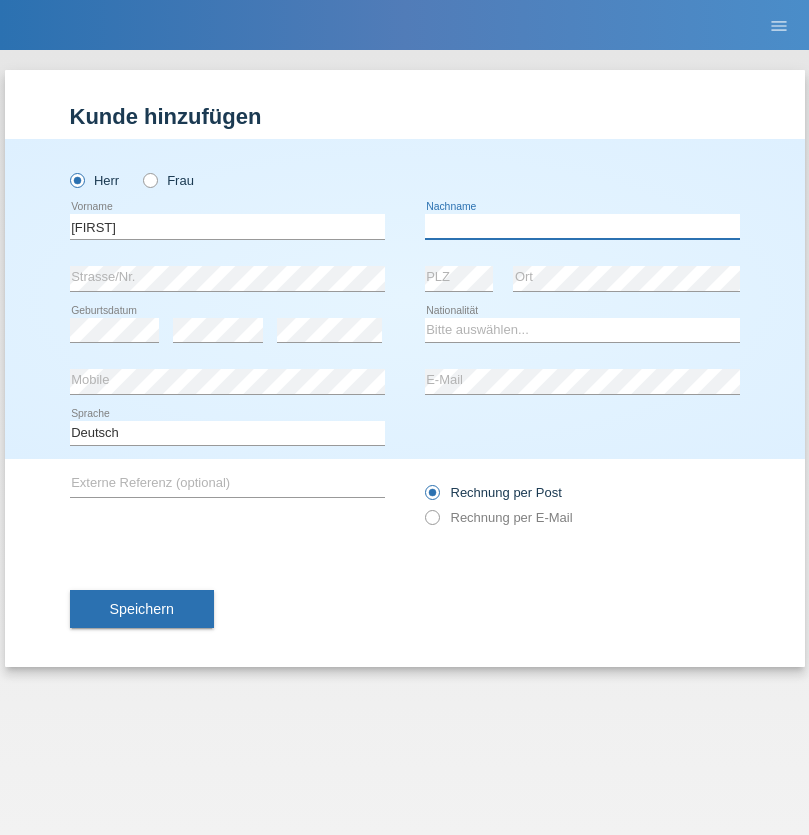 click at bounding box center (582, 226) 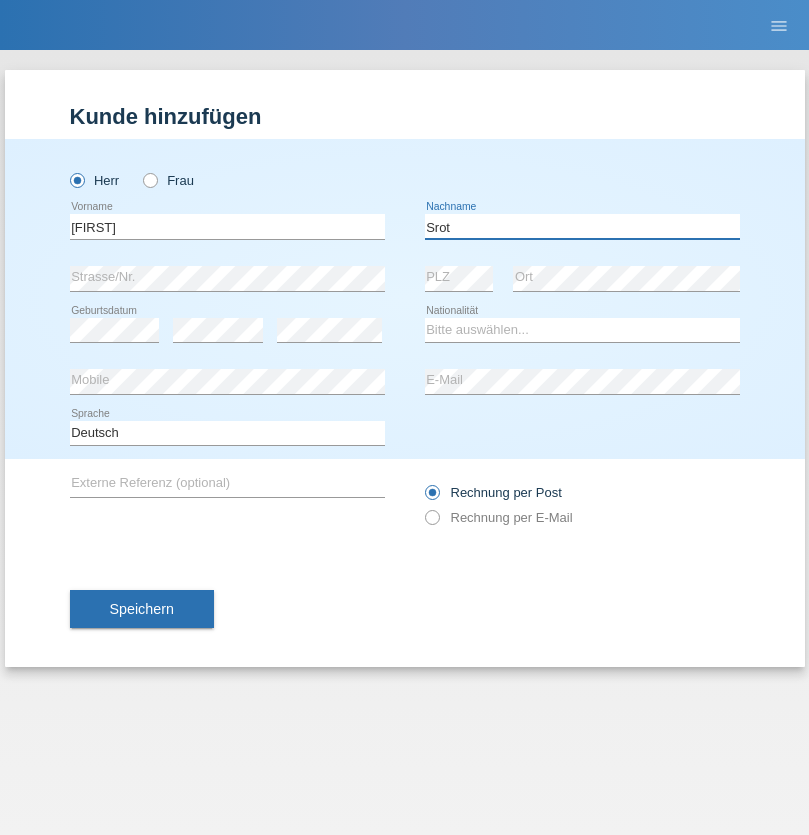type on "Srot" 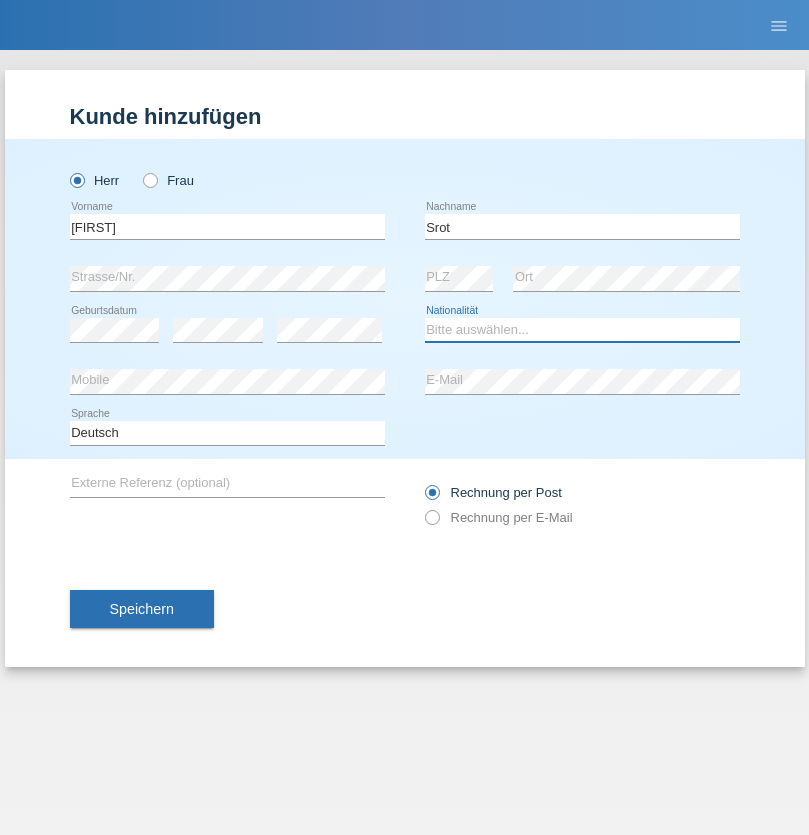 select on "MG" 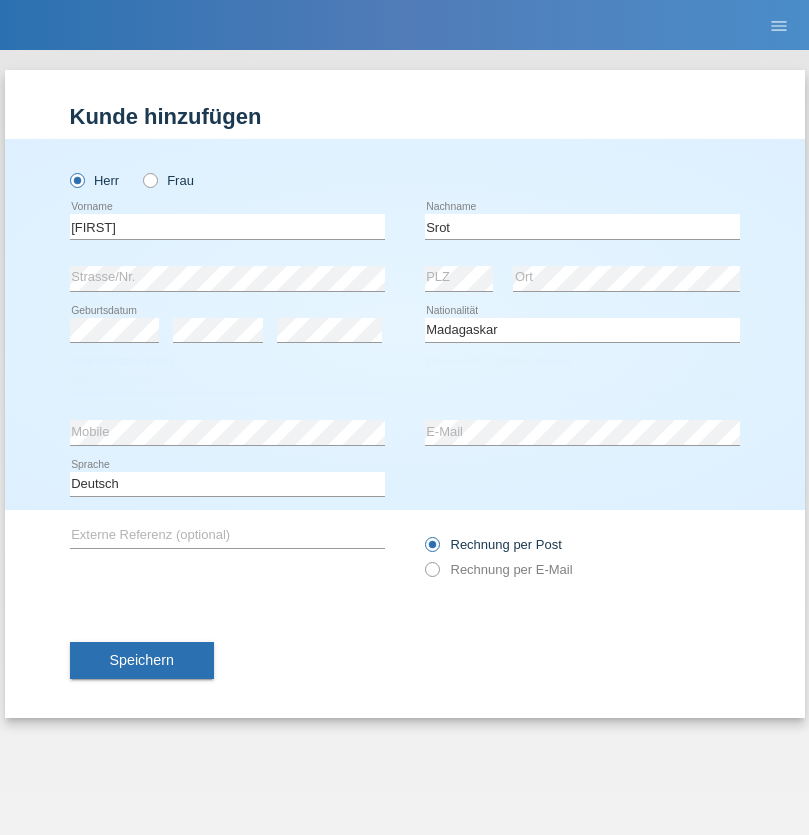 select on "C" 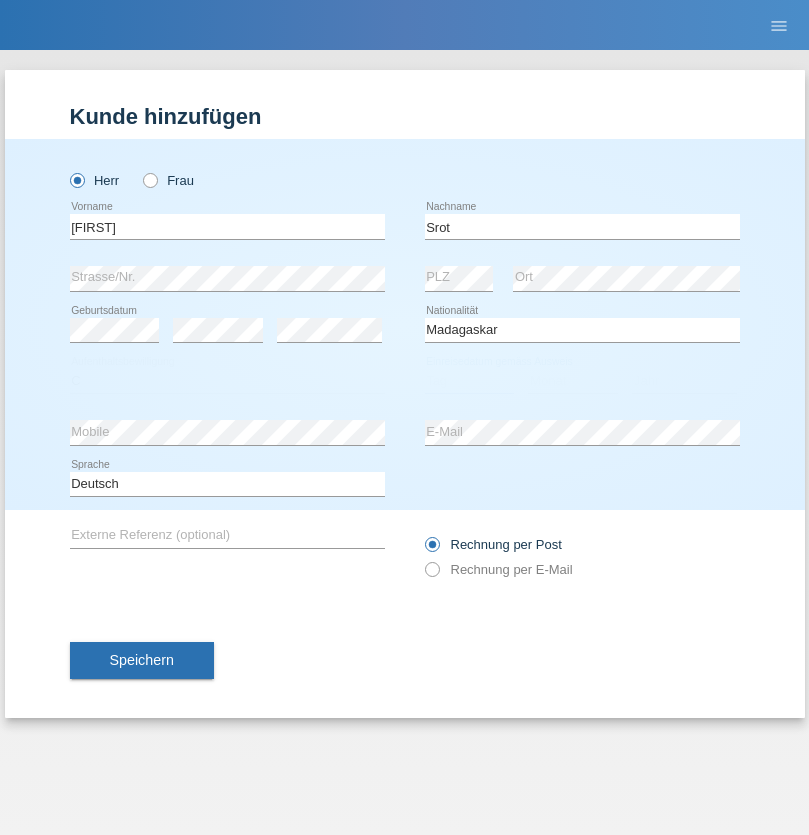 select on "07" 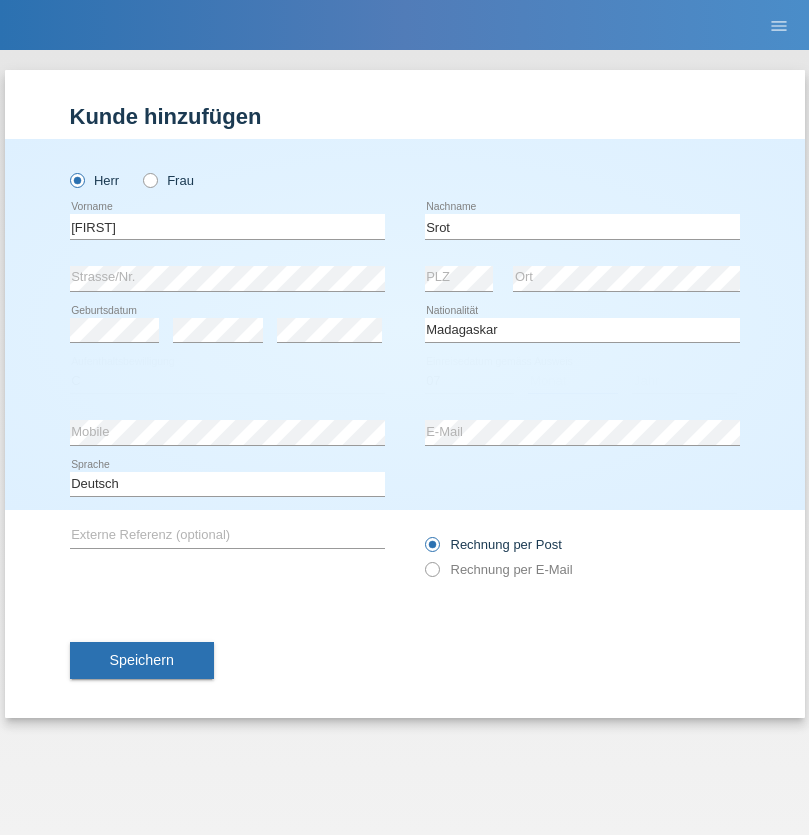 select on "09" 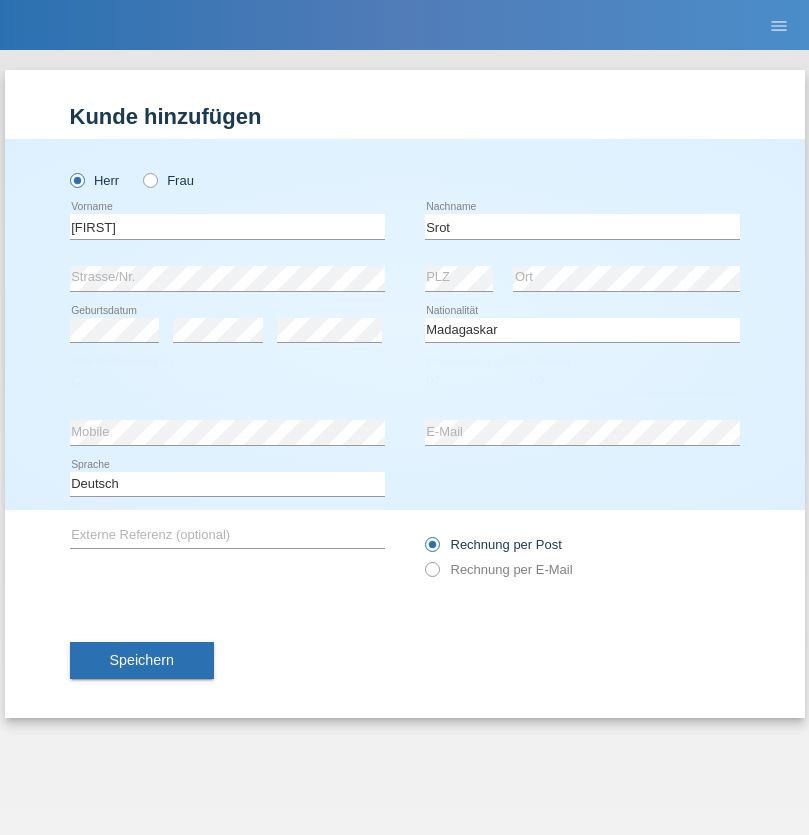 select on "1977" 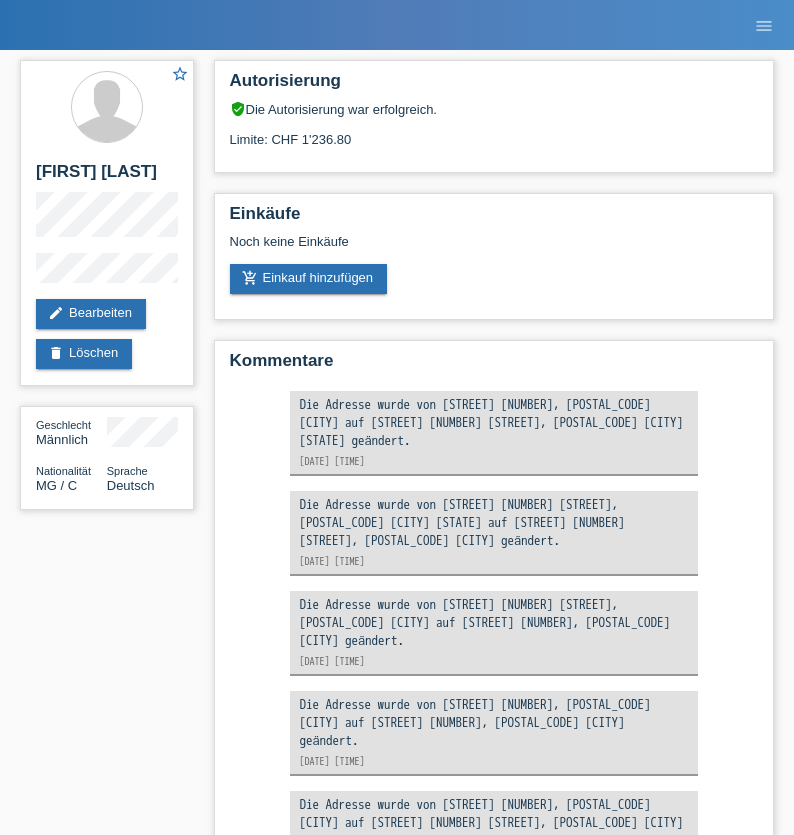 scroll, scrollTop: 0, scrollLeft: 0, axis: both 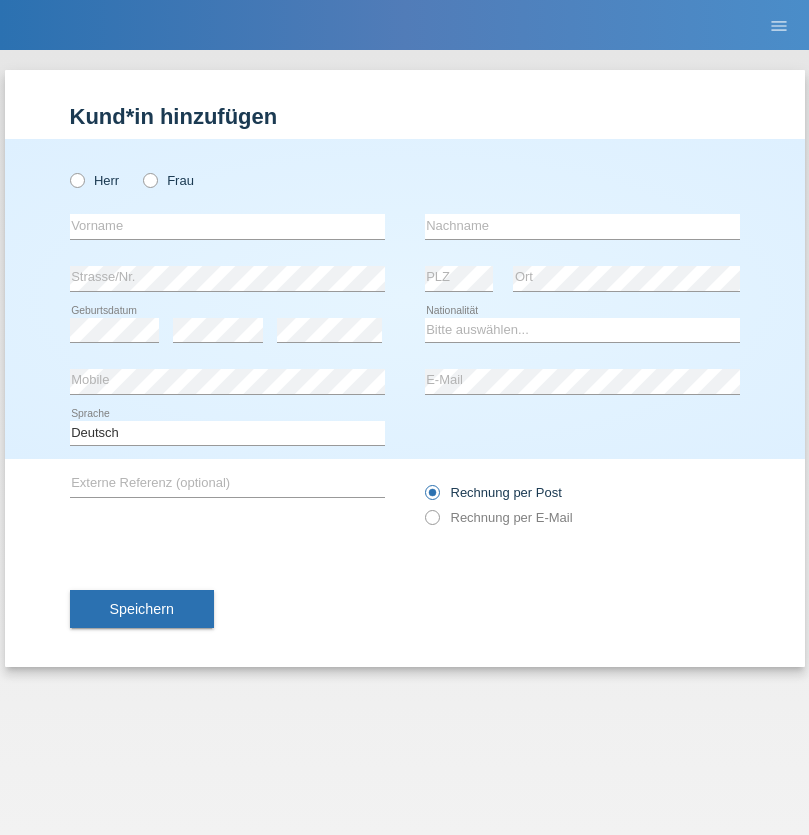 radio on "true" 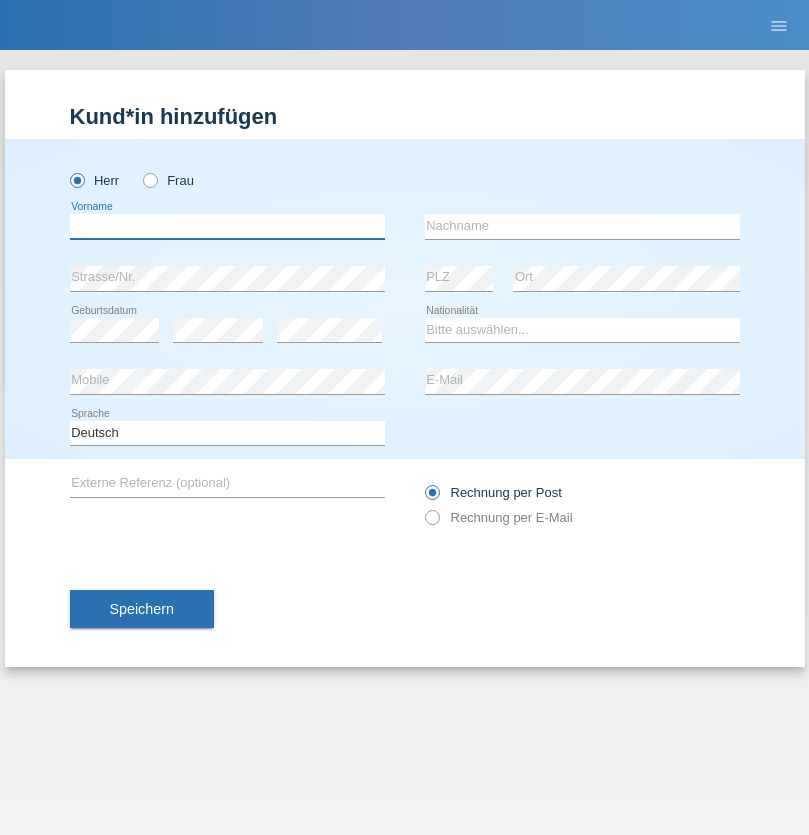 click at bounding box center (227, 226) 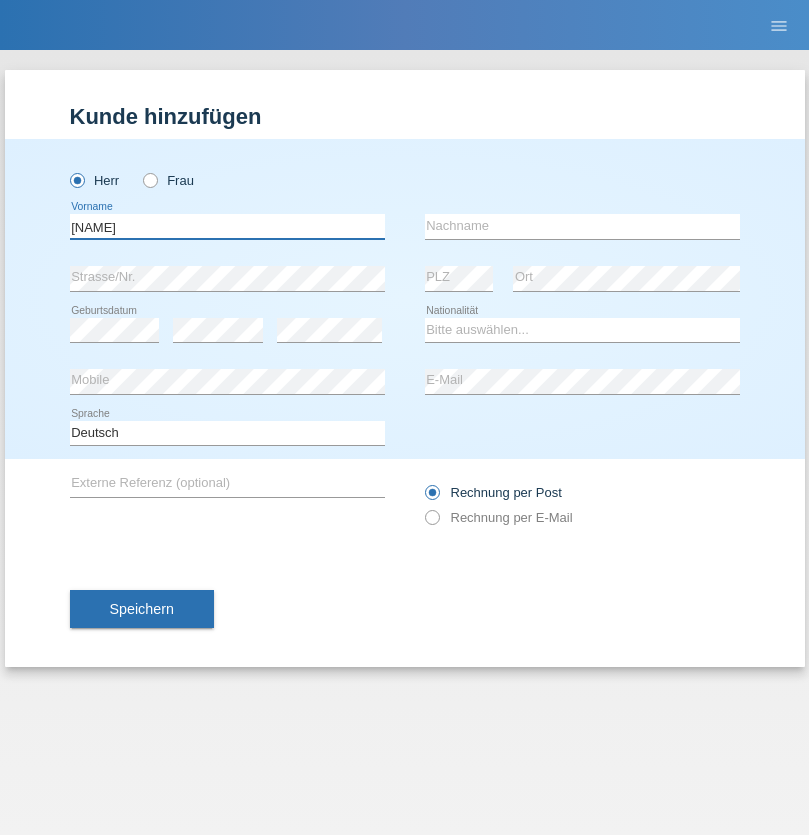 type on "Hugo" 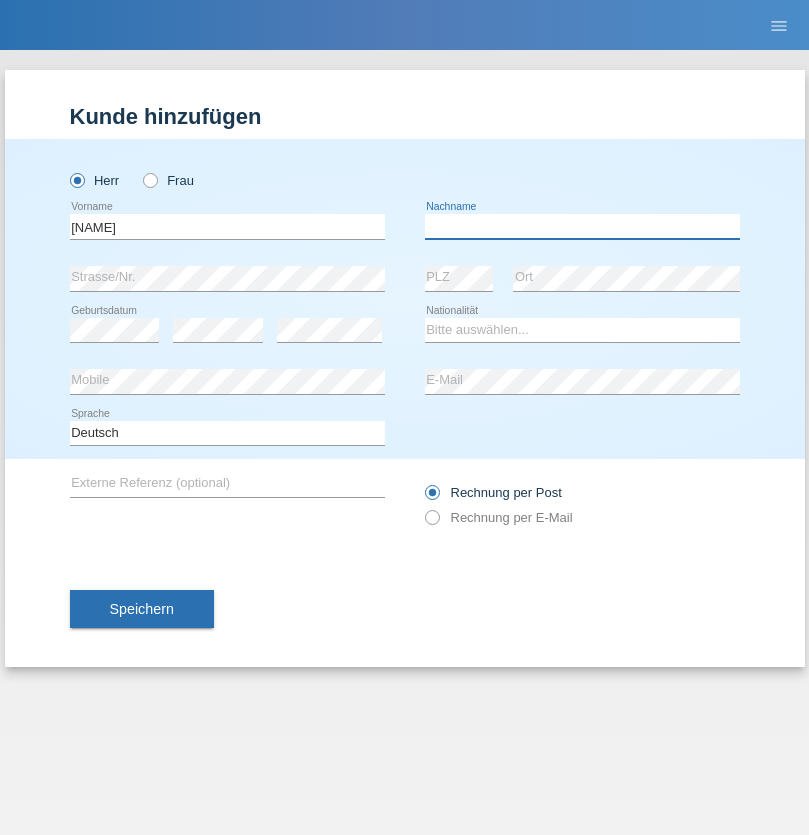 click at bounding box center (582, 226) 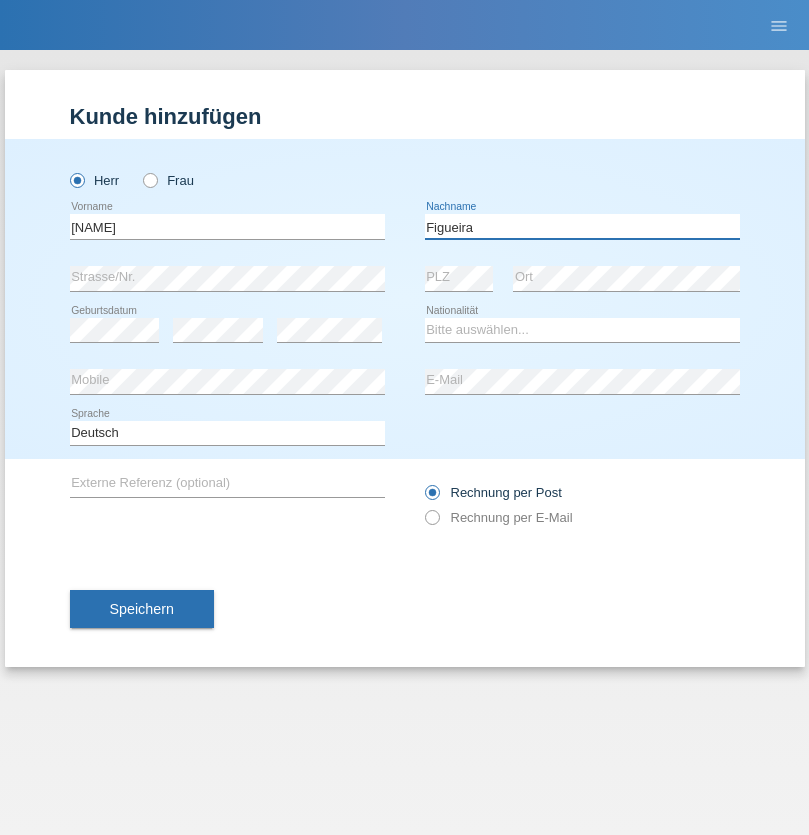 type on "Figueira" 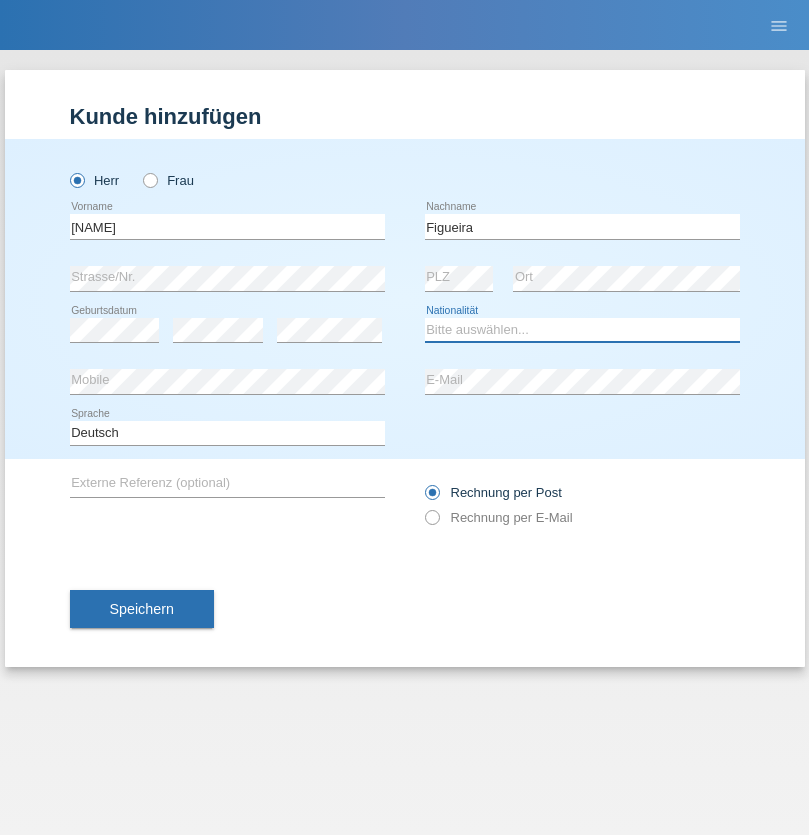 select on "PT" 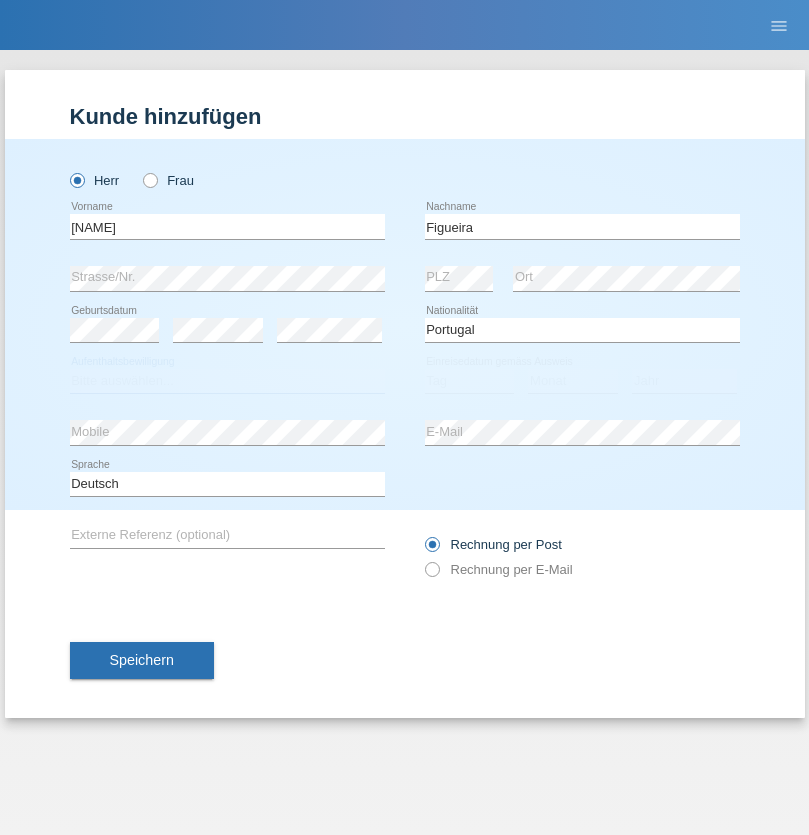 select on "C" 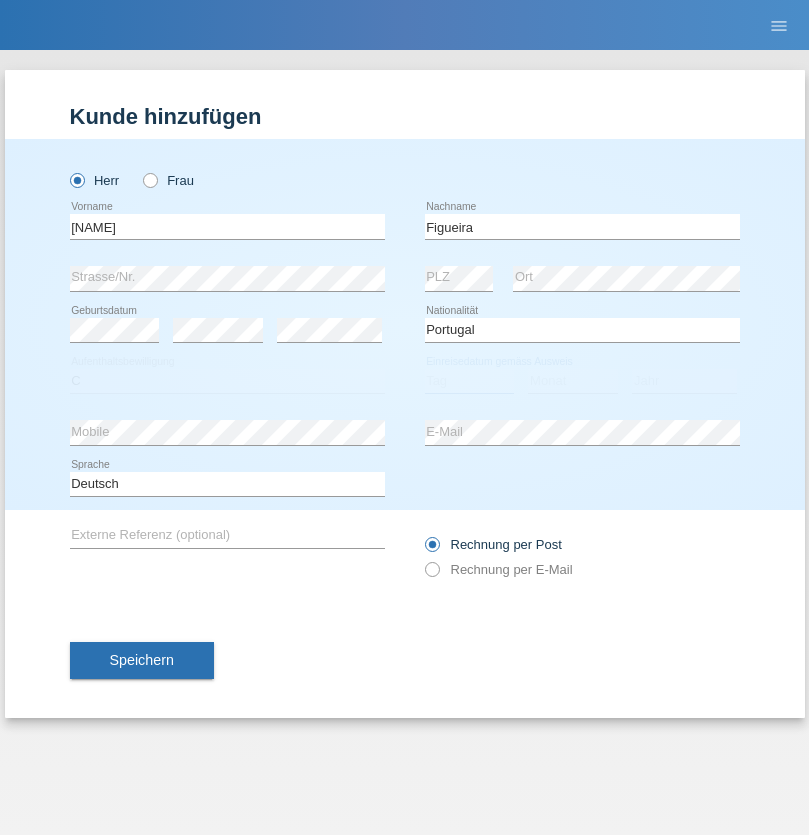 select on "04" 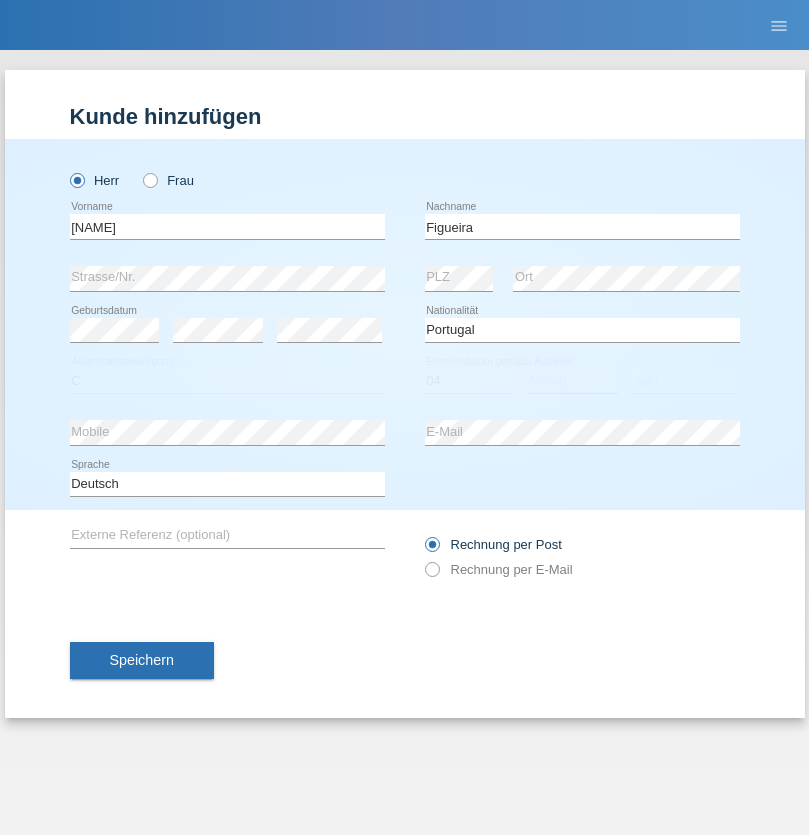 select on "02" 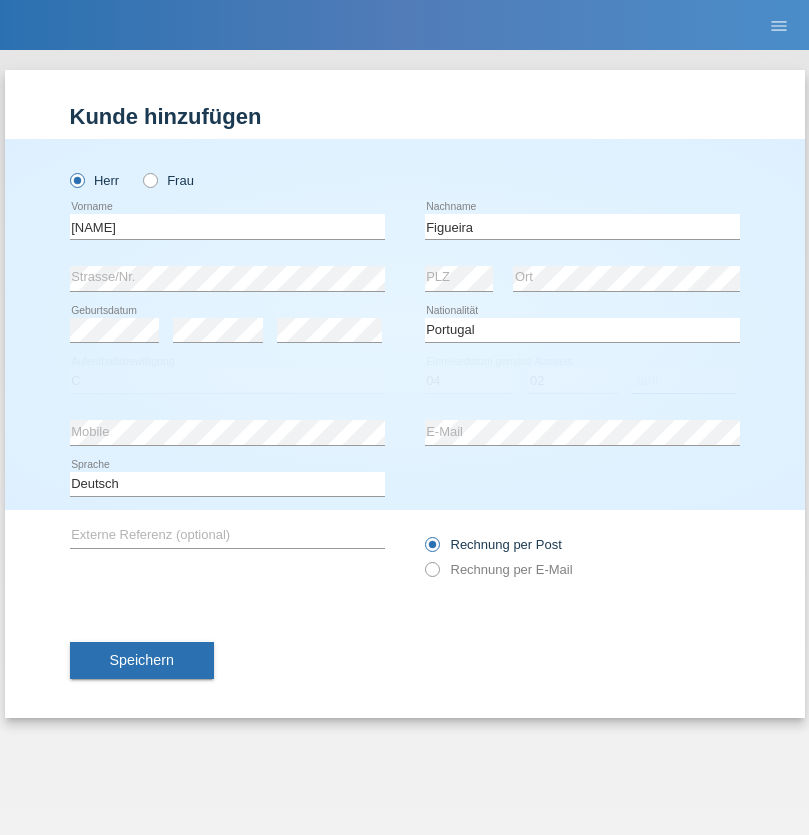 select on "2012" 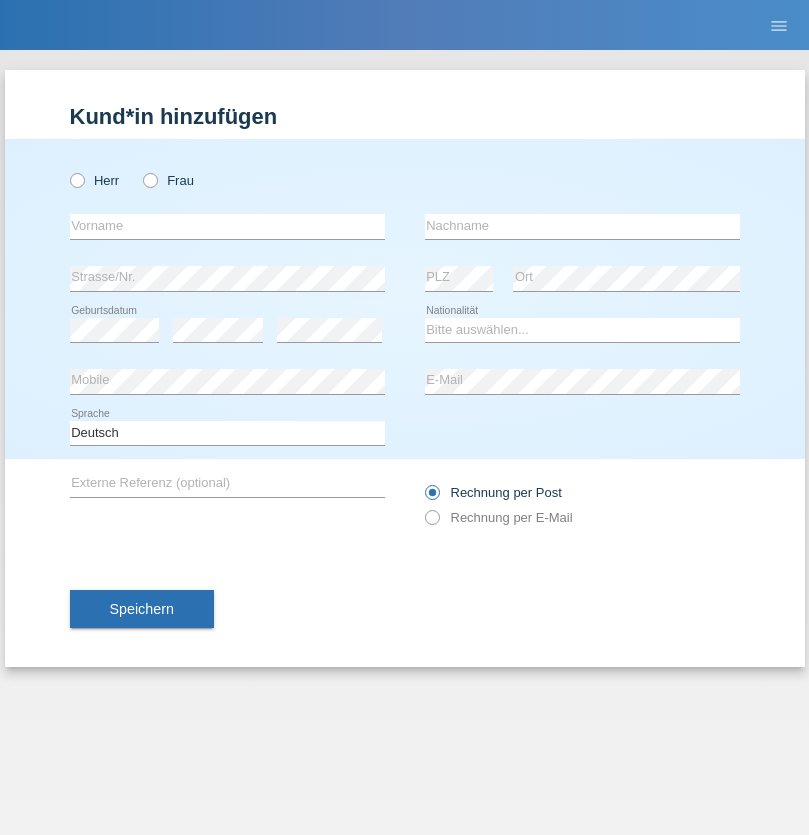 scroll, scrollTop: 0, scrollLeft: 0, axis: both 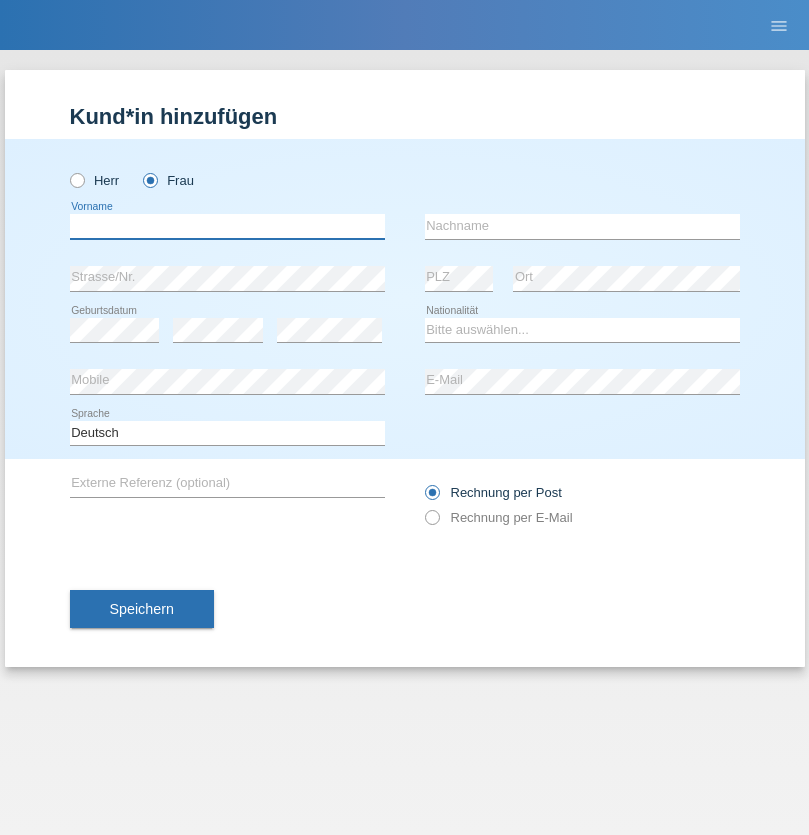 click at bounding box center (227, 226) 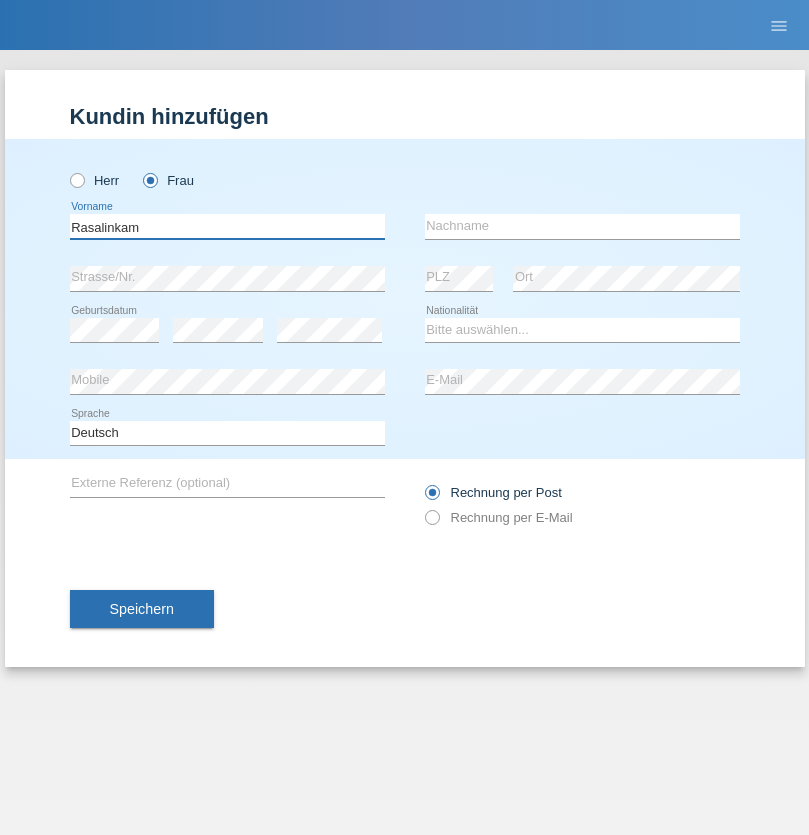 type on "Rasalinkam" 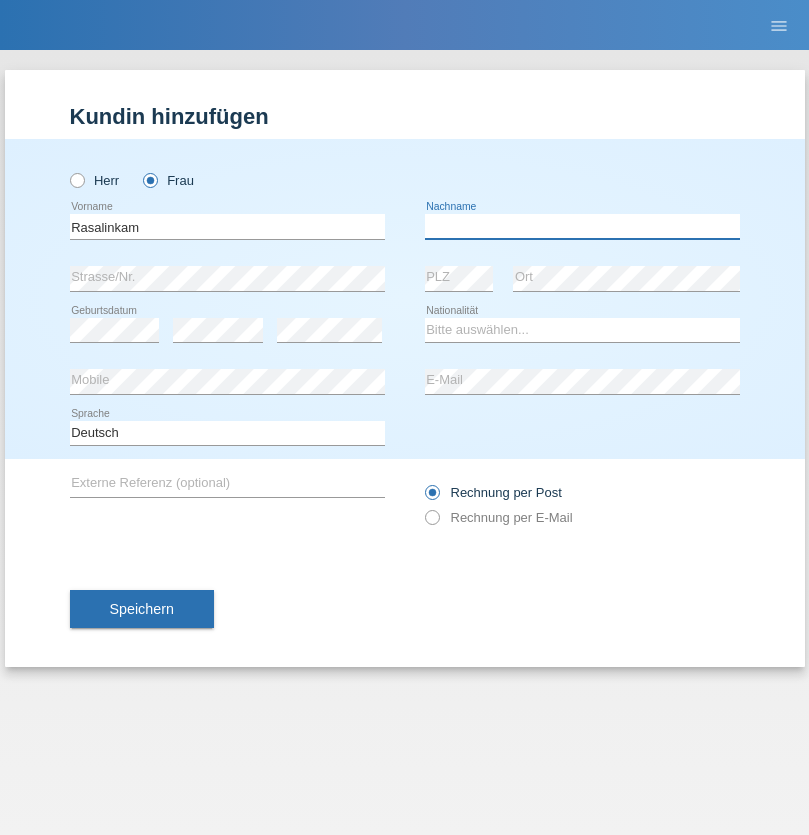 click at bounding box center [582, 226] 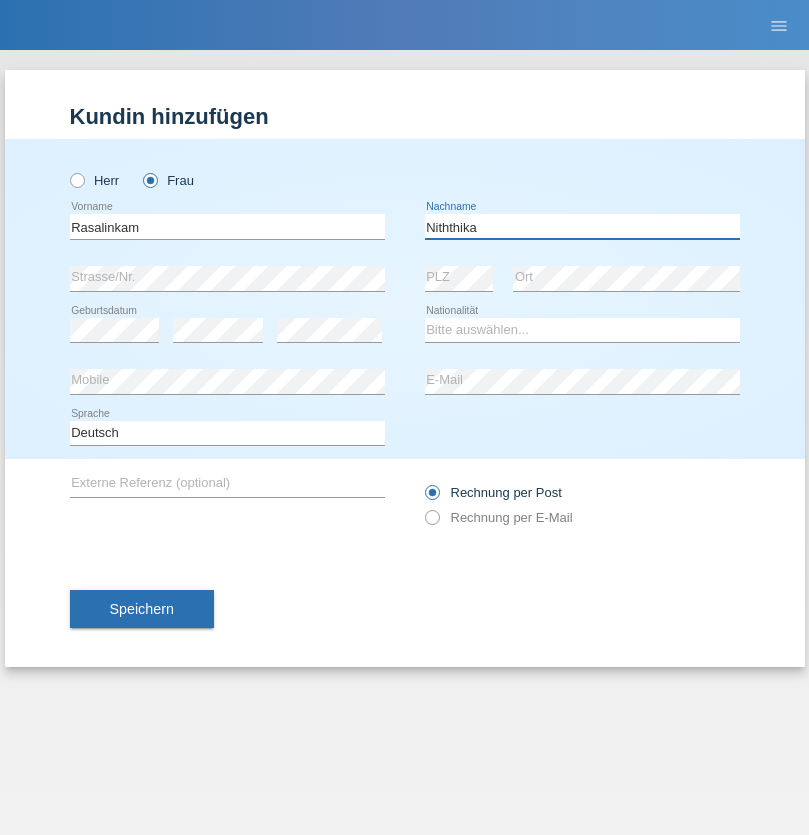 type on "Niththika" 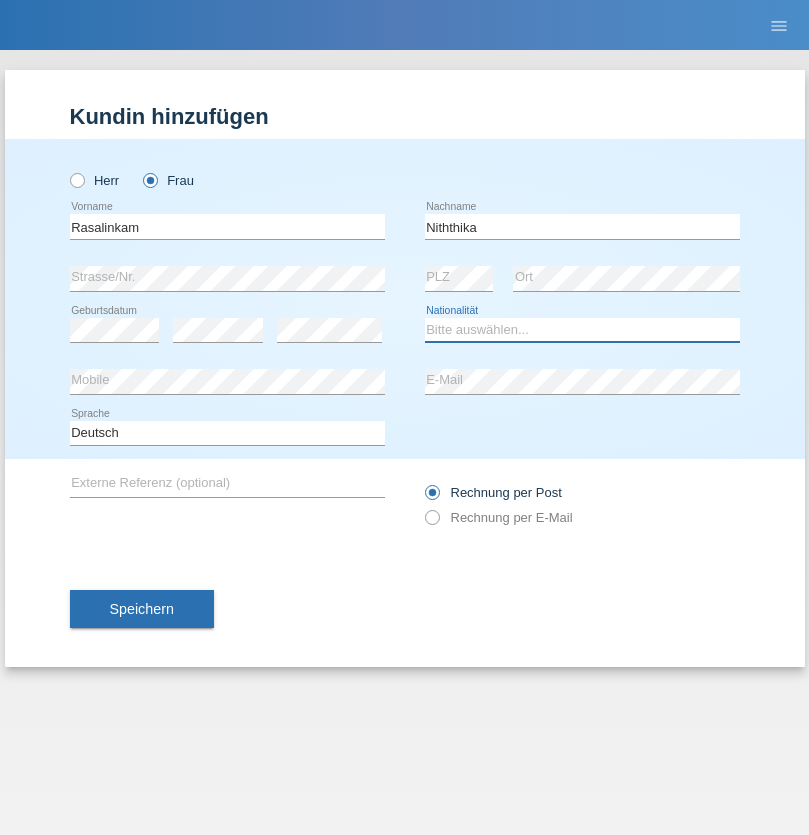 select on "LK" 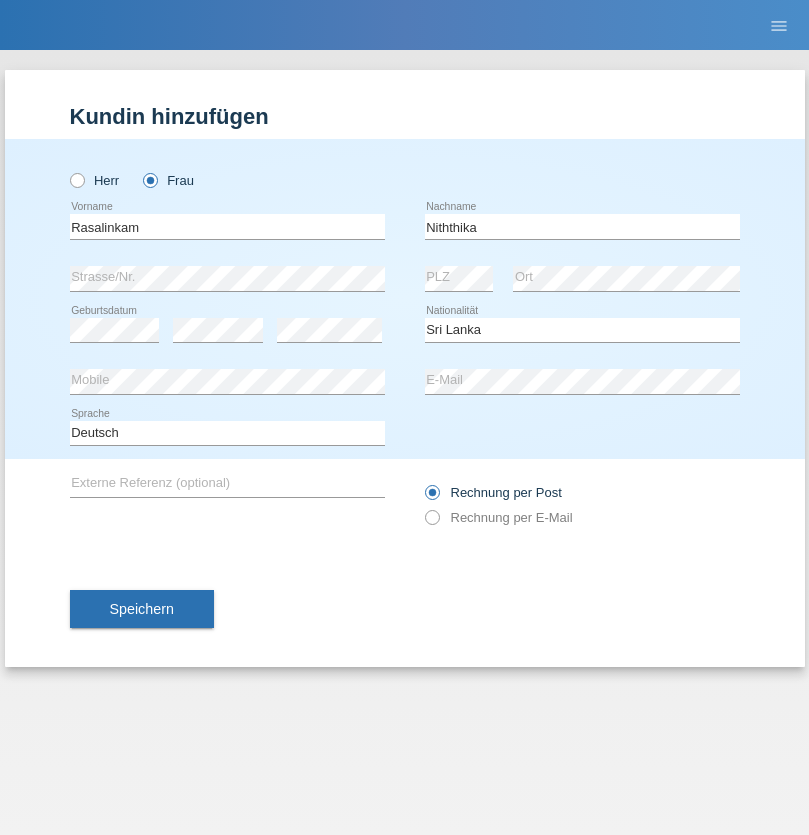 select on "C" 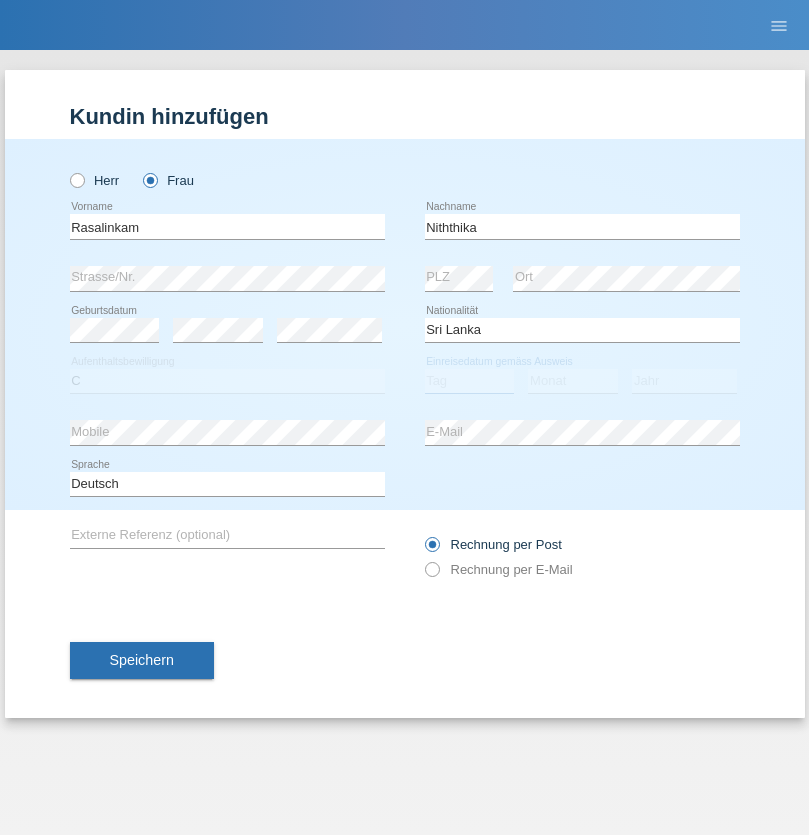 select on "03" 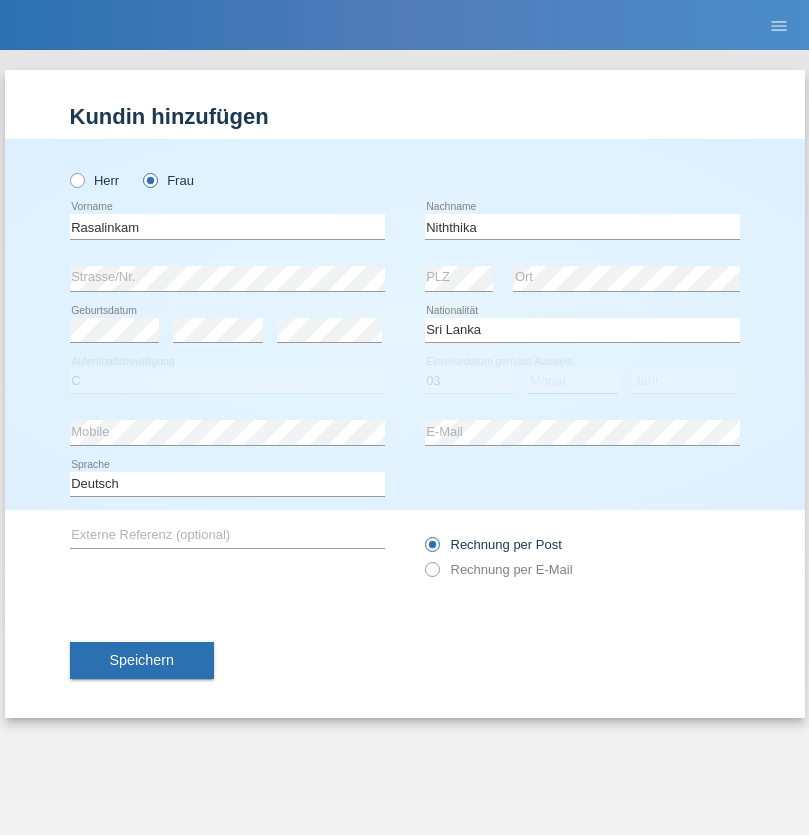 select on "08" 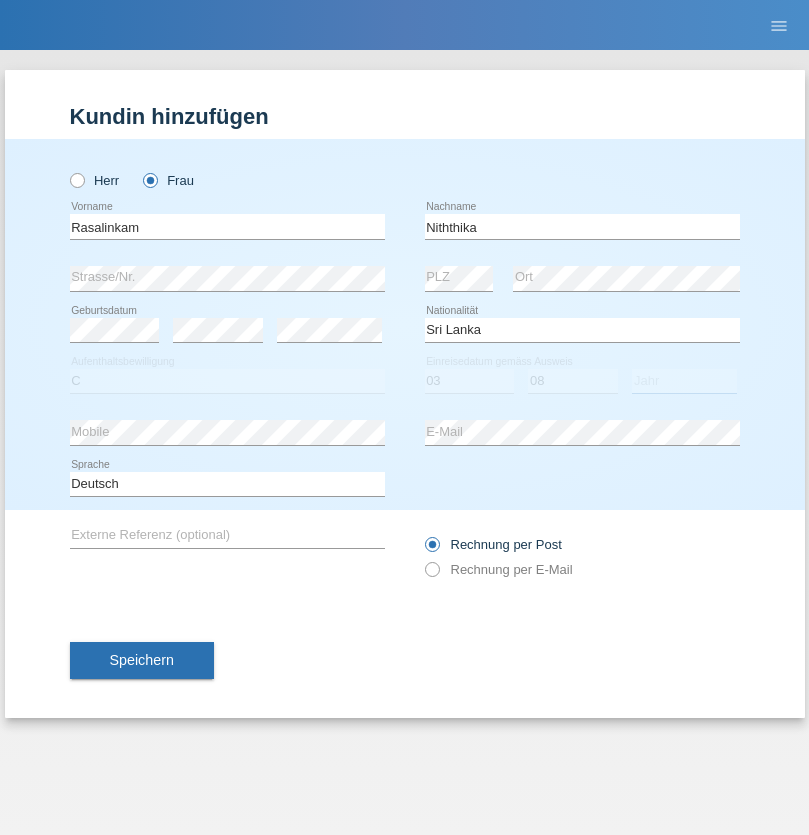 select on "2021" 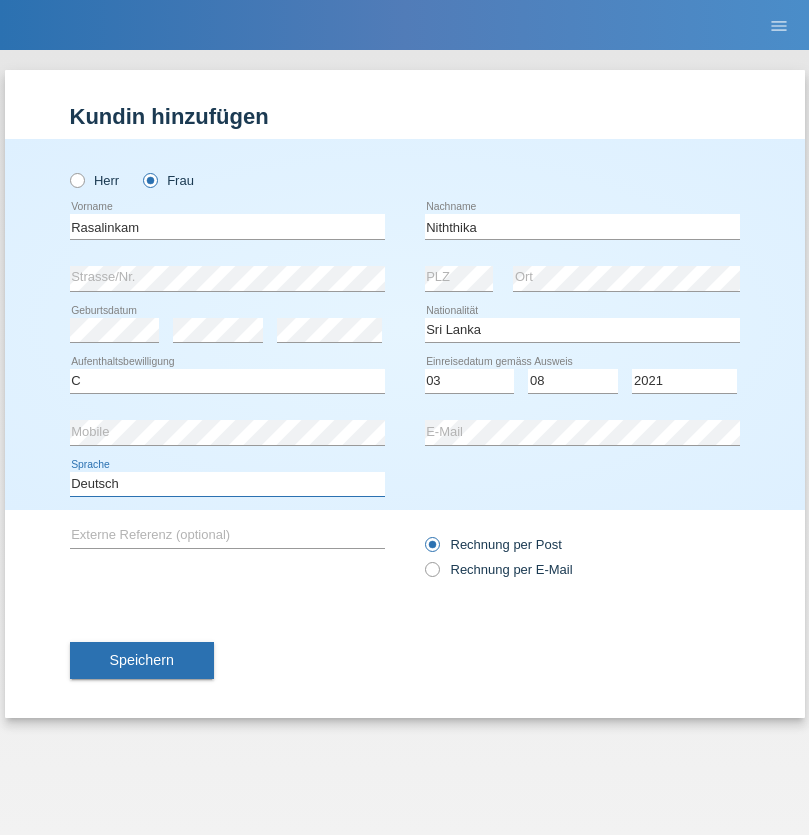 select on "en" 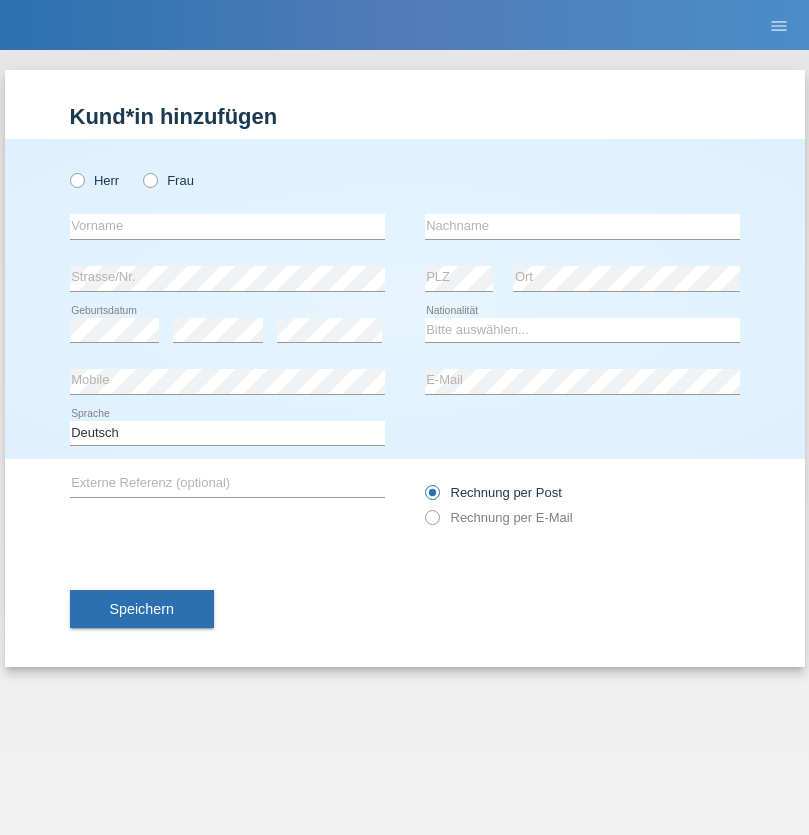 scroll, scrollTop: 0, scrollLeft: 0, axis: both 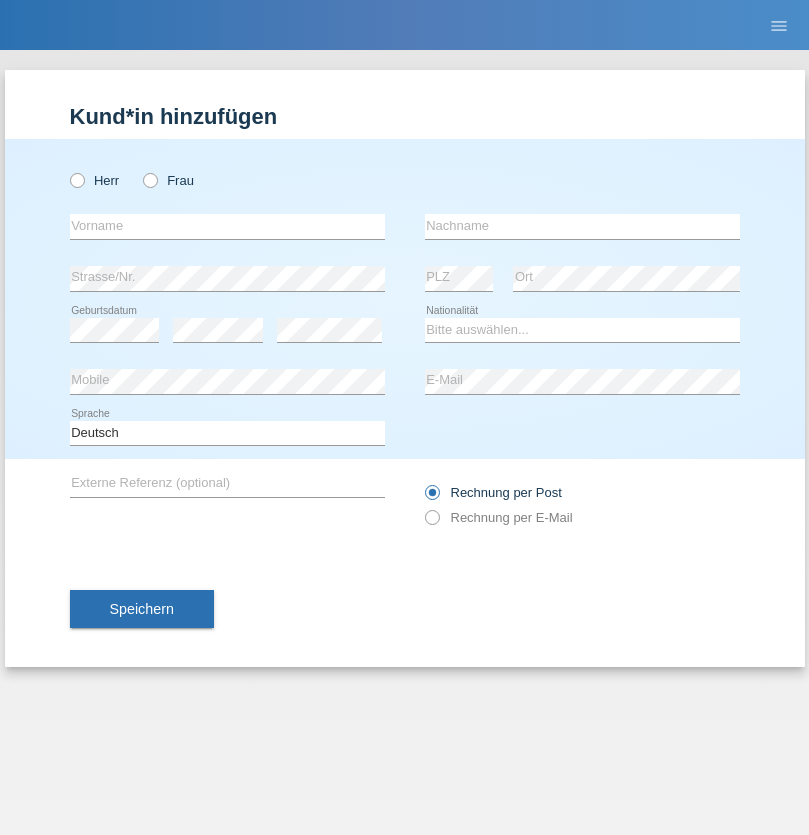 radio on "true" 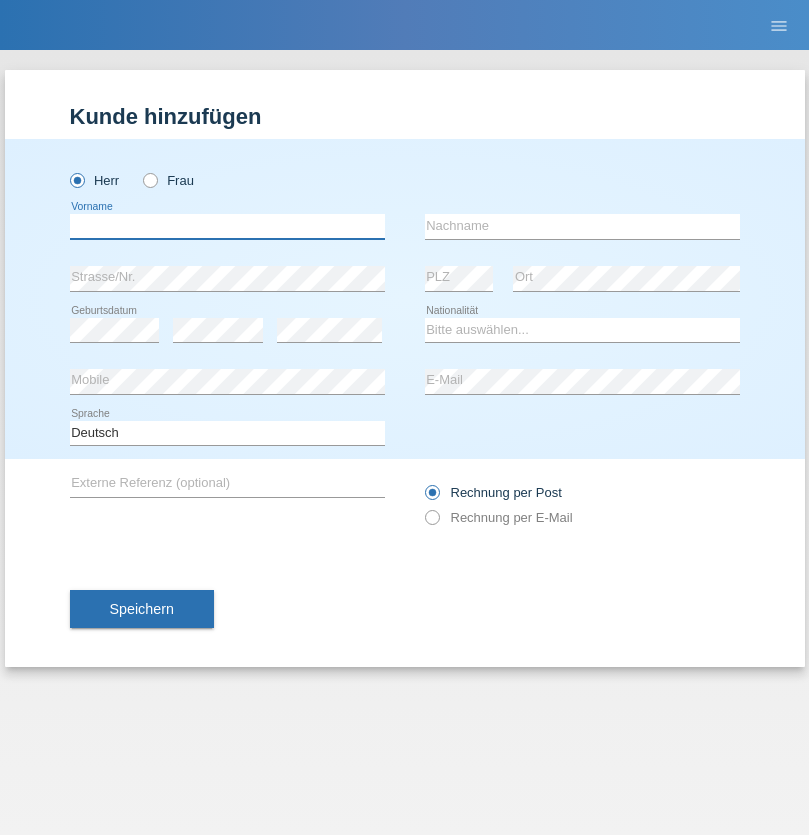 click at bounding box center [227, 226] 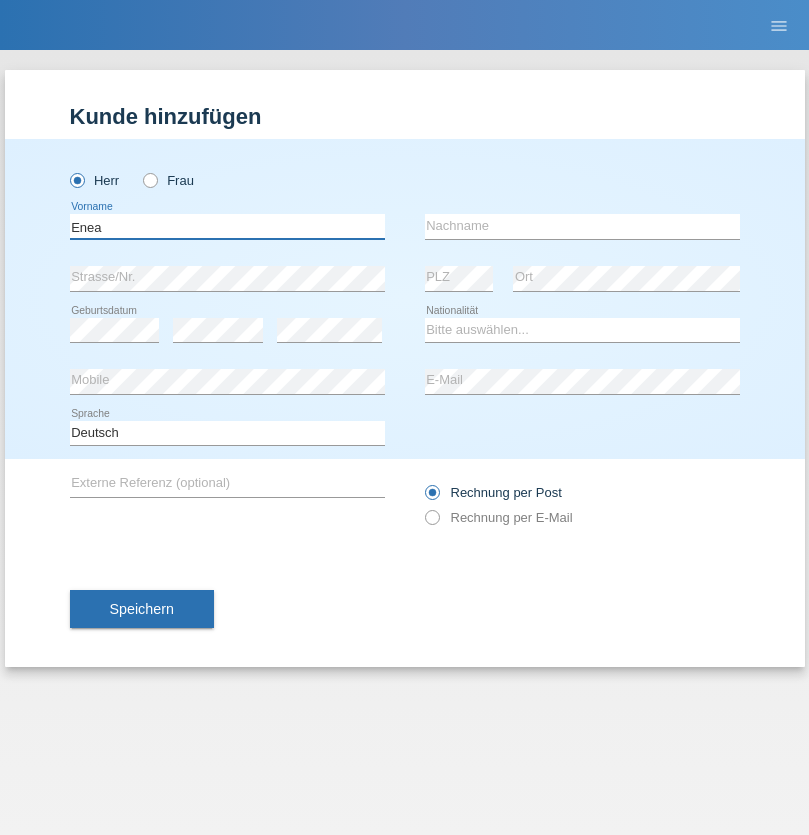 type on "Enea" 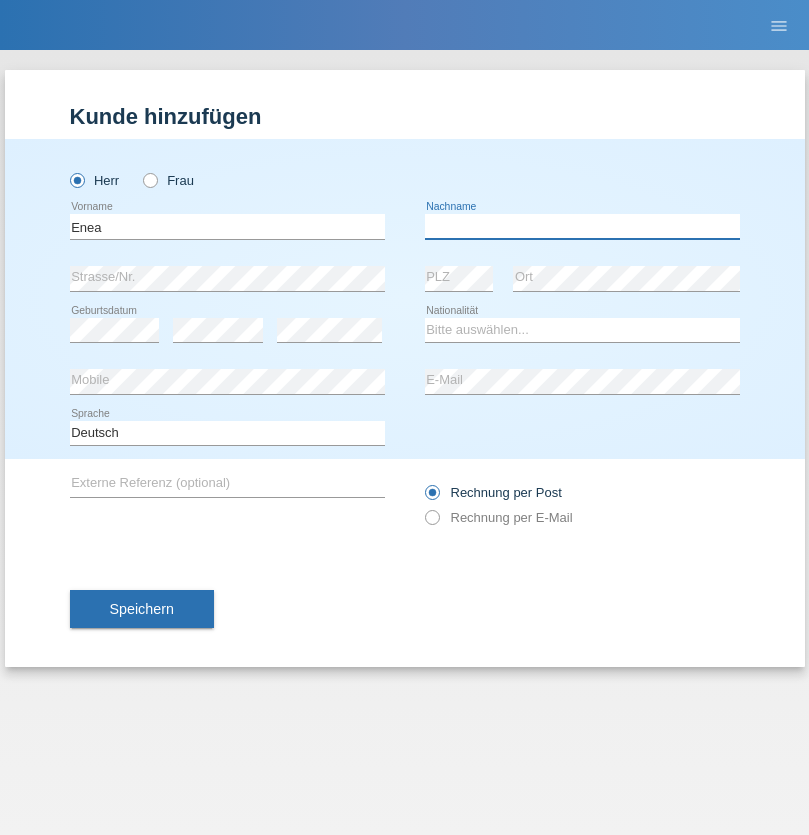 click at bounding box center (582, 226) 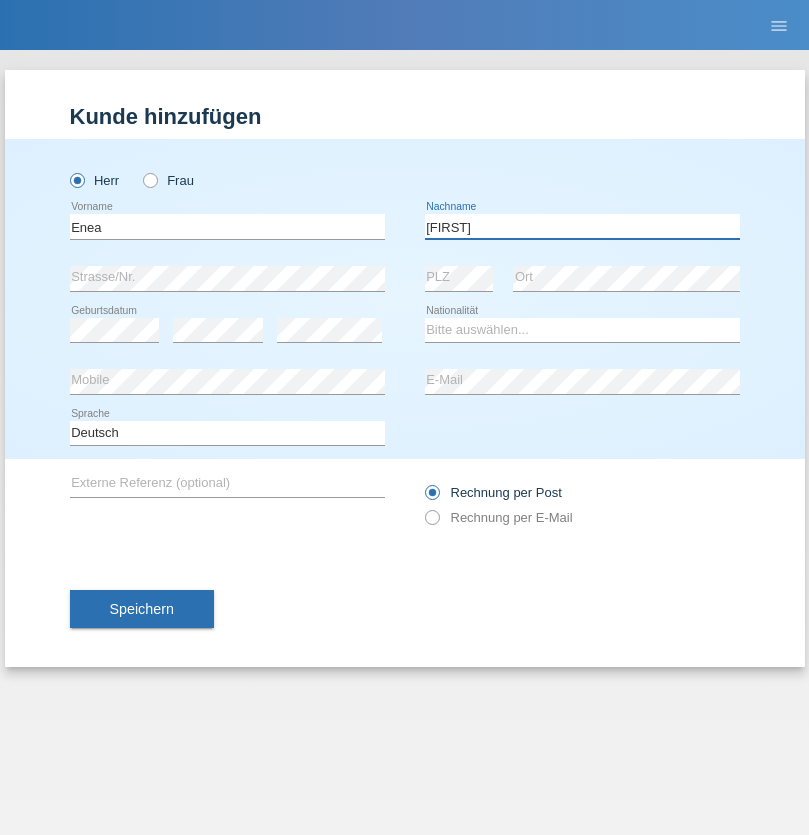 type on "Andrei" 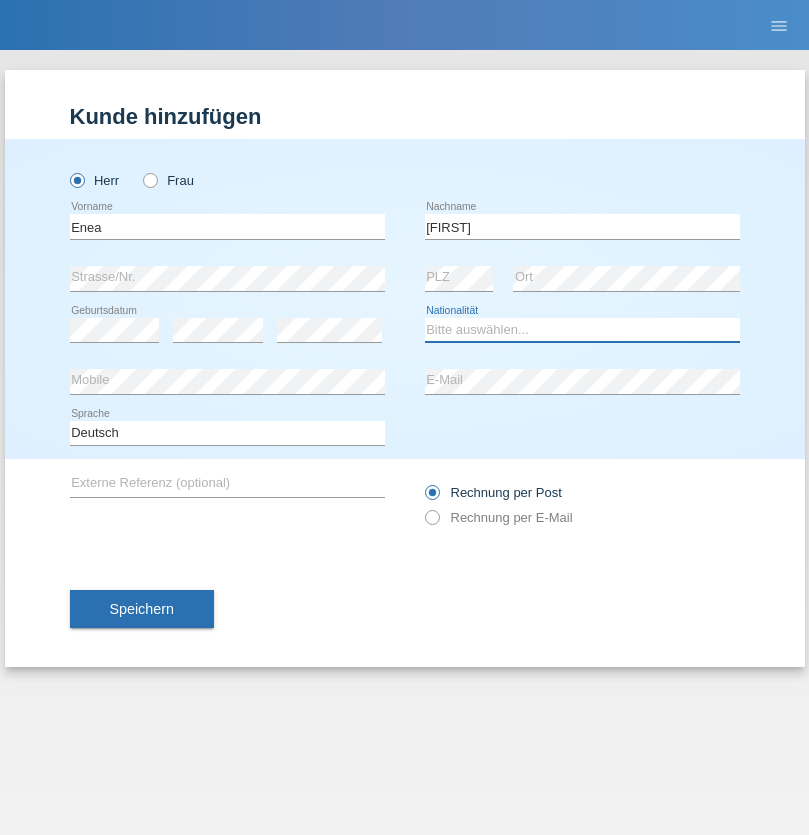 select on "OM" 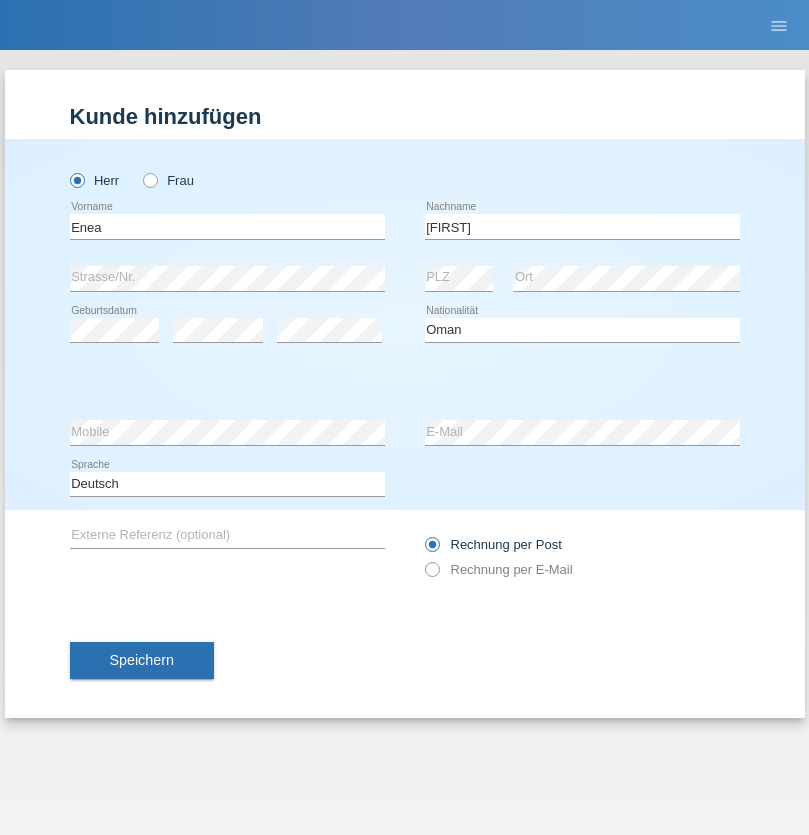 select on "C" 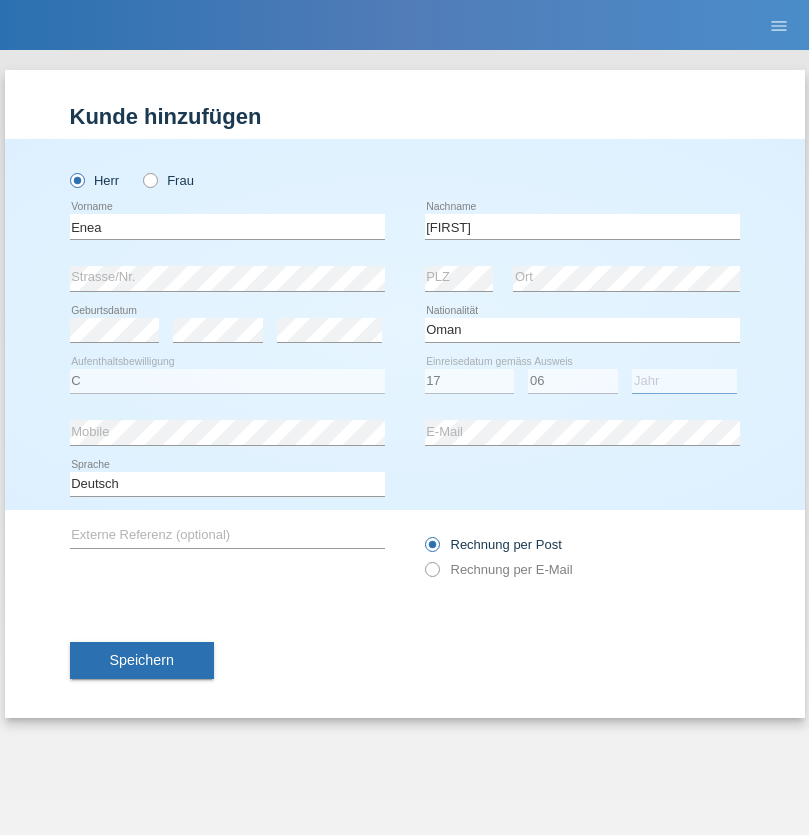 select on "2021" 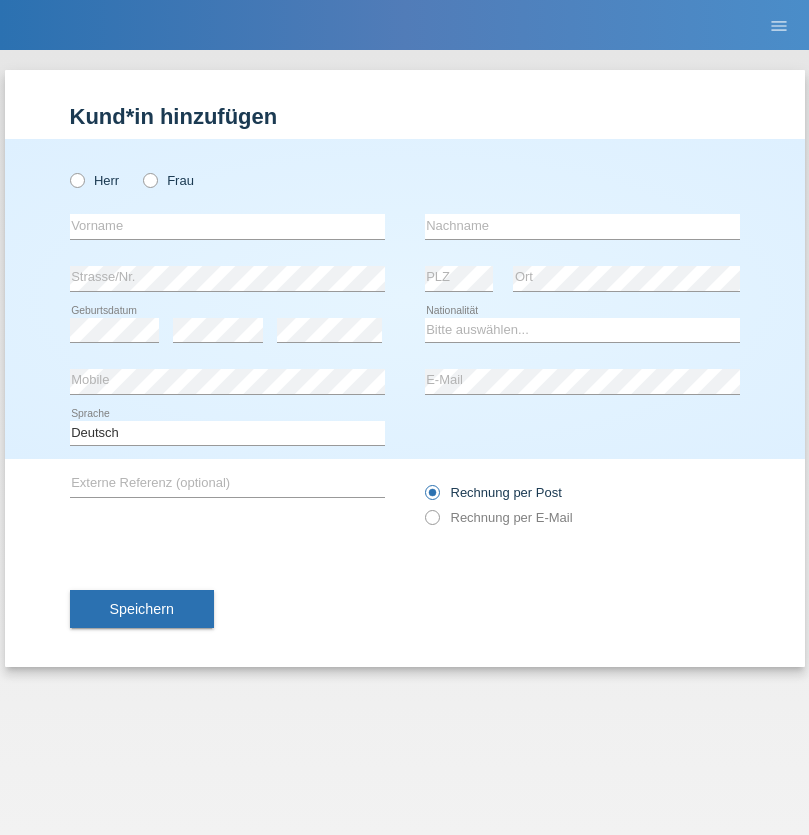 scroll, scrollTop: 0, scrollLeft: 0, axis: both 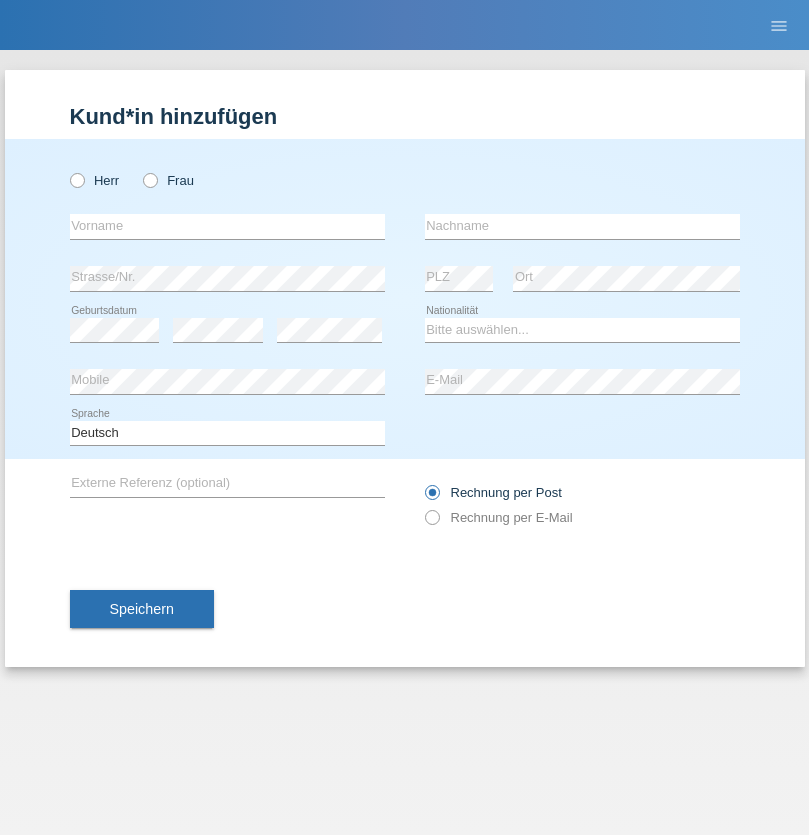 radio on "true" 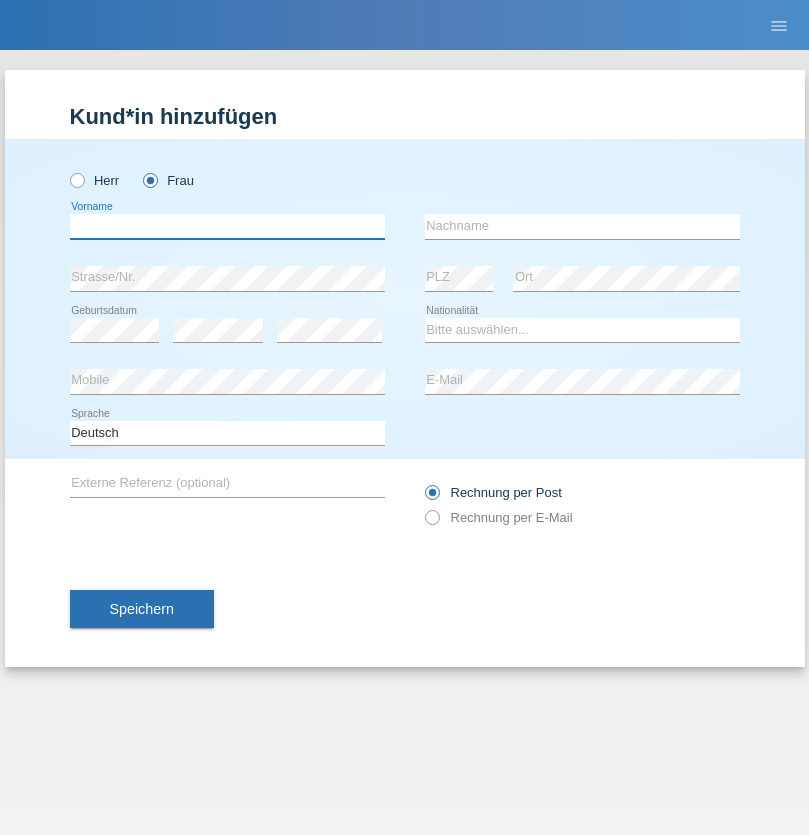 click at bounding box center (227, 226) 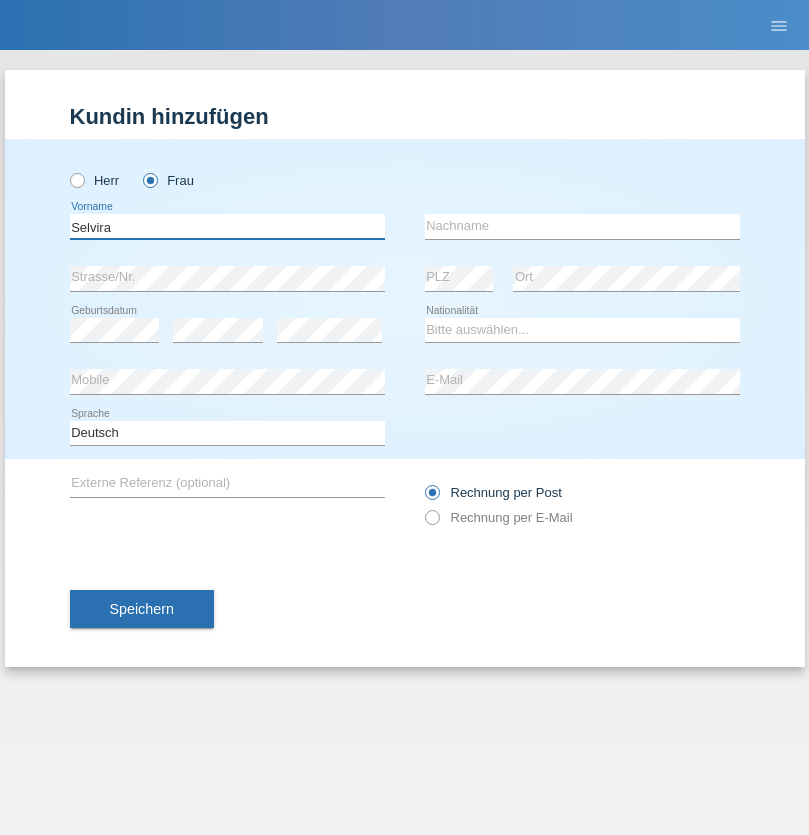 type on "Selvira" 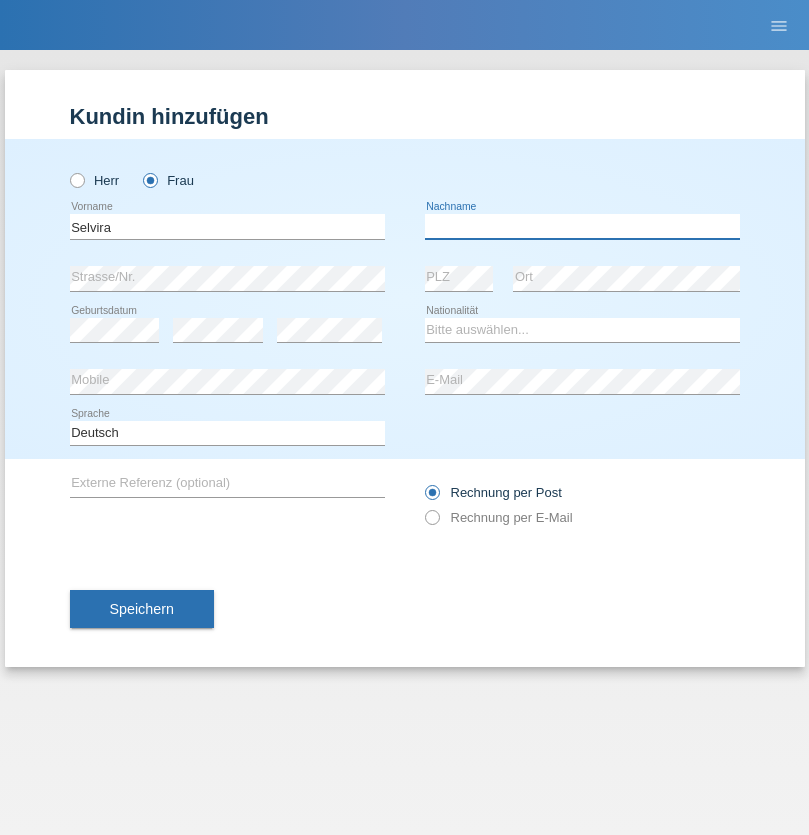 click at bounding box center [582, 226] 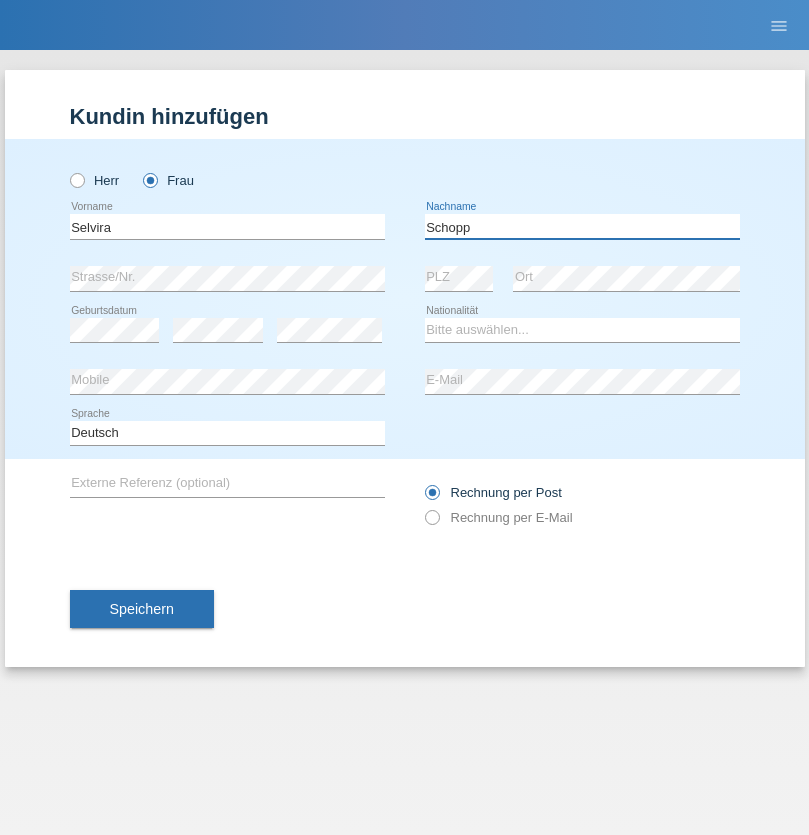 type on "Schopp" 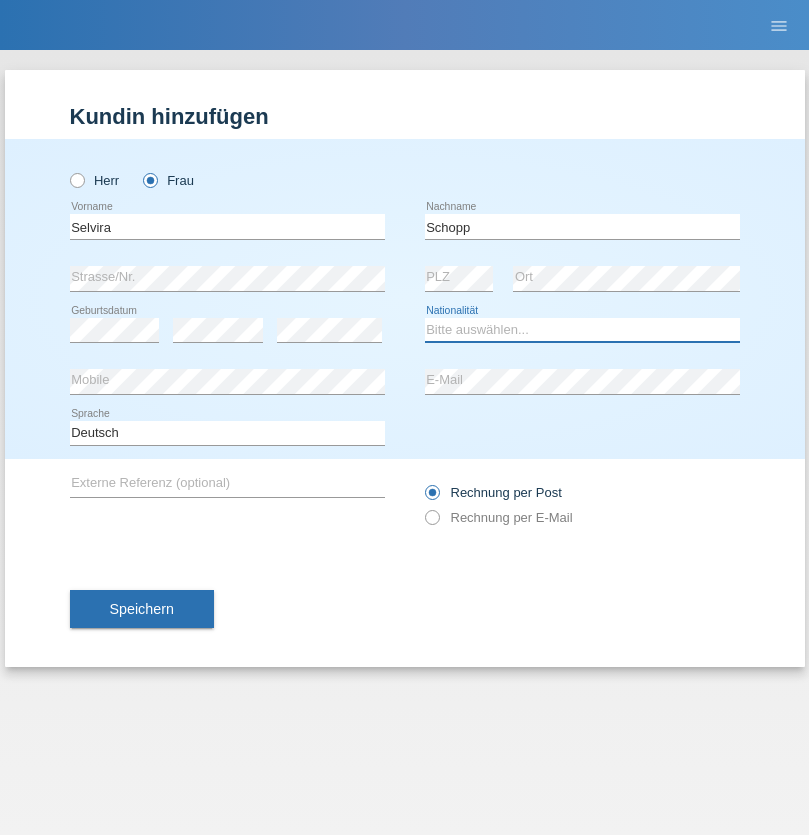 select on "CH" 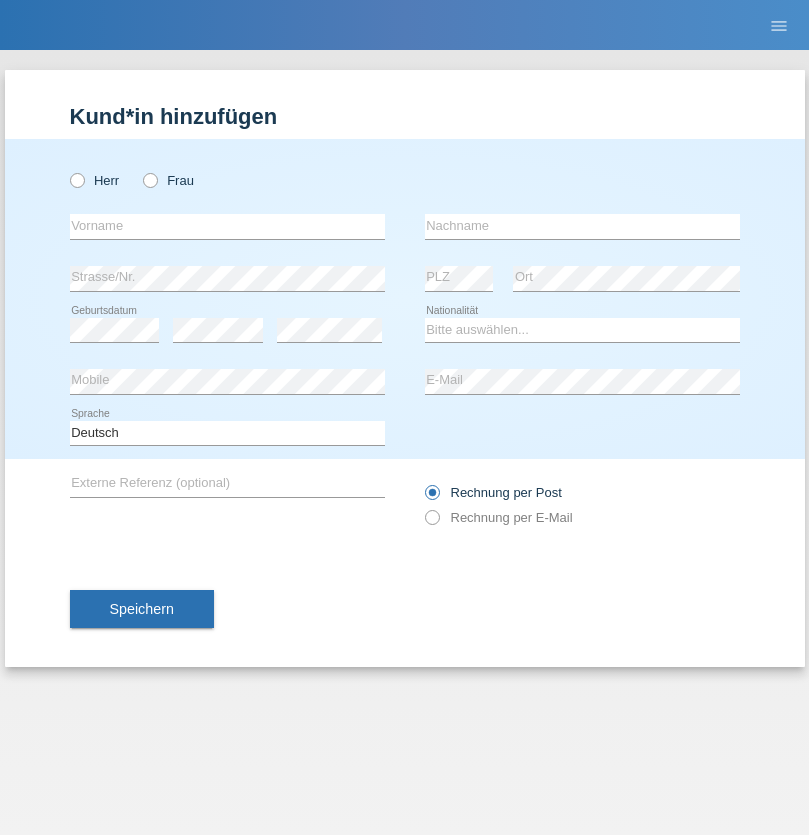 scroll, scrollTop: 0, scrollLeft: 0, axis: both 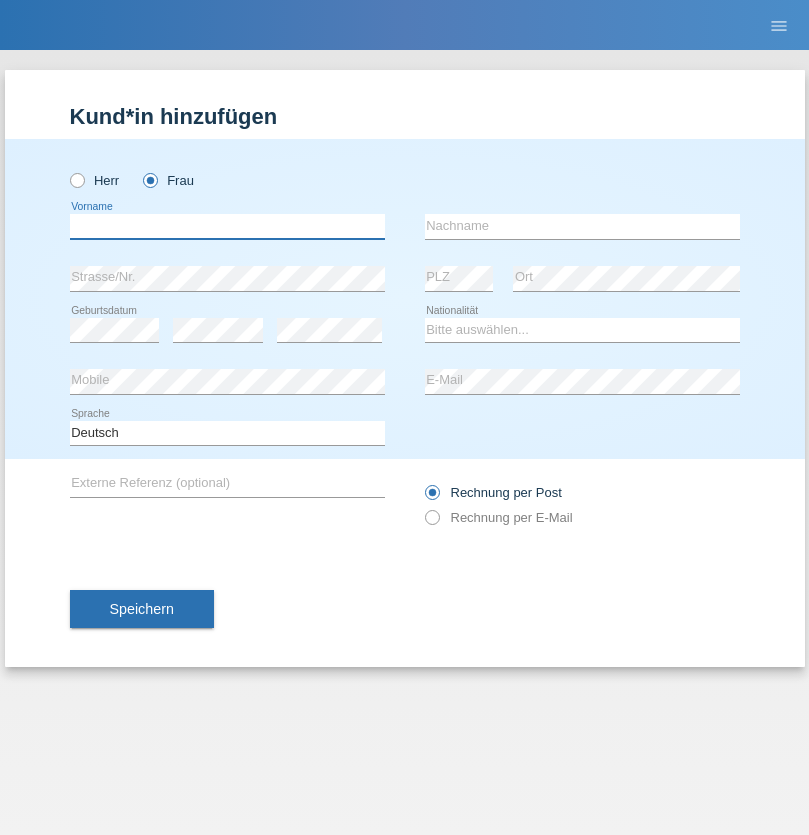 click at bounding box center (227, 226) 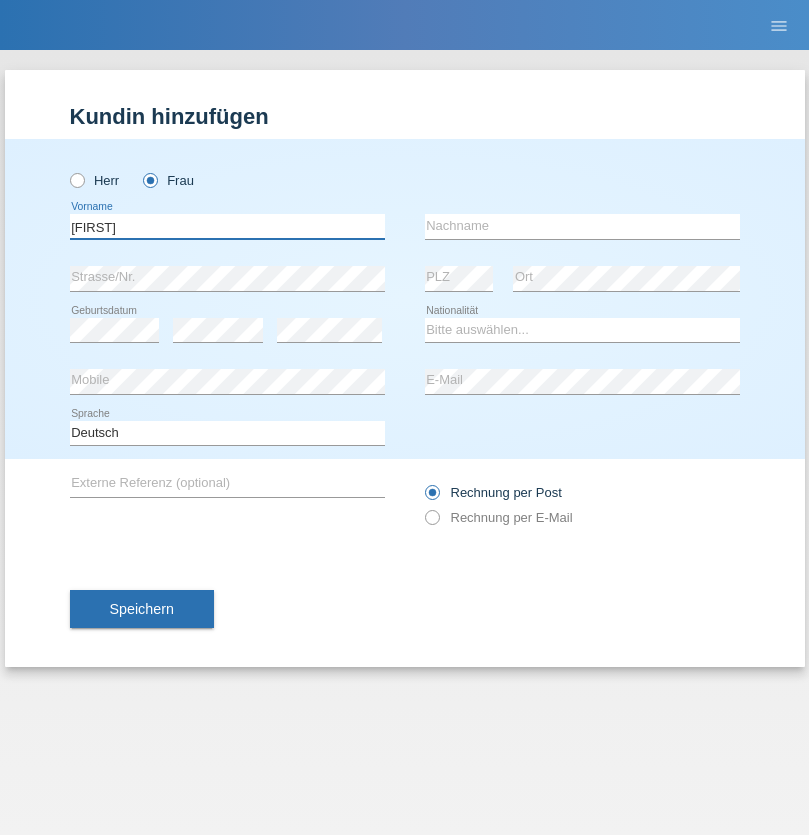 type on "MICHAELA" 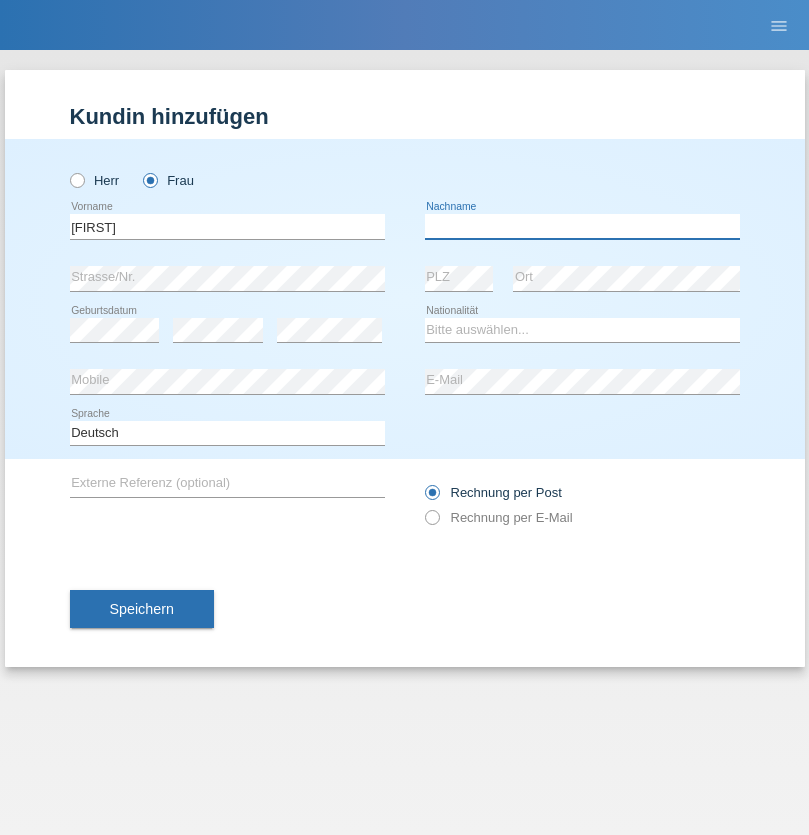 click at bounding box center [582, 226] 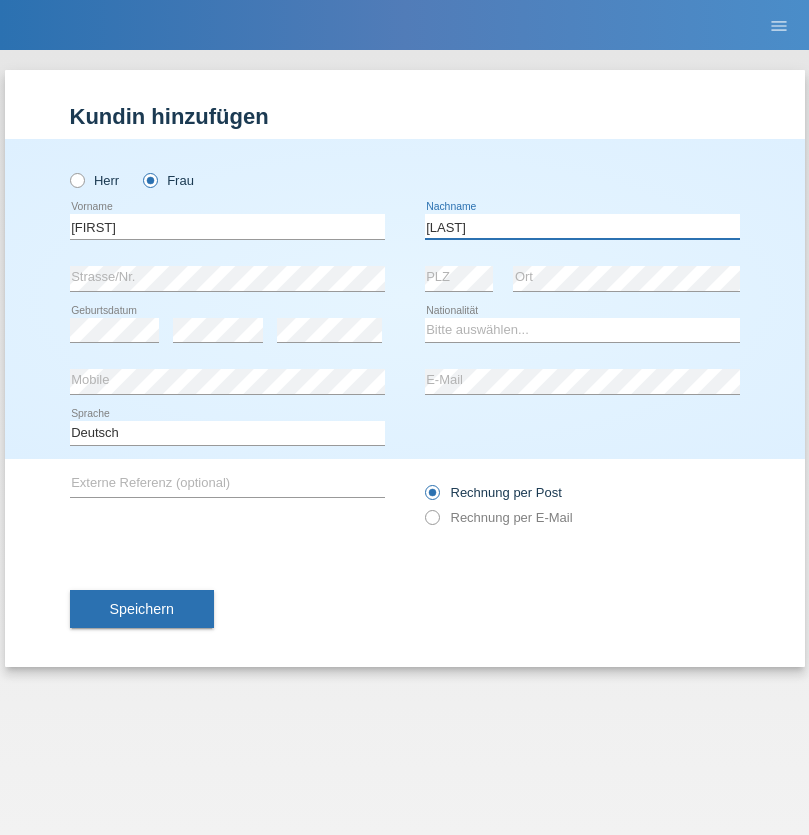type on "BERNATOVA" 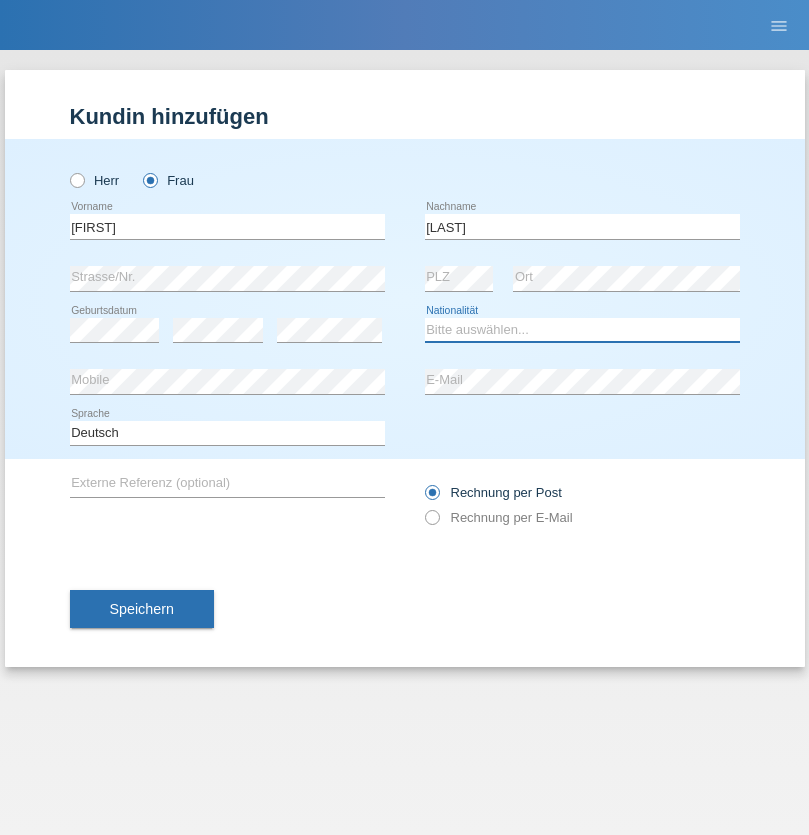 select on "SK" 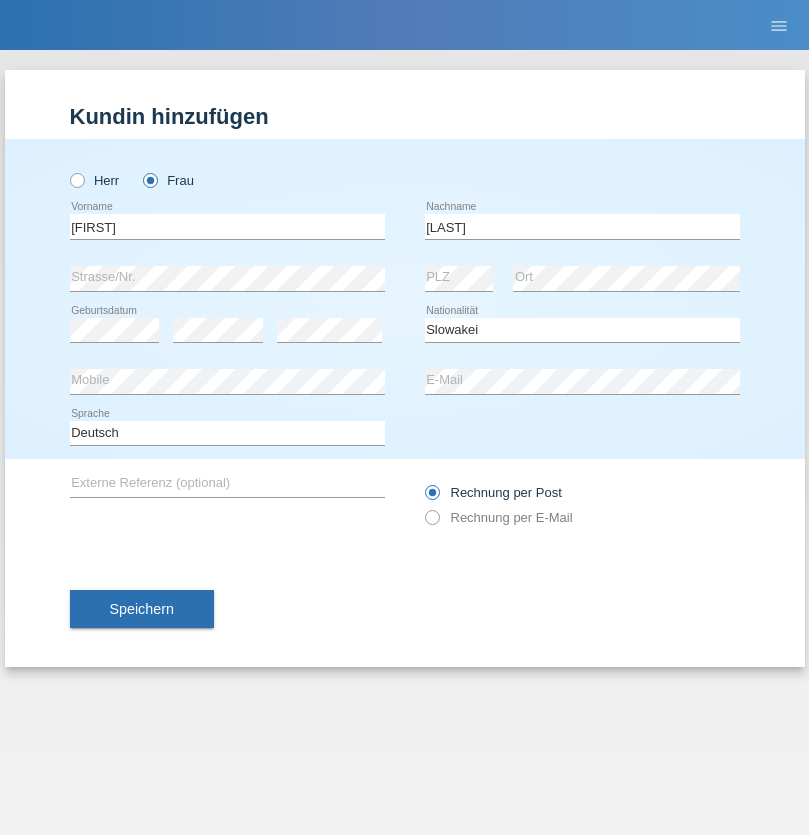 select on "C" 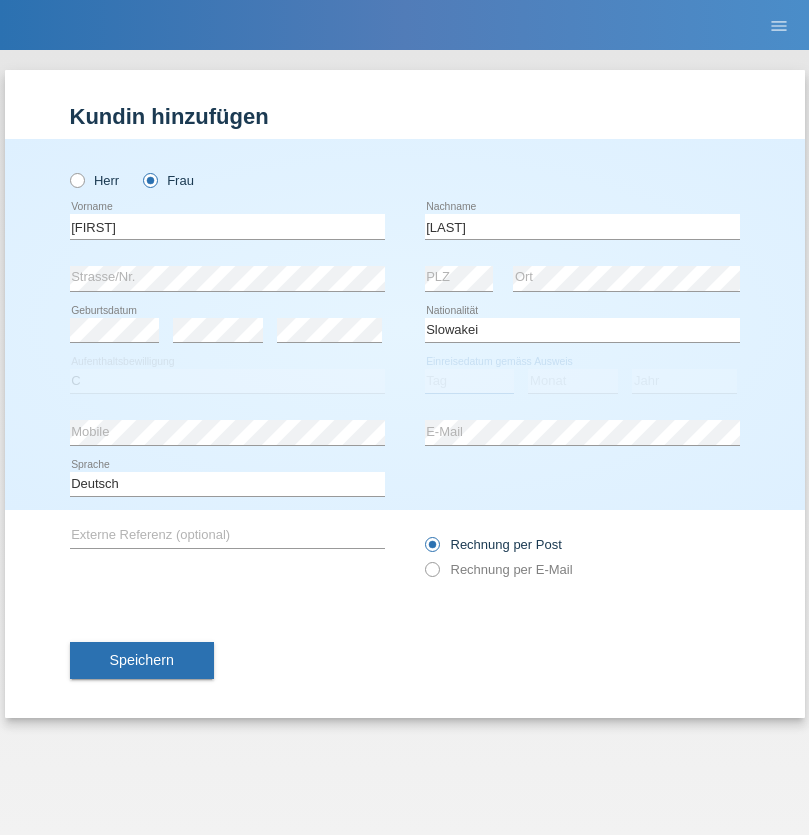 select on "05" 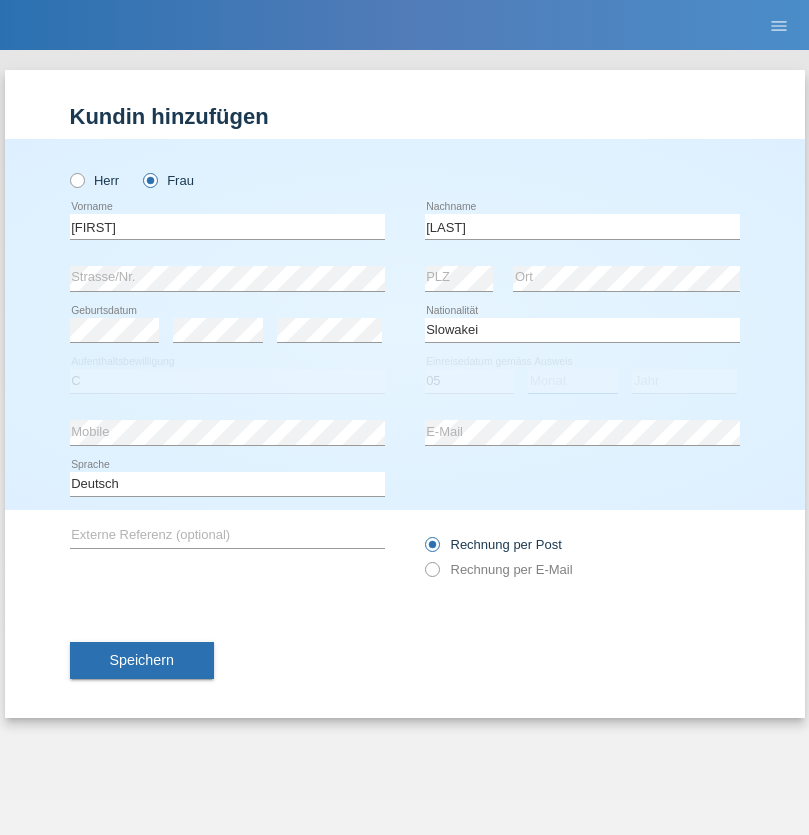 select on "04" 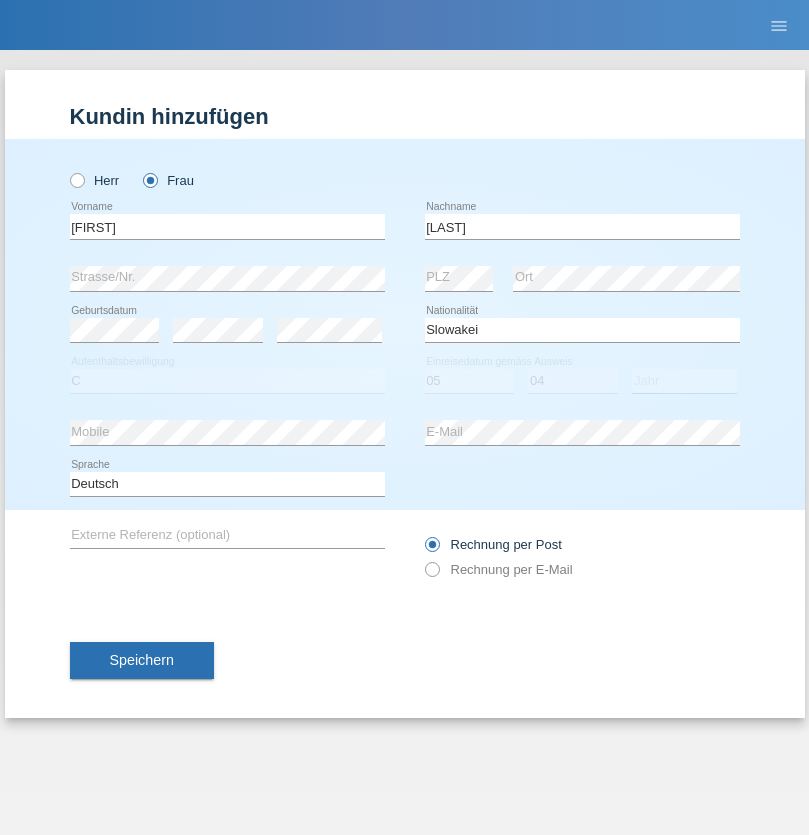 select on "2014" 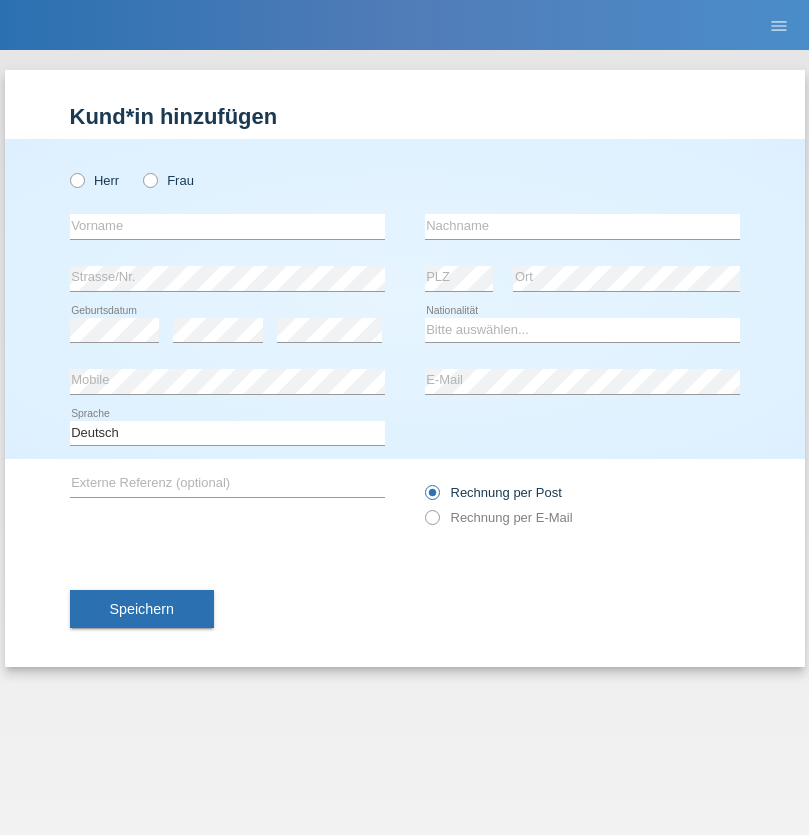scroll, scrollTop: 0, scrollLeft: 0, axis: both 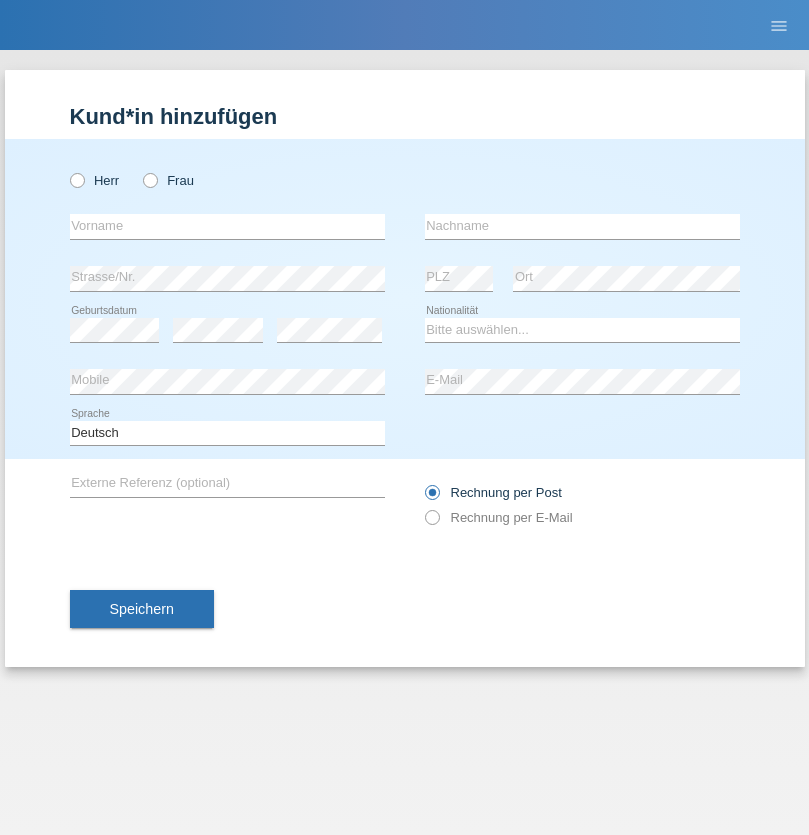 radio on "true" 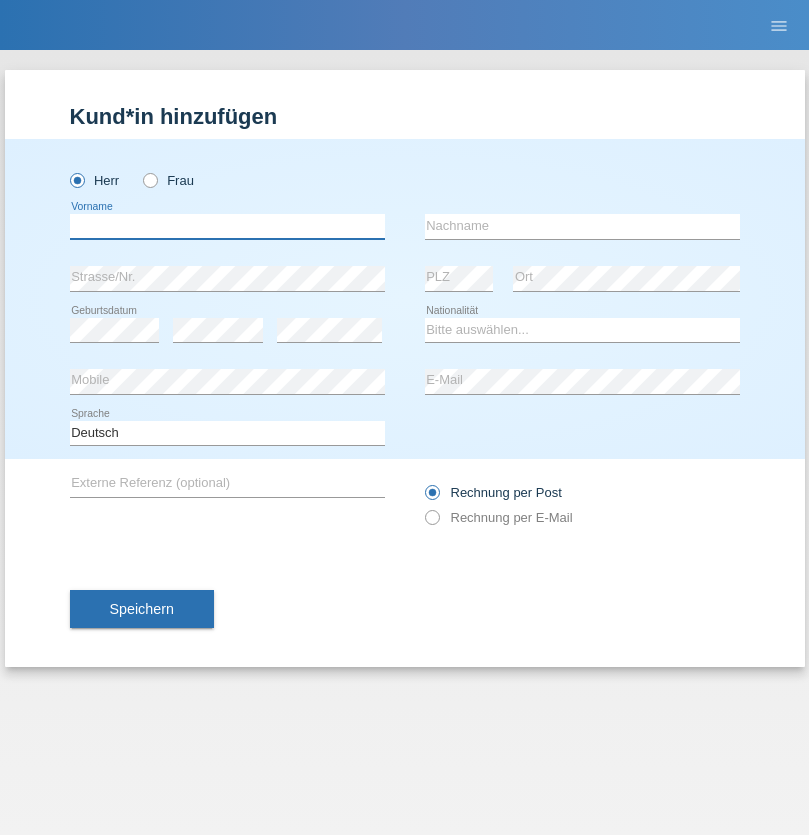 click at bounding box center (227, 226) 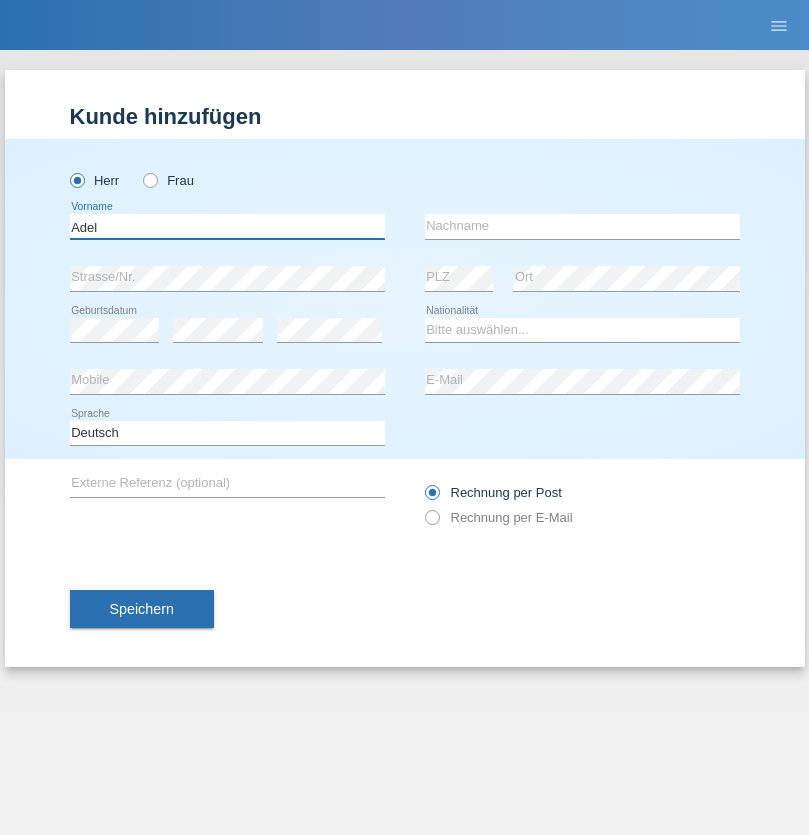 type on "Adel" 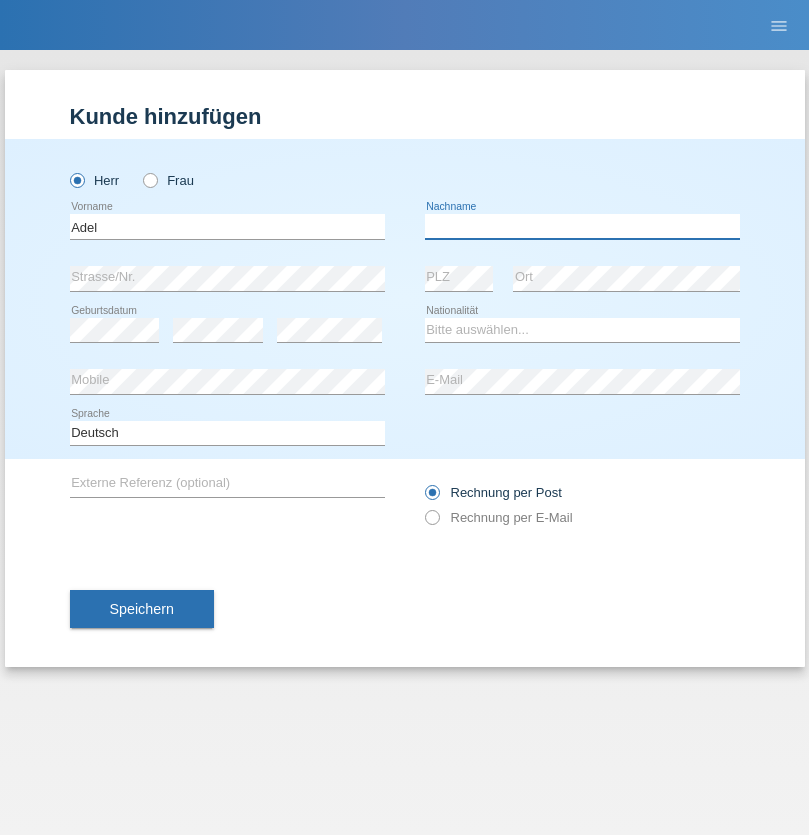 click at bounding box center (582, 226) 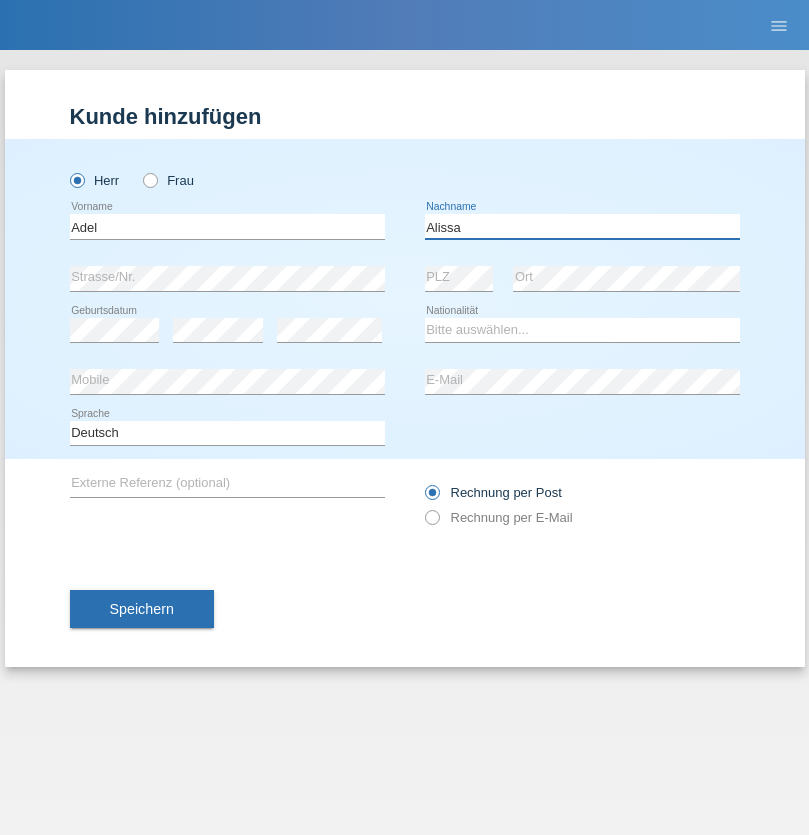 type on "Alissa" 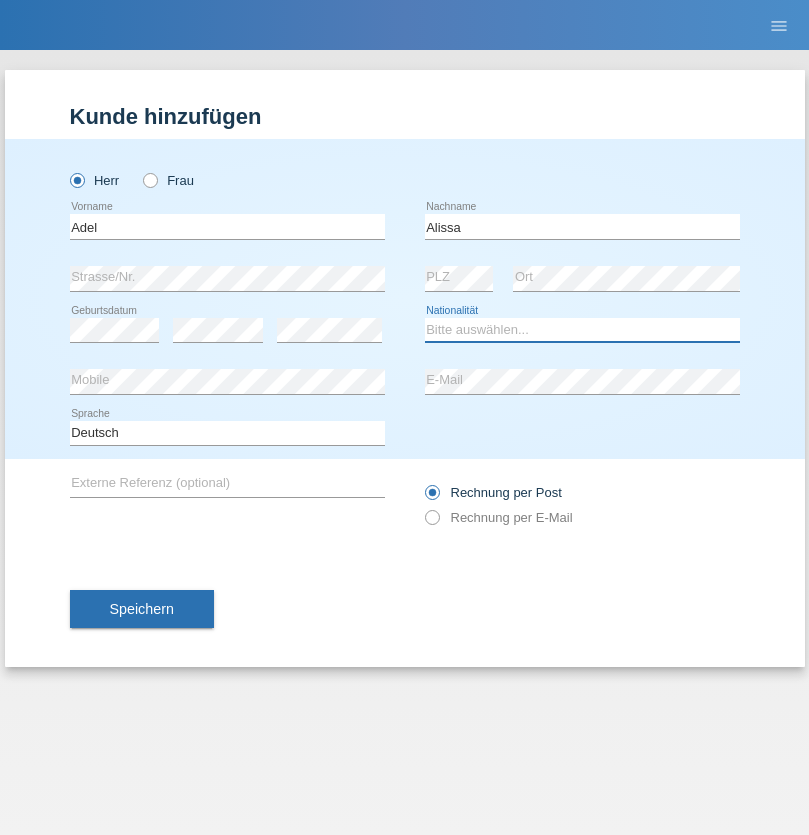 select on "SY" 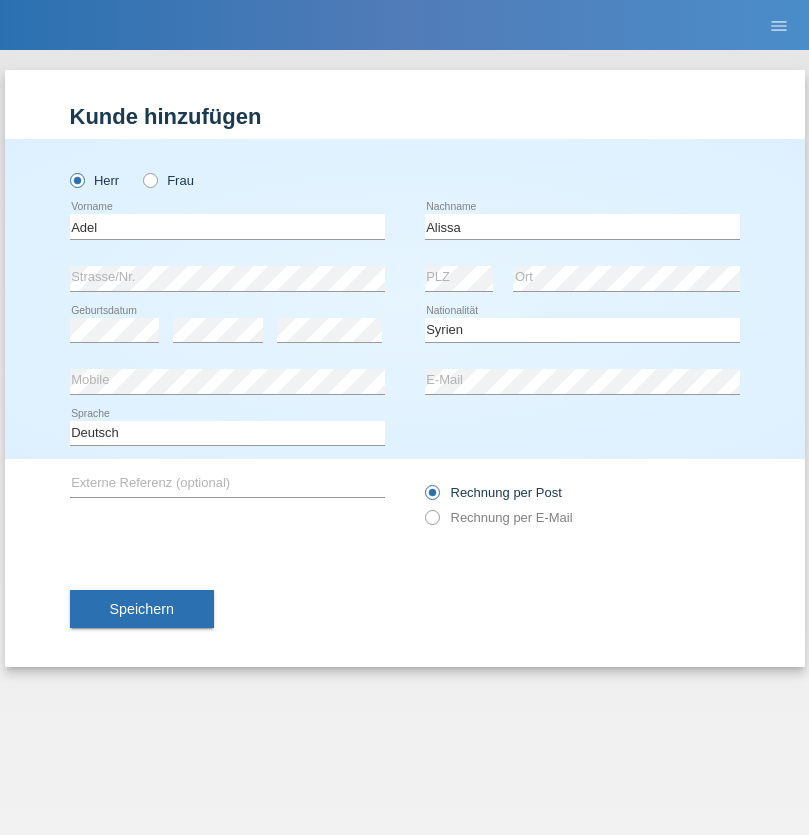 select on "C" 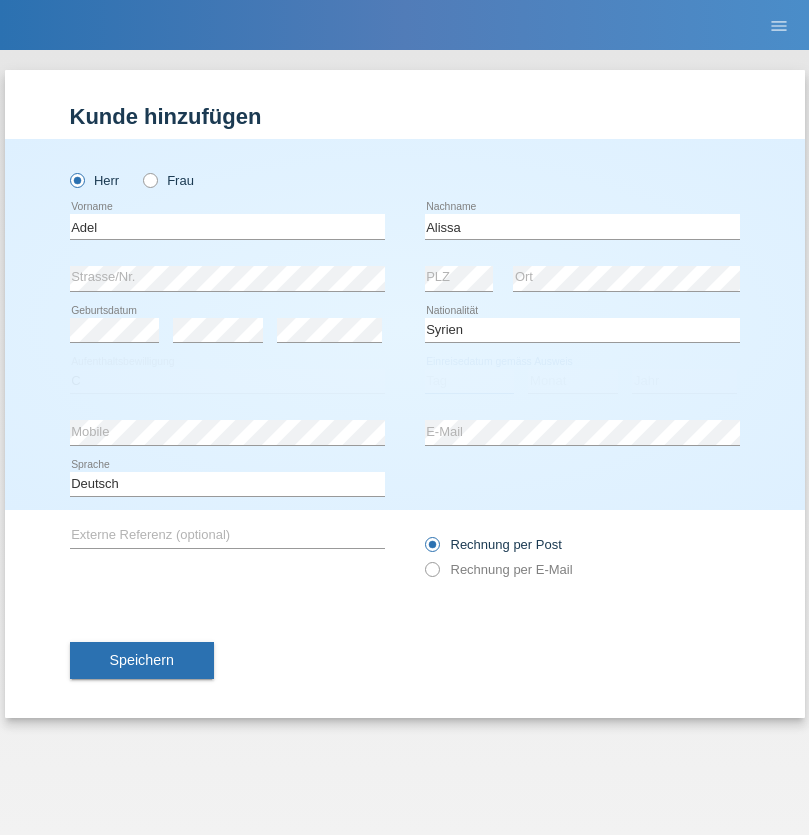 select on "20" 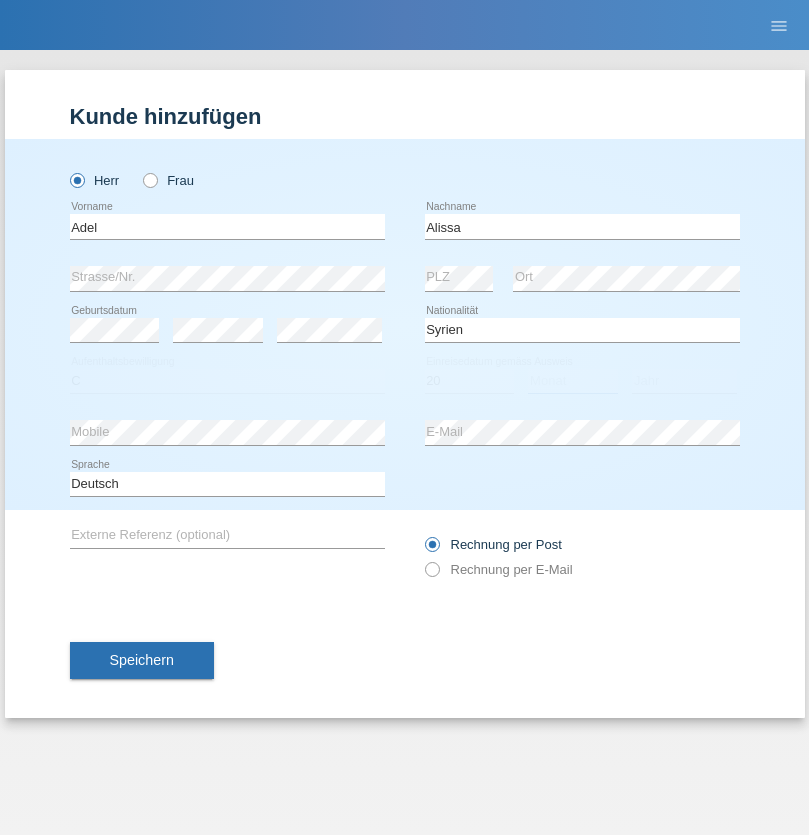 select on "09" 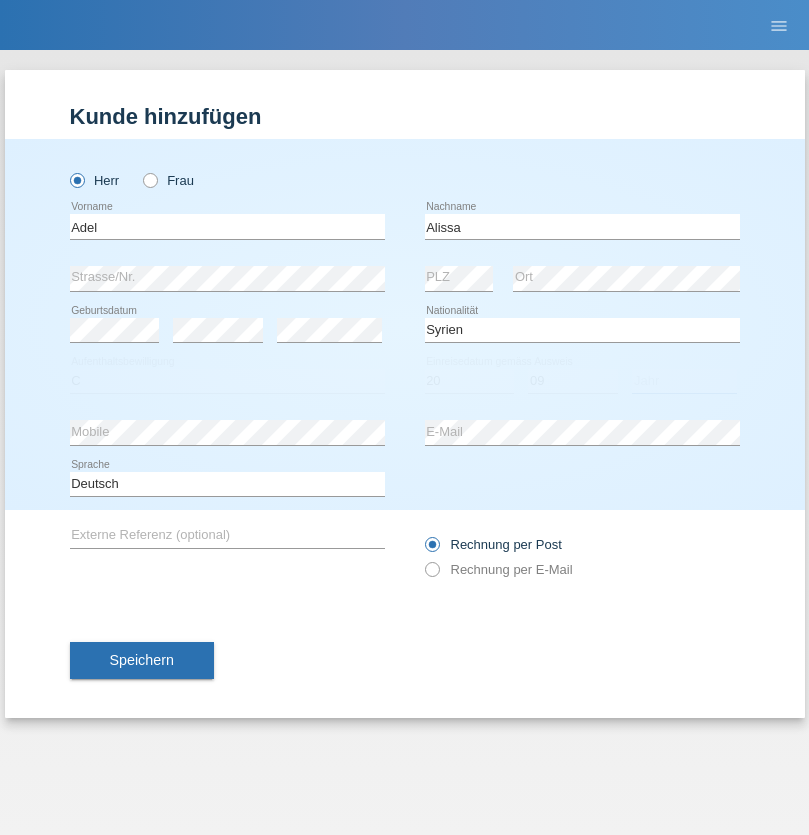 select on "2018" 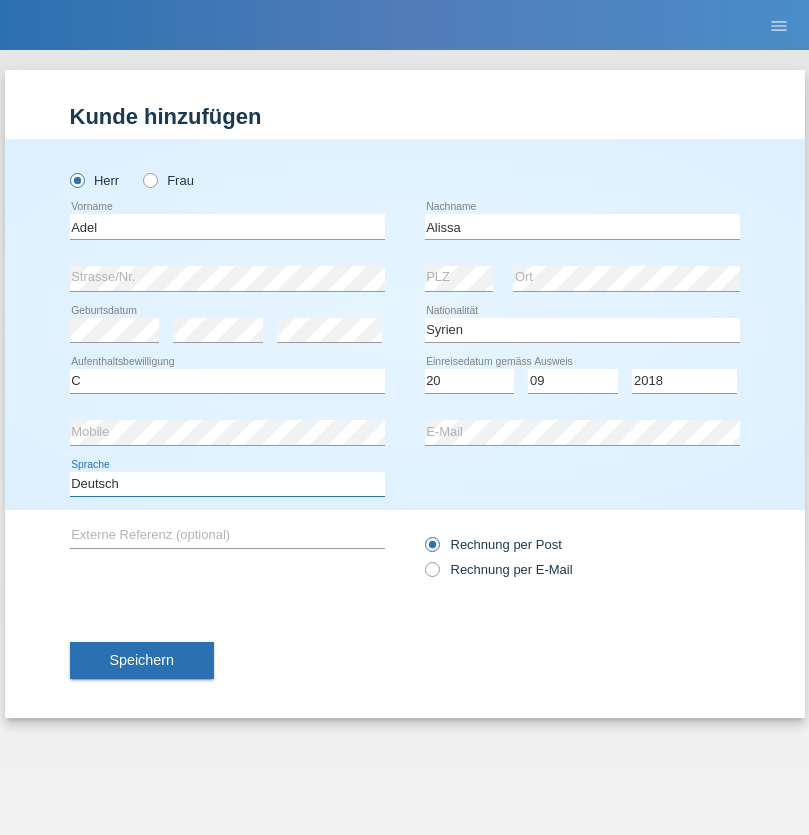 select on "en" 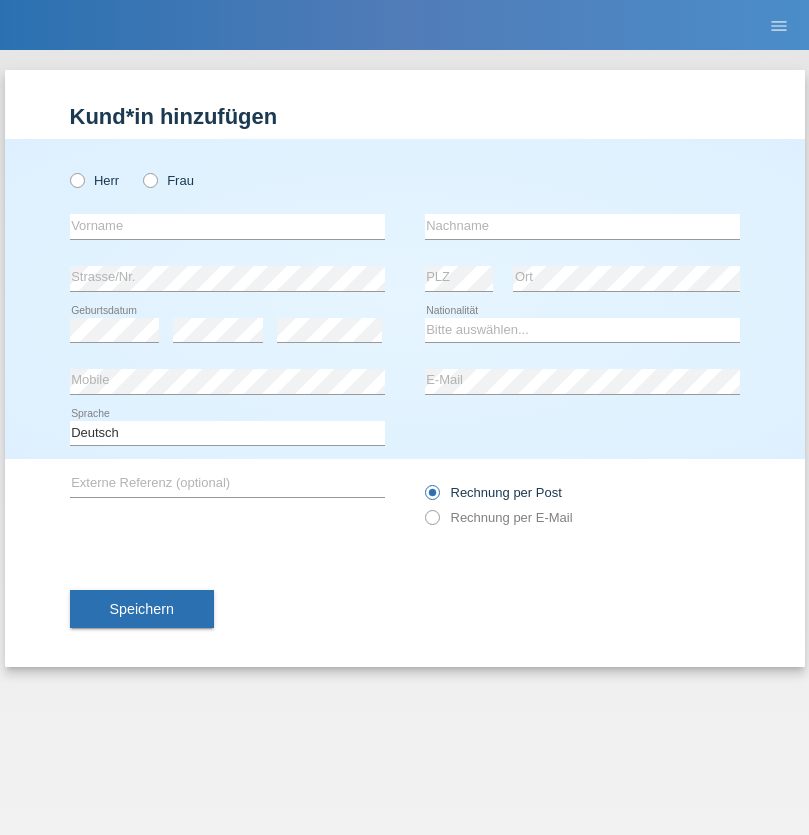scroll, scrollTop: 0, scrollLeft: 0, axis: both 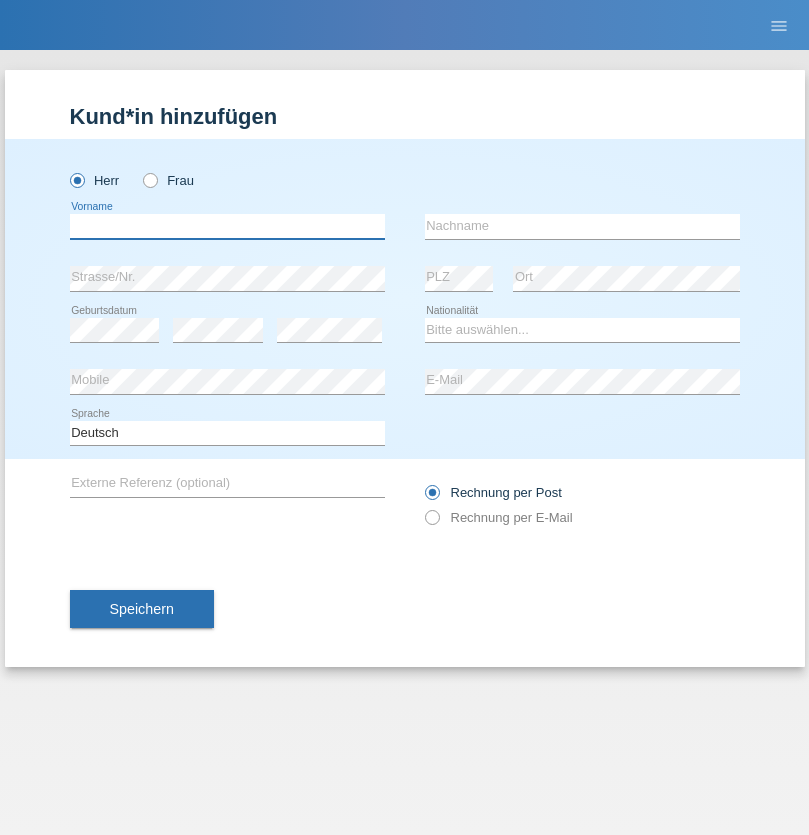 click at bounding box center [227, 226] 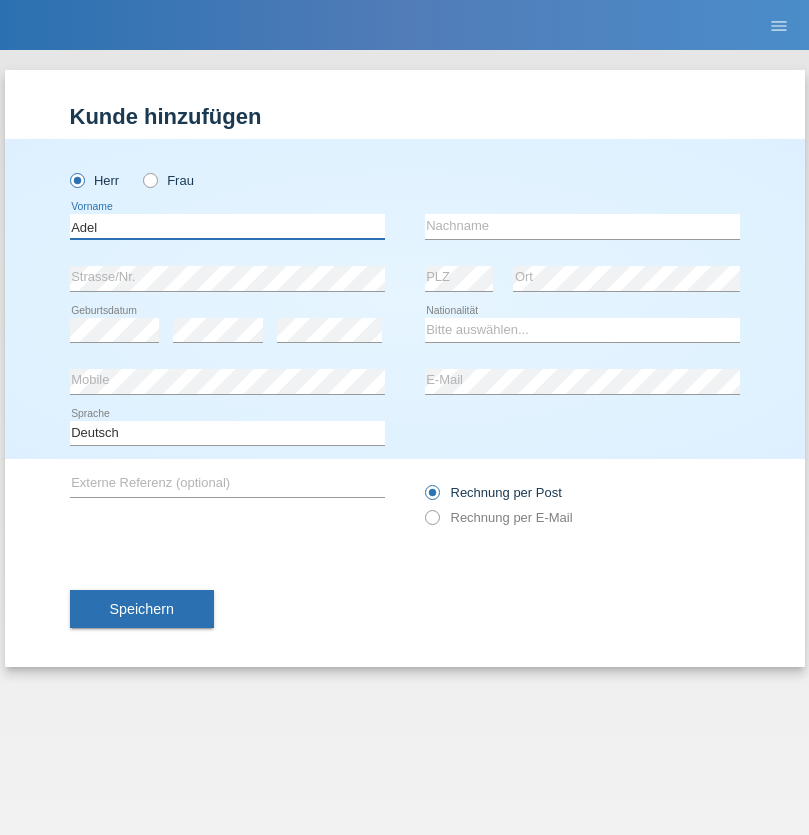 type on "Adel" 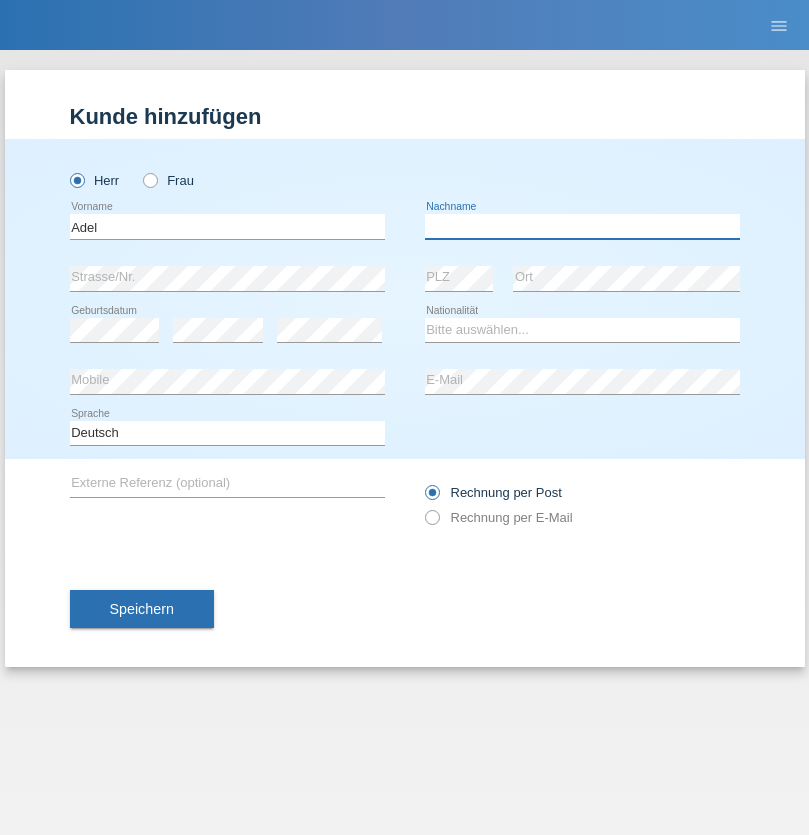 click at bounding box center (582, 226) 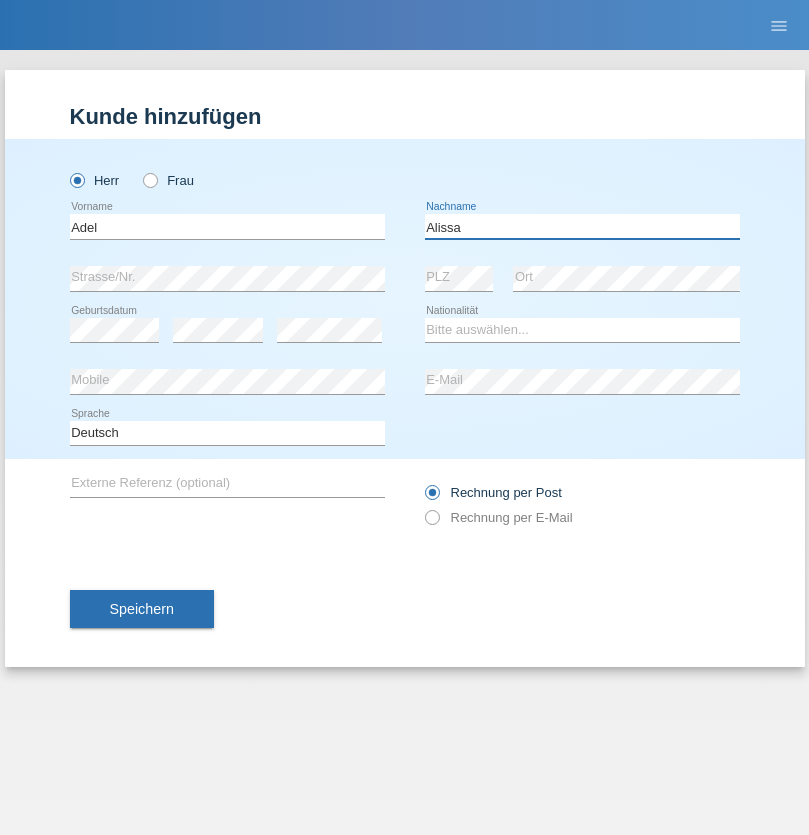 type on "Alissa" 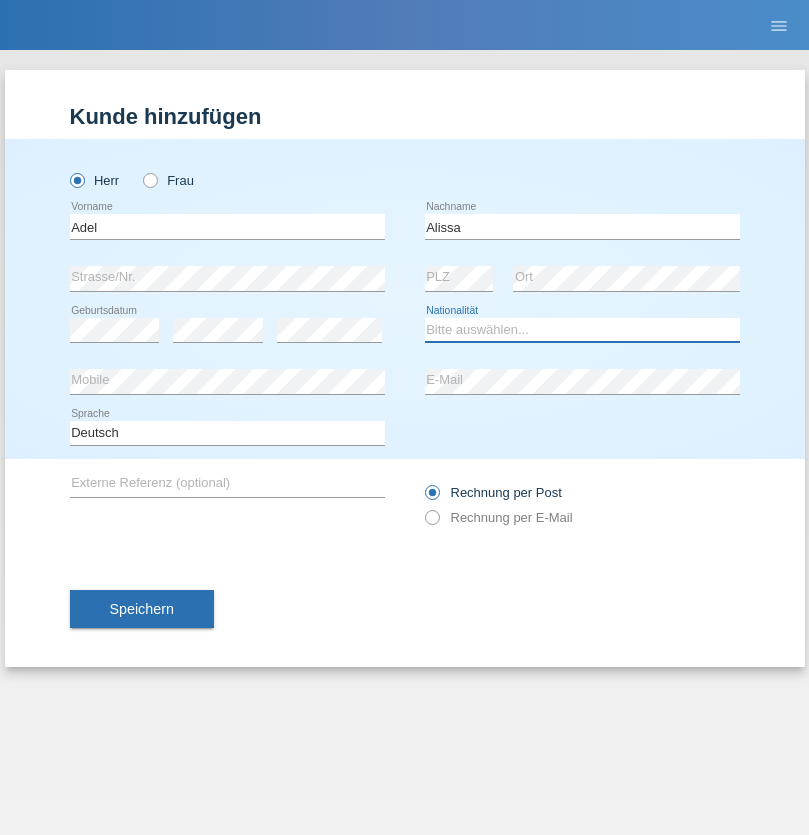 select on "SY" 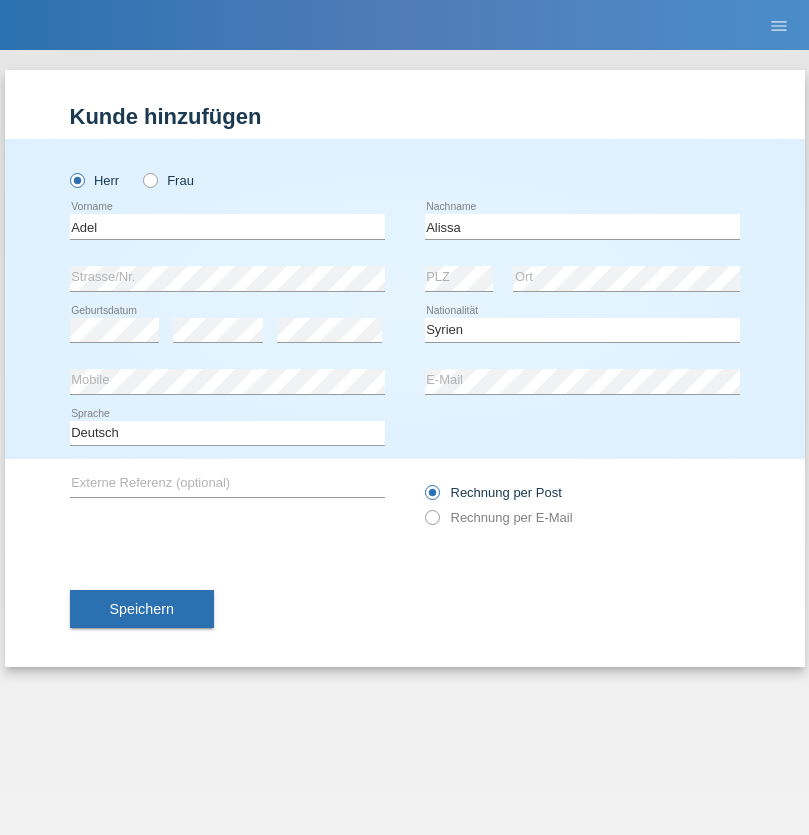 select on "C" 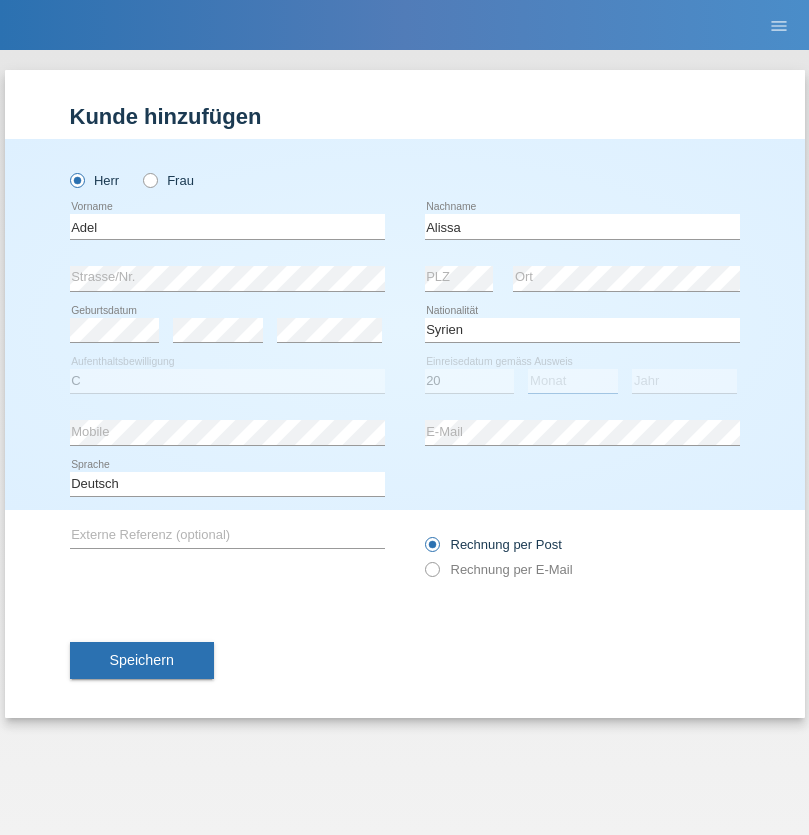 select on "09" 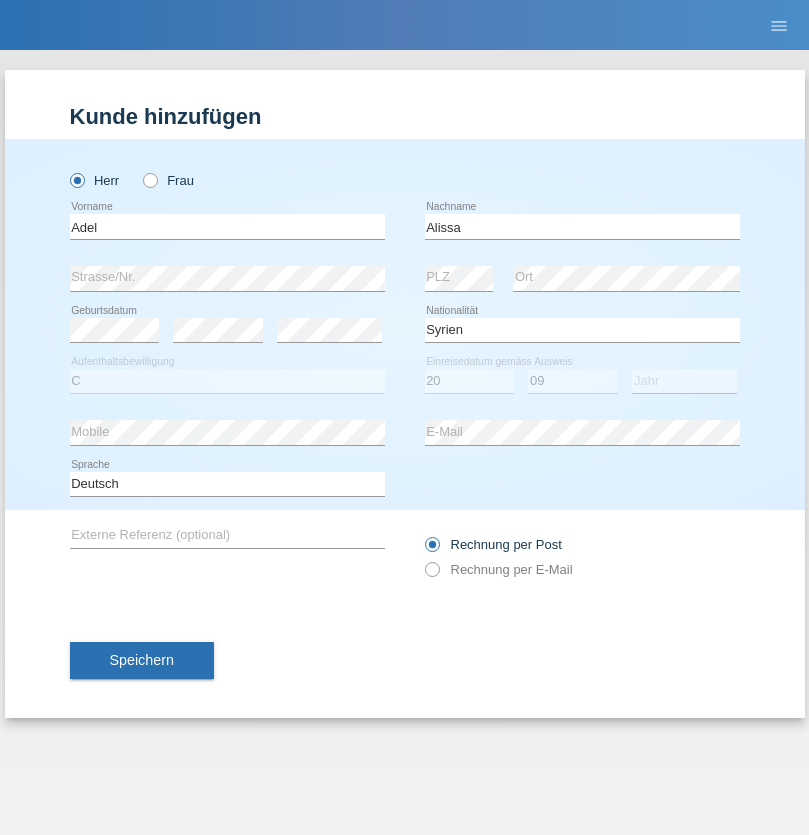 select on "2018" 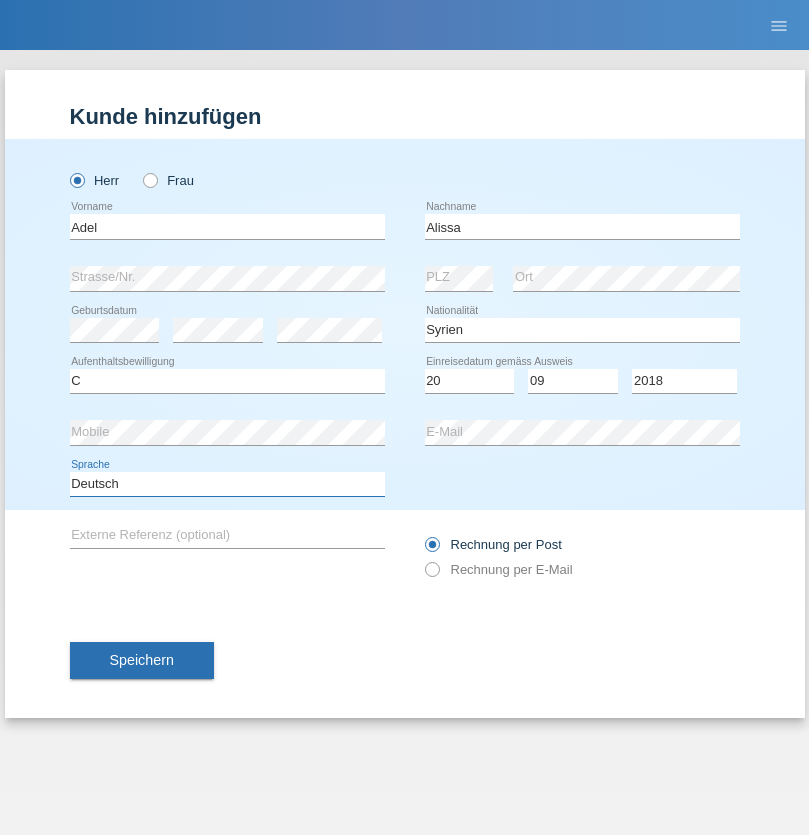 select on "en" 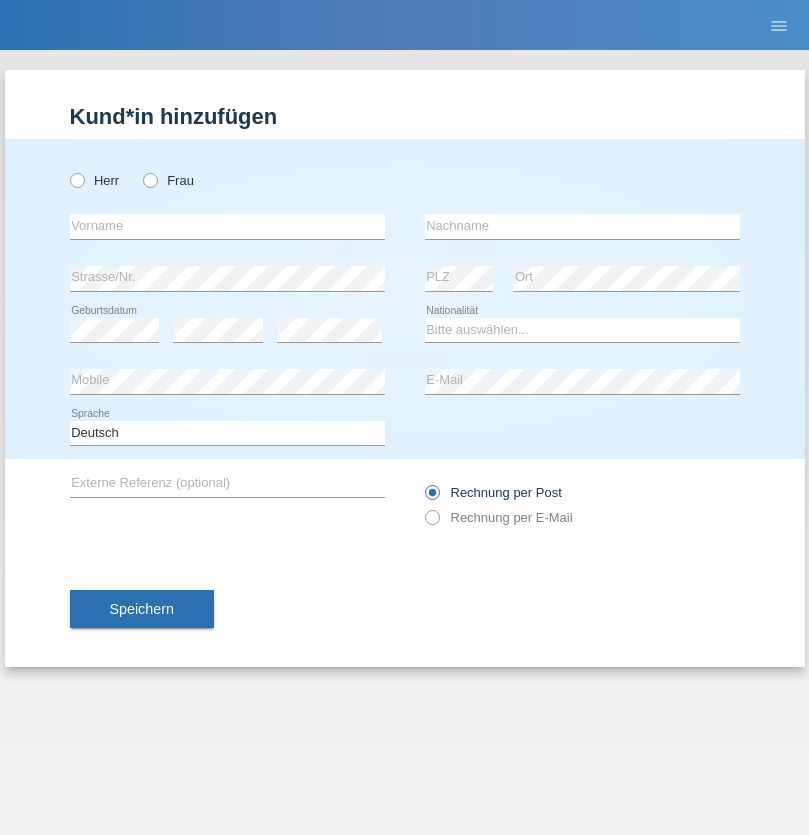 scroll, scrollTop: 0, scrollLeft: 0, axis: both 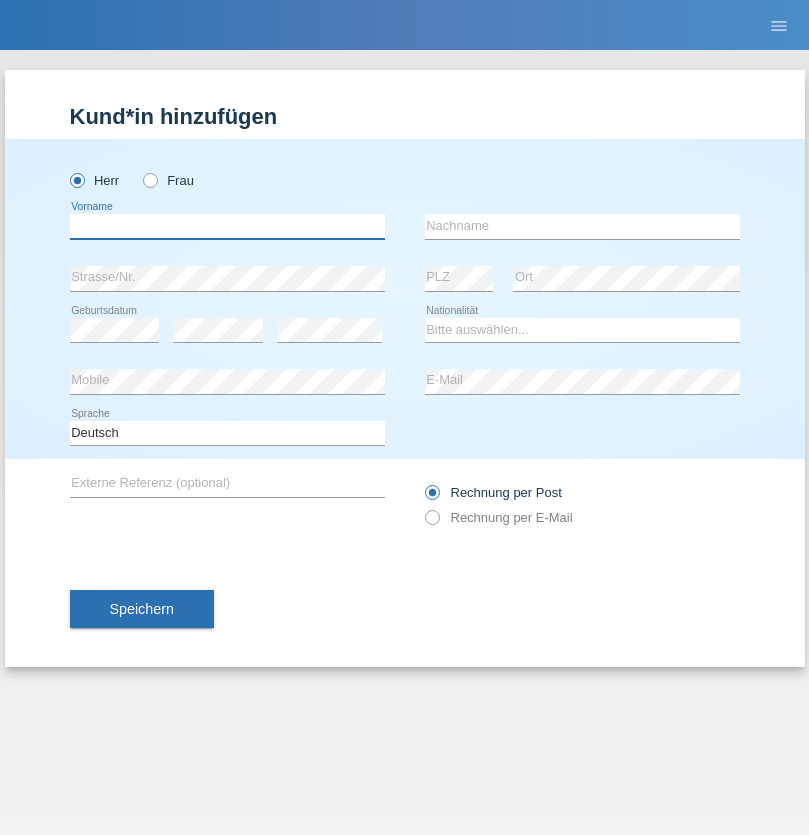click at bounding box center (227, 226) 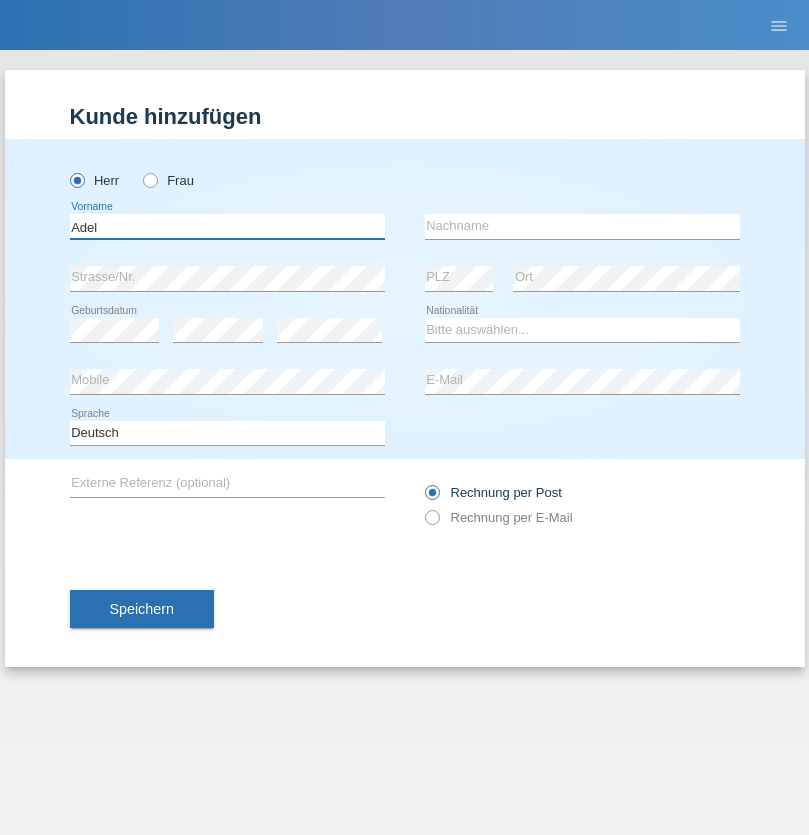type on "Adel" 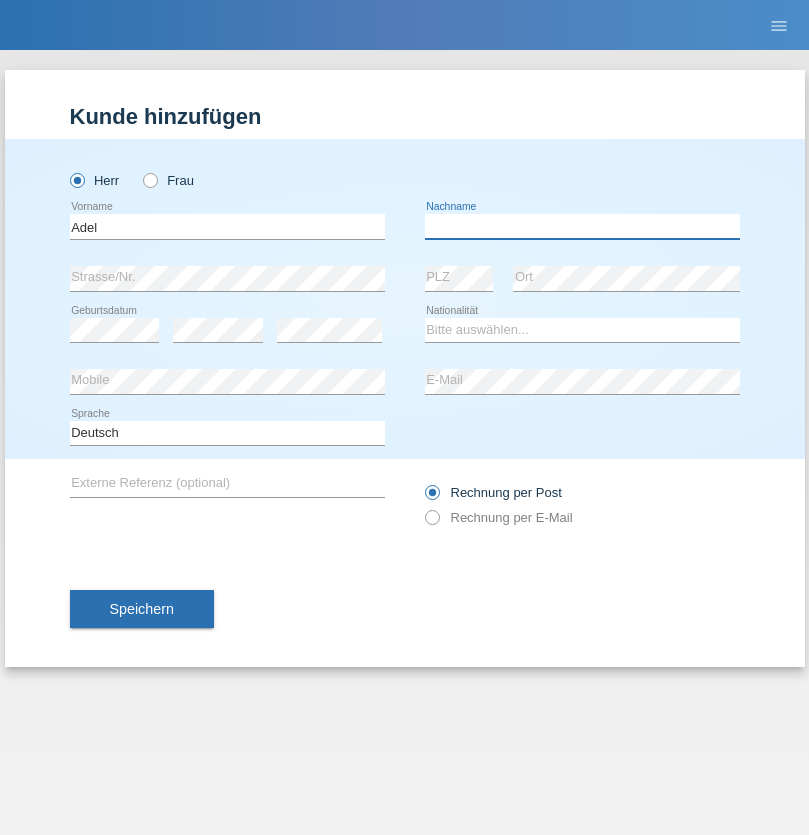 click at bounding box center (582, 226) 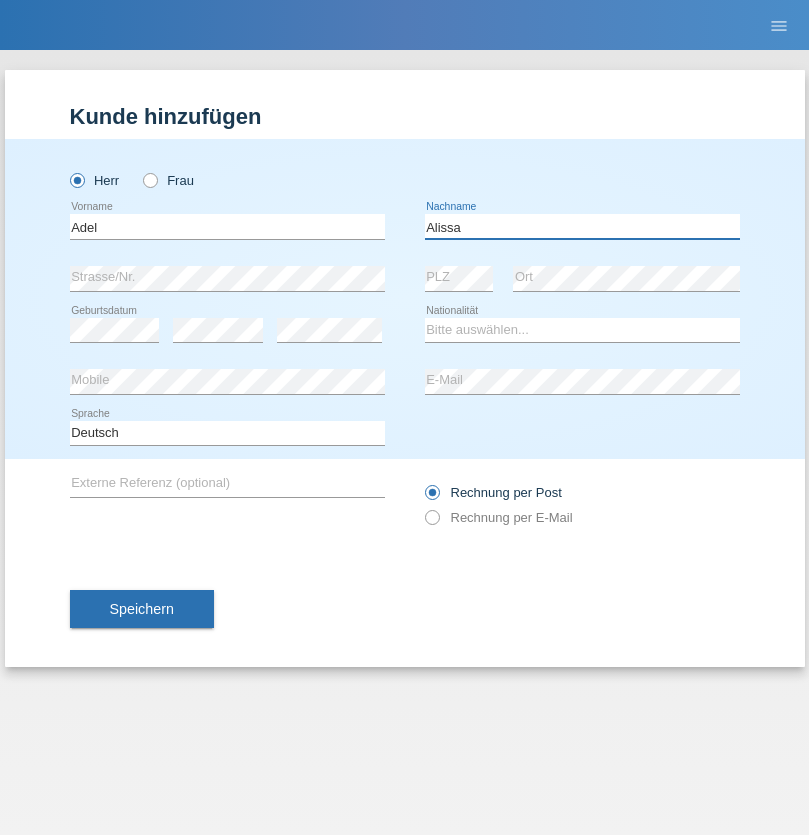 type on "Alissa" 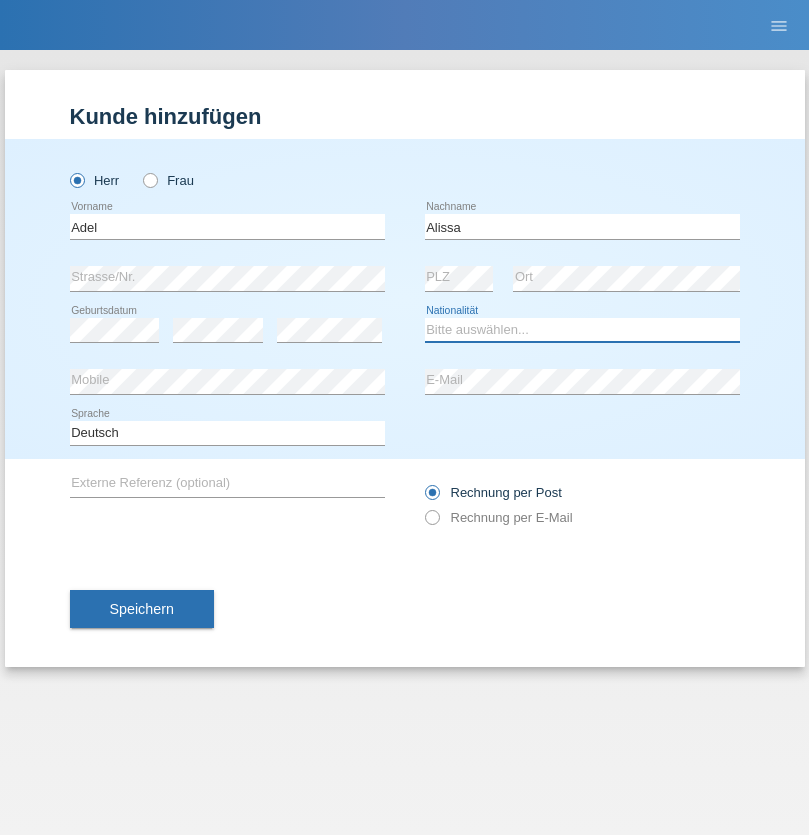 select on "SY" 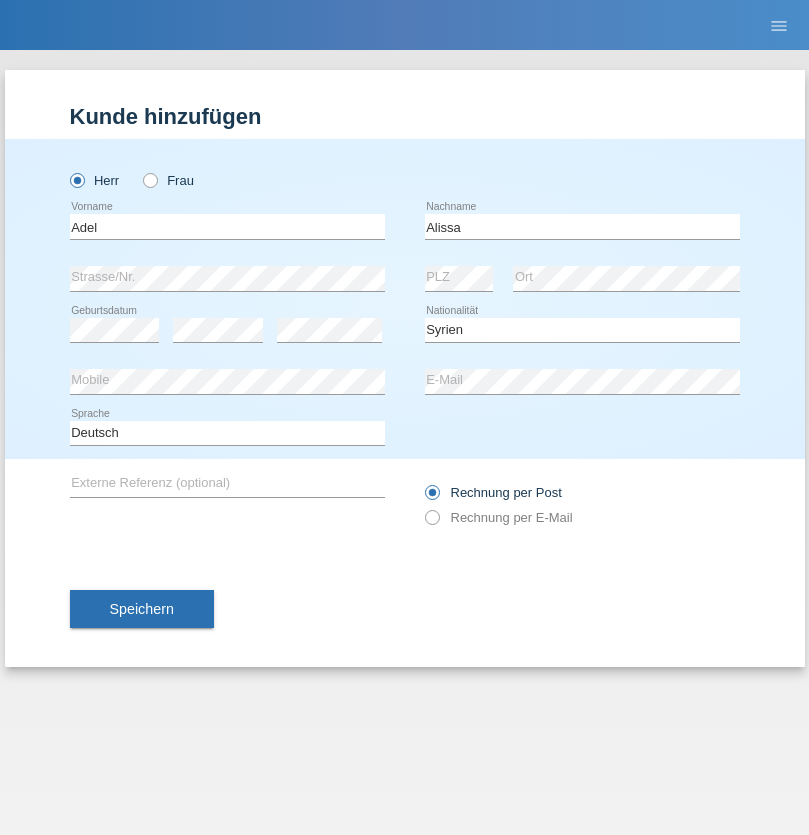 select on "C" 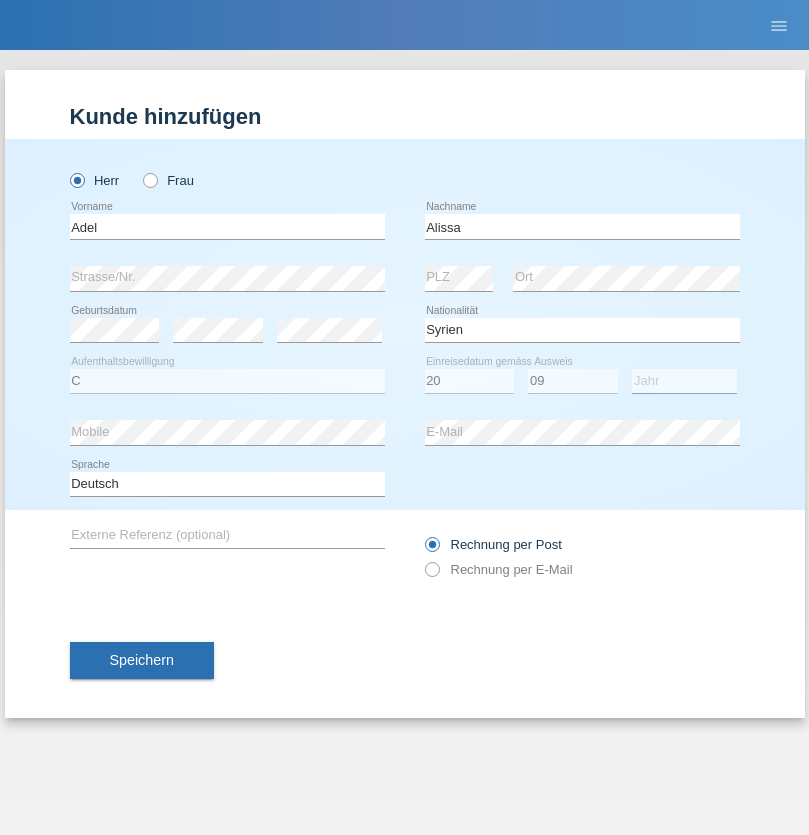 select on "2018" 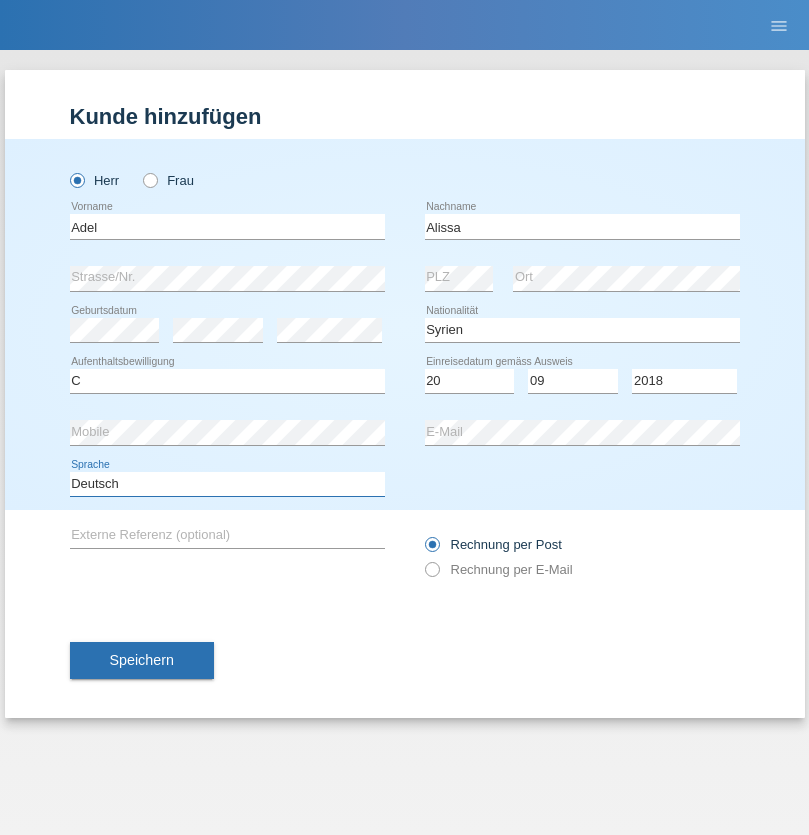 select on "en" 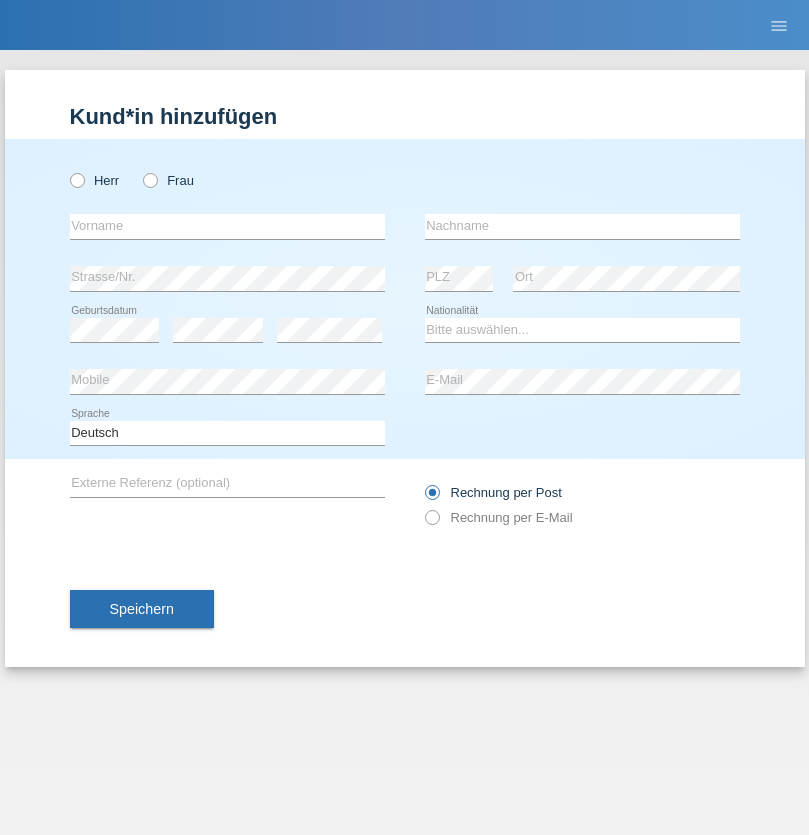 scroll, scrollTop: 0, scrollLeft: 0, axis: both 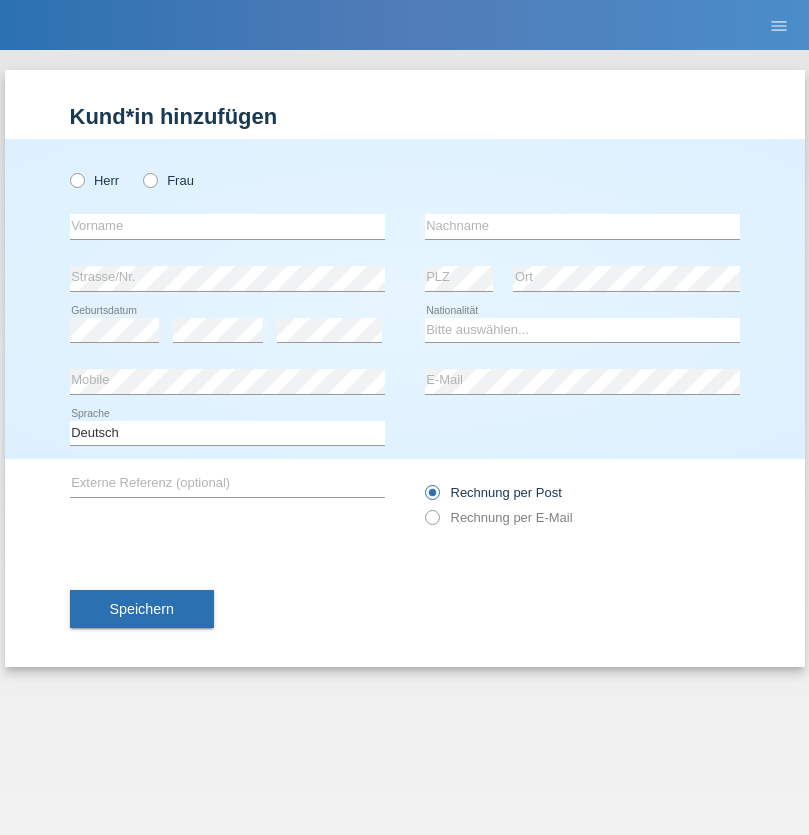 radio on "true" 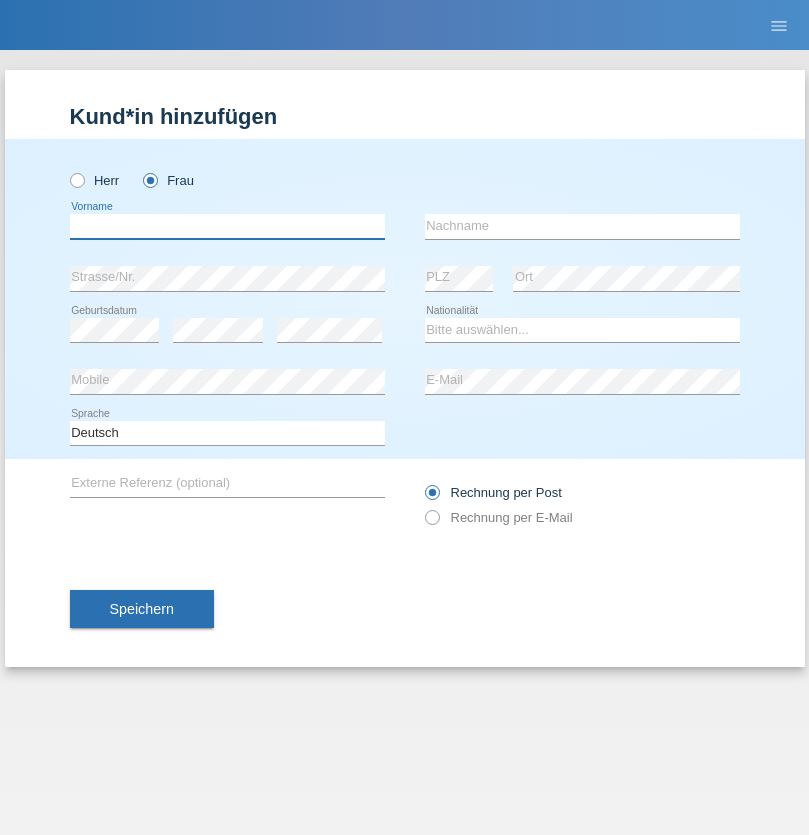 click at bounding box center (227, 226) 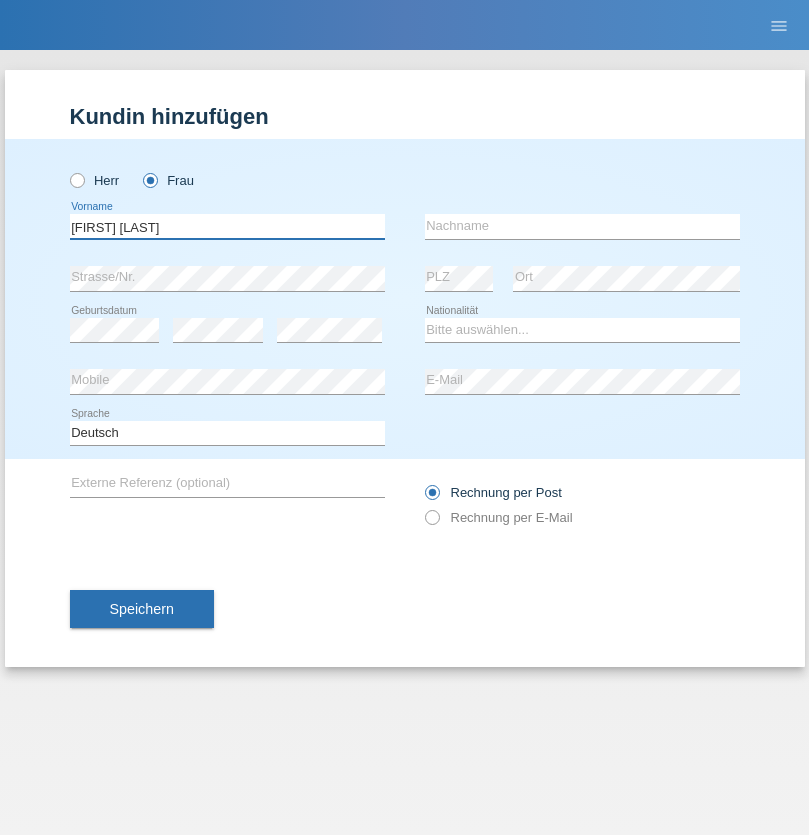 type on "Jessica Eliana" 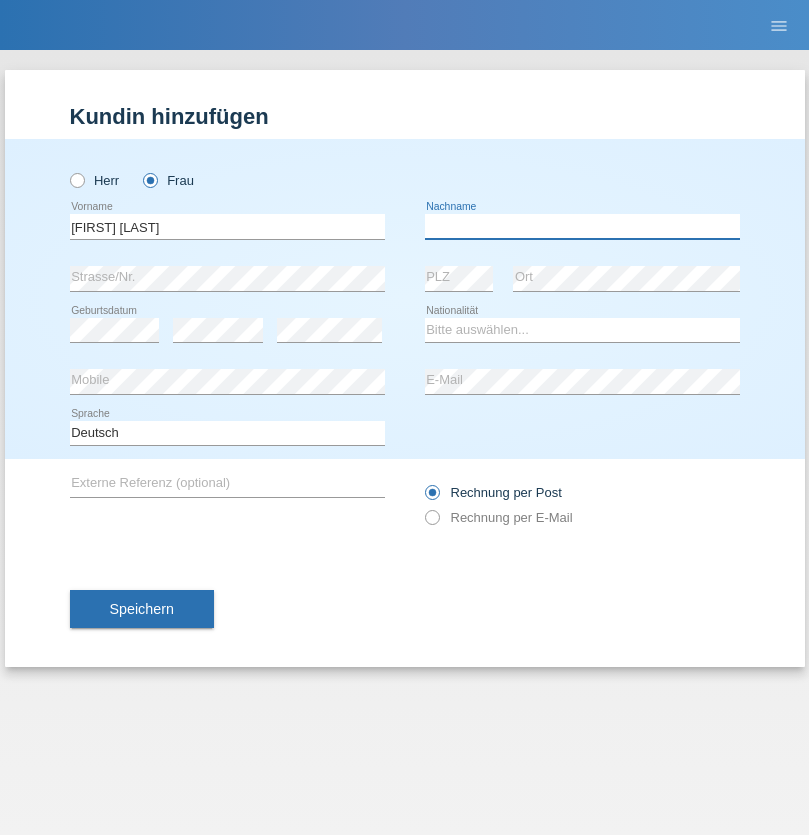 click at bounding box center (582, 226) 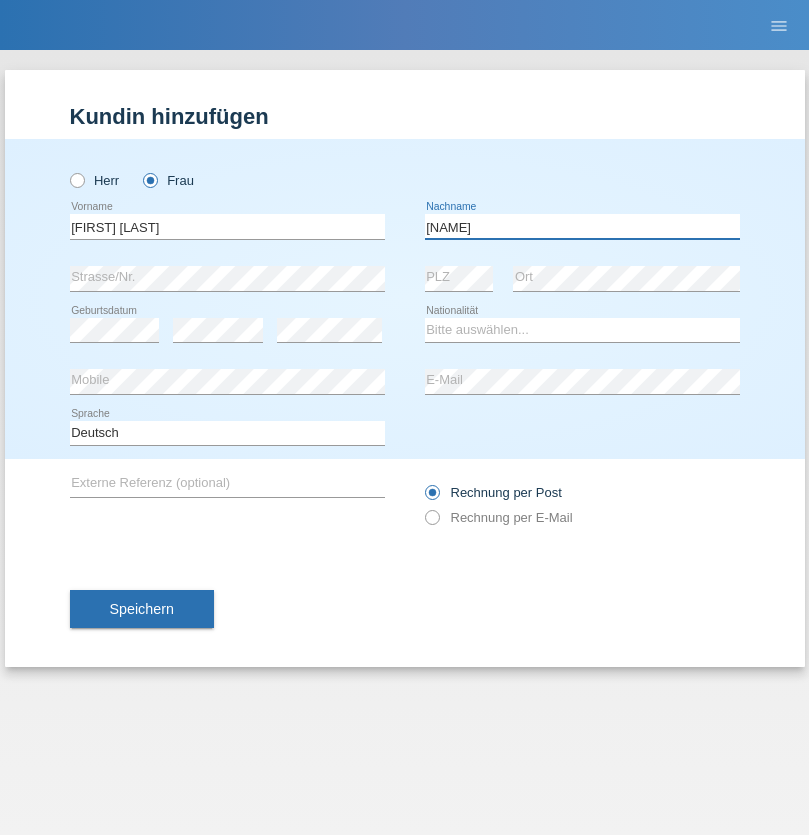 type on "Bleiker" 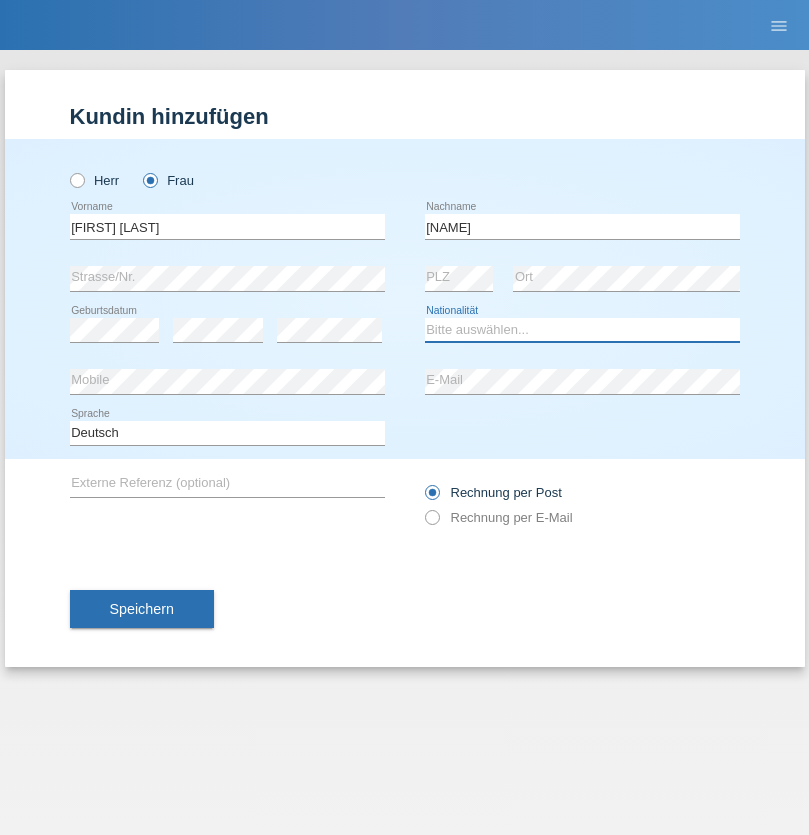 select on "CH" 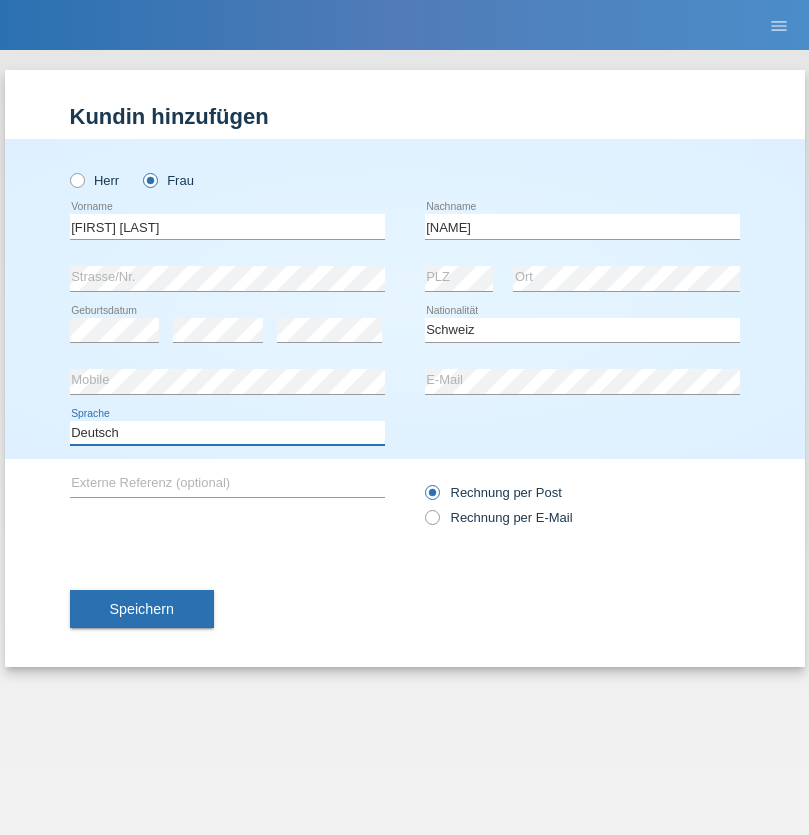 select on "en" 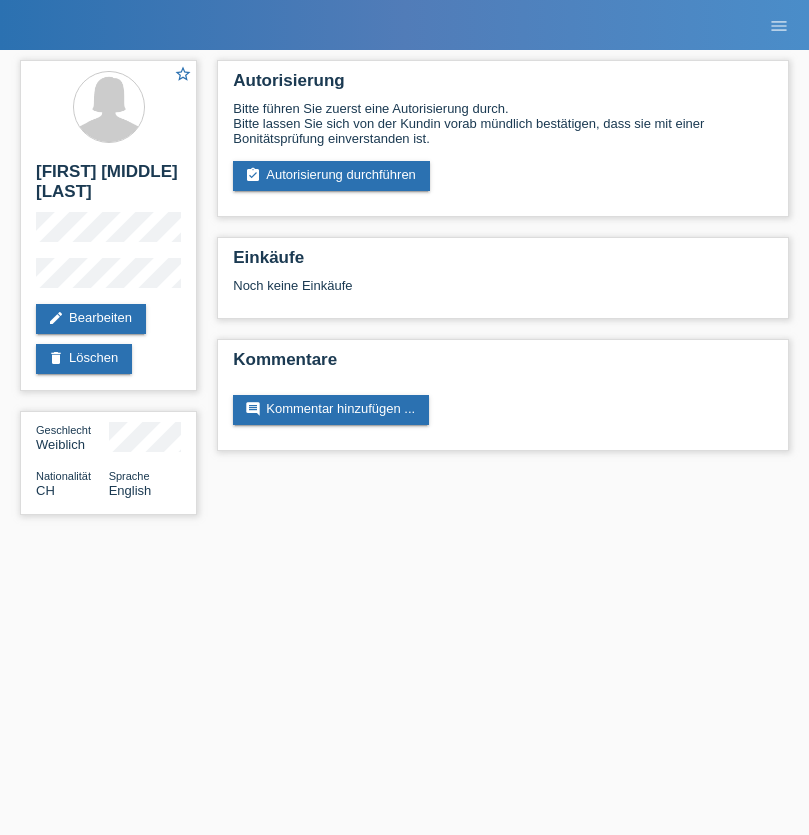 scroll, scrollTop: 0, scrollLeft: 0, axis: both 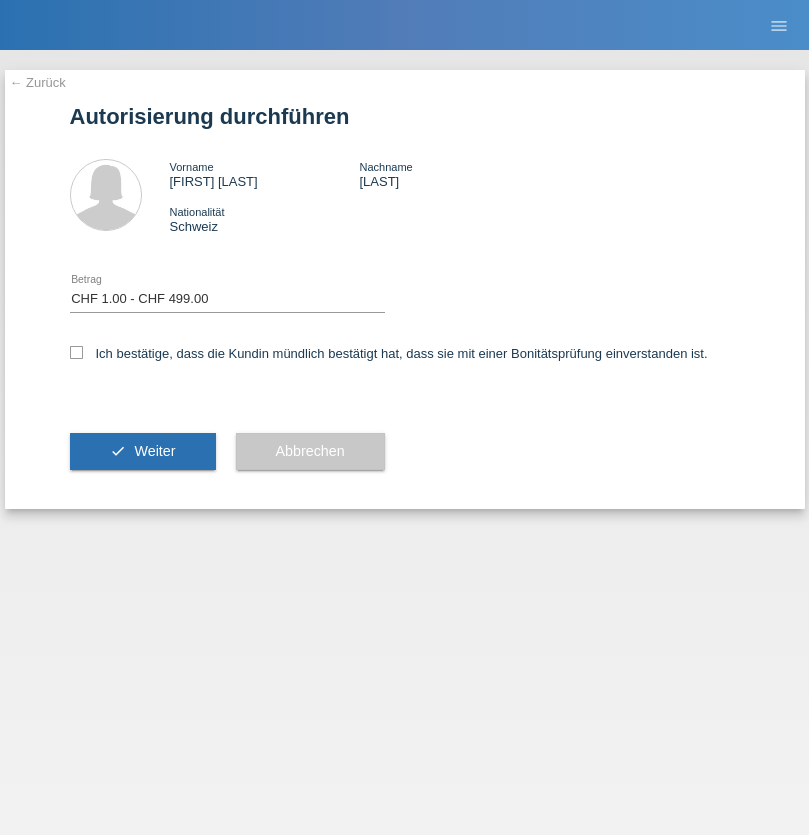 select on "1" 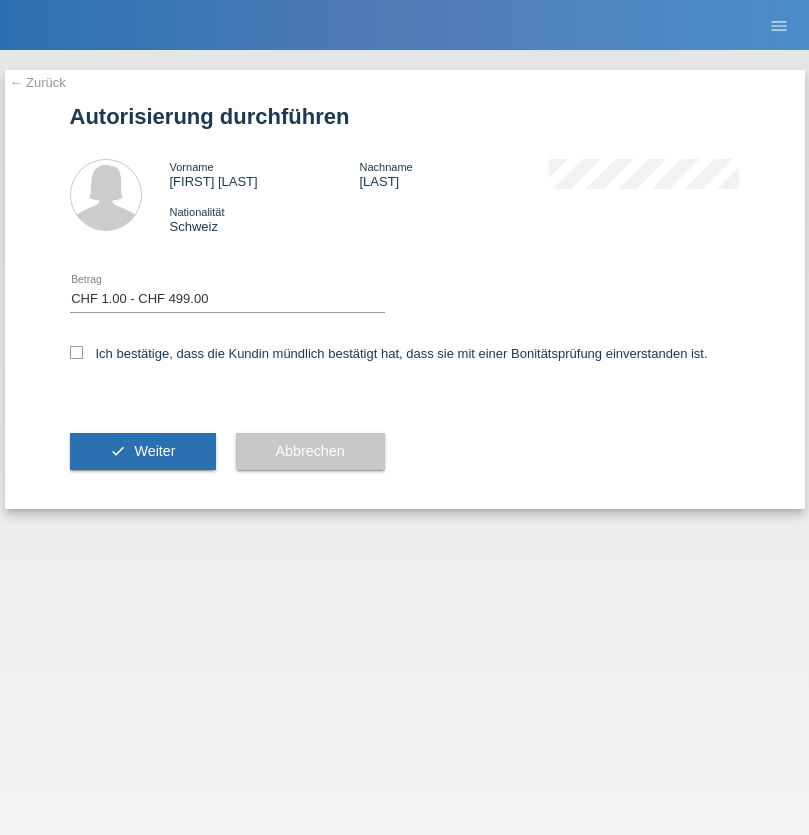 scroll, scrollTop: 0, scrollLeft: 0, axis: both 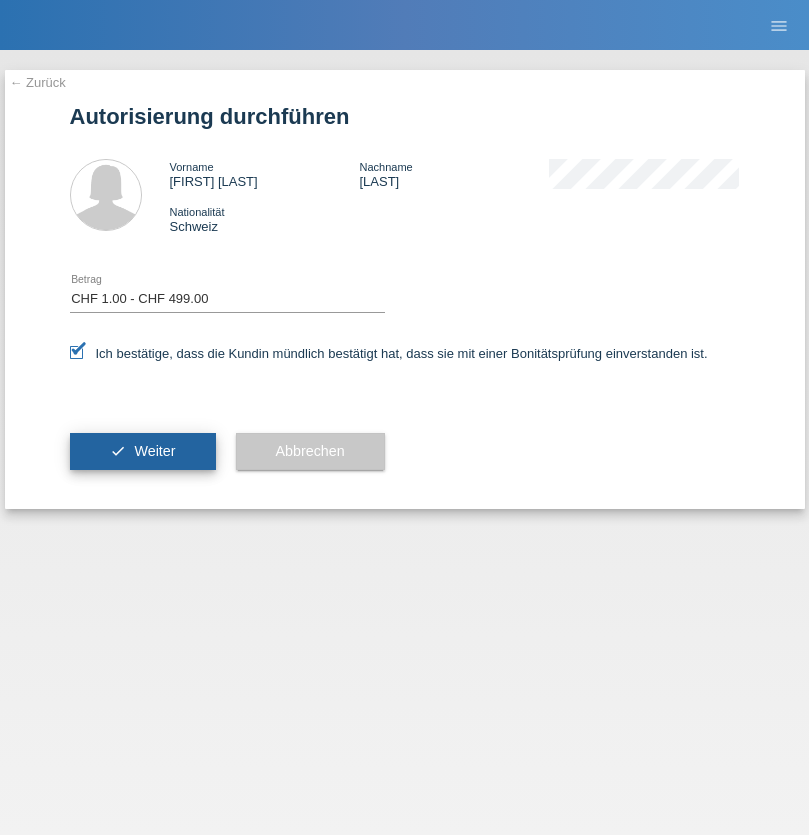 click on "Weiter" at bounding box center (154, 451) 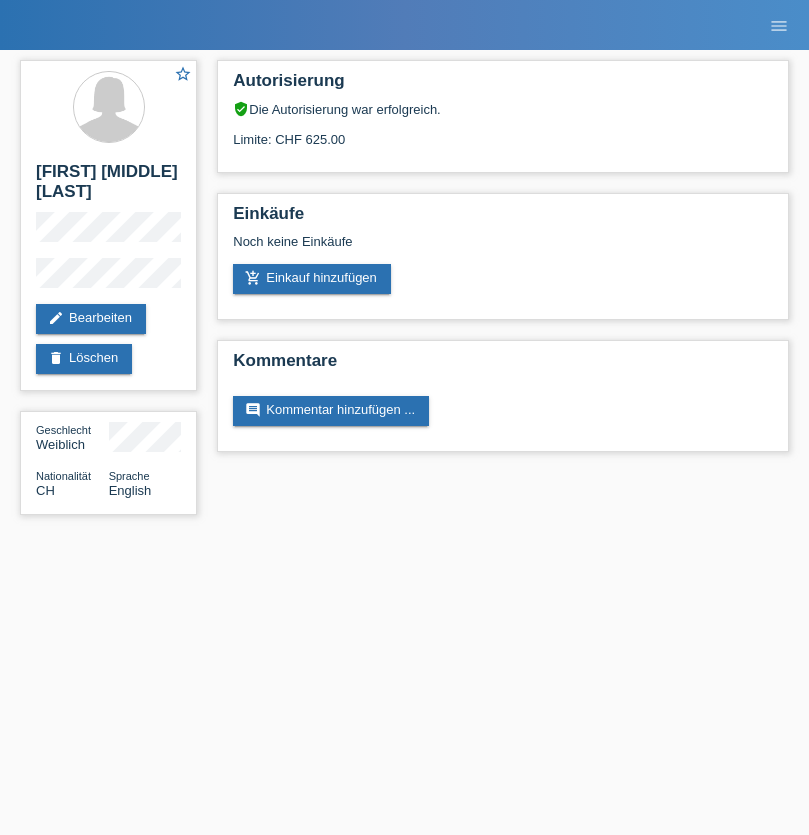scroll, scrollTop: 0, scrollLeft: 0, axis: both 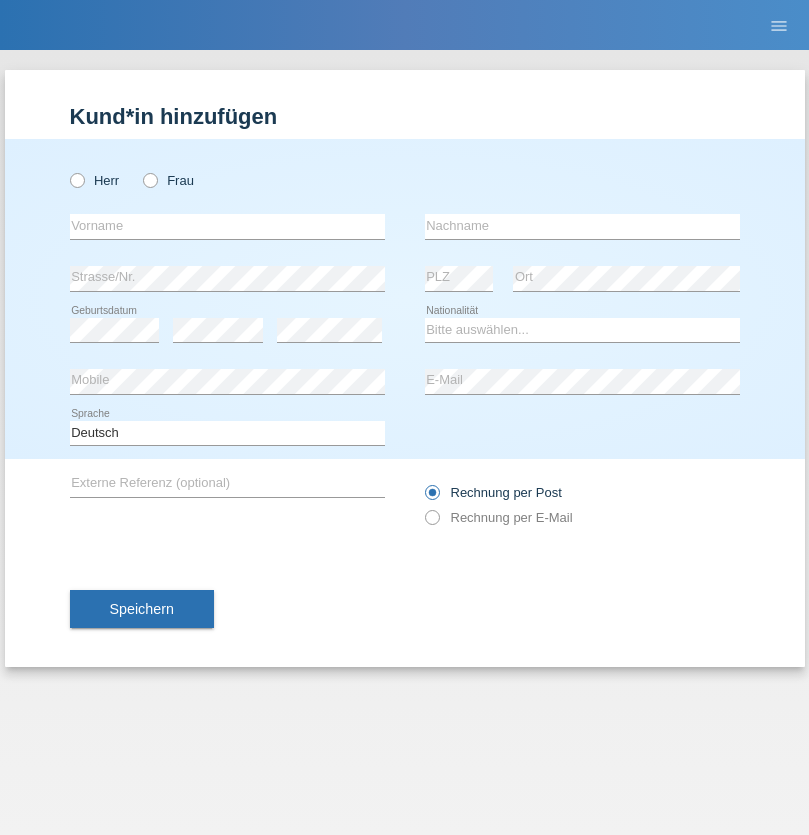 radio on "true" 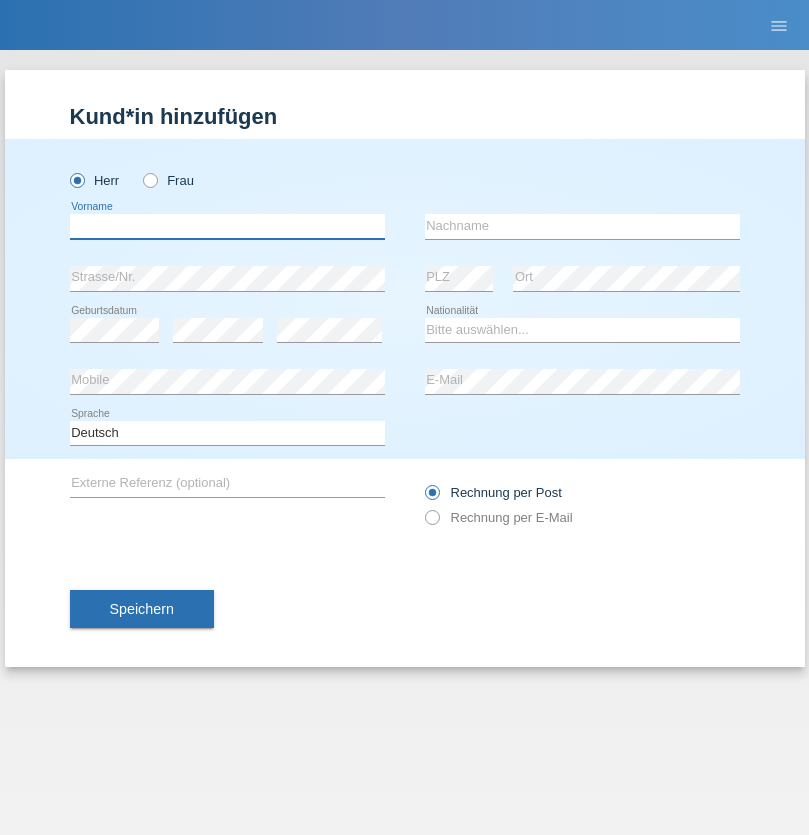 click at bounding box center (227, 226) 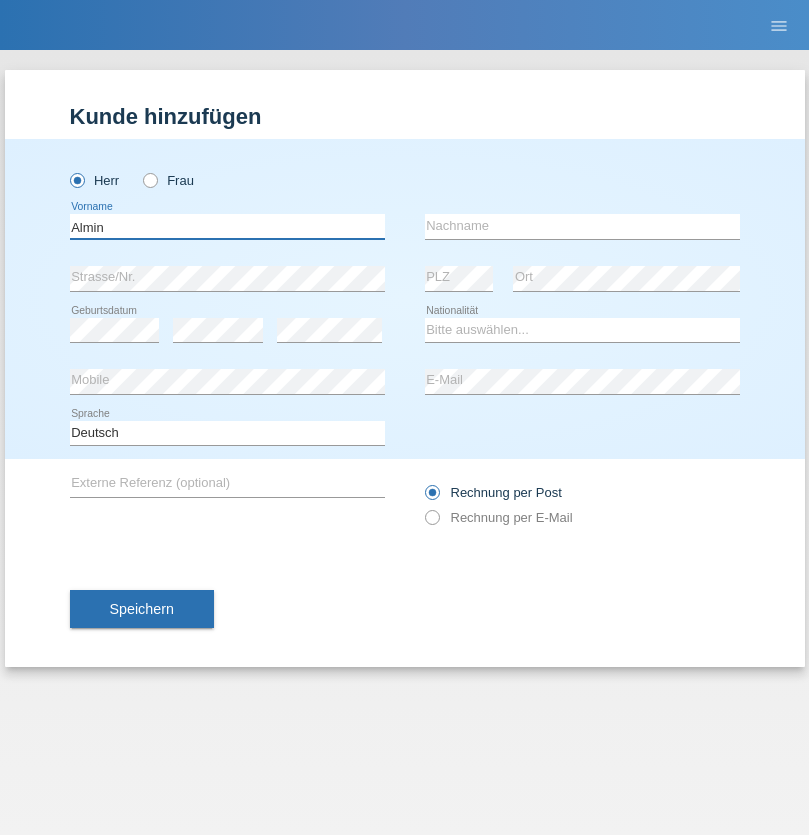 type on "Almin" 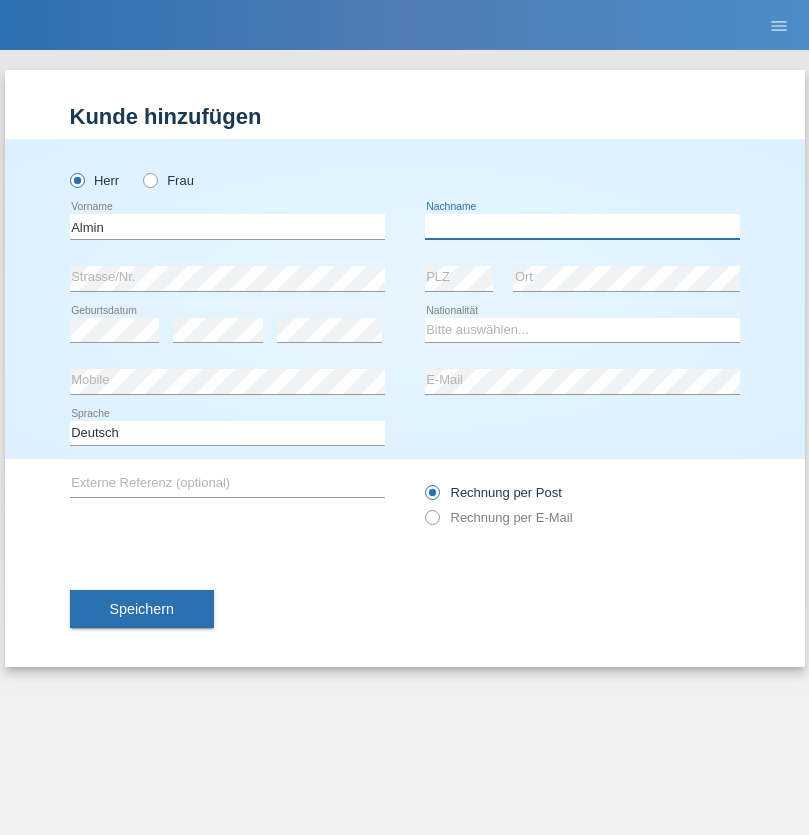 click at bounding box center [582, 226] 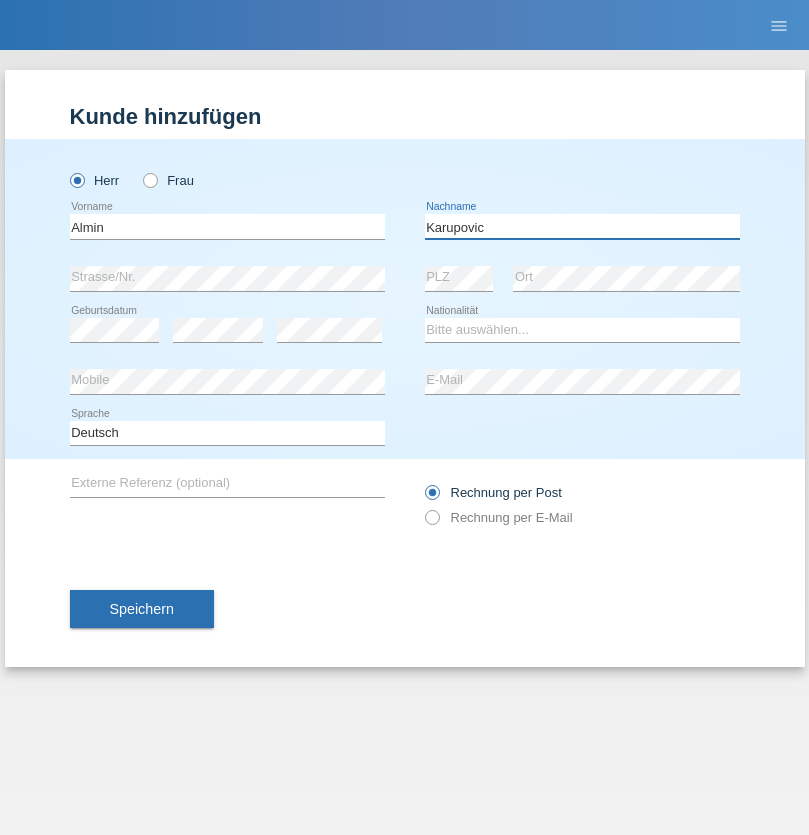 type on "Karupovic" 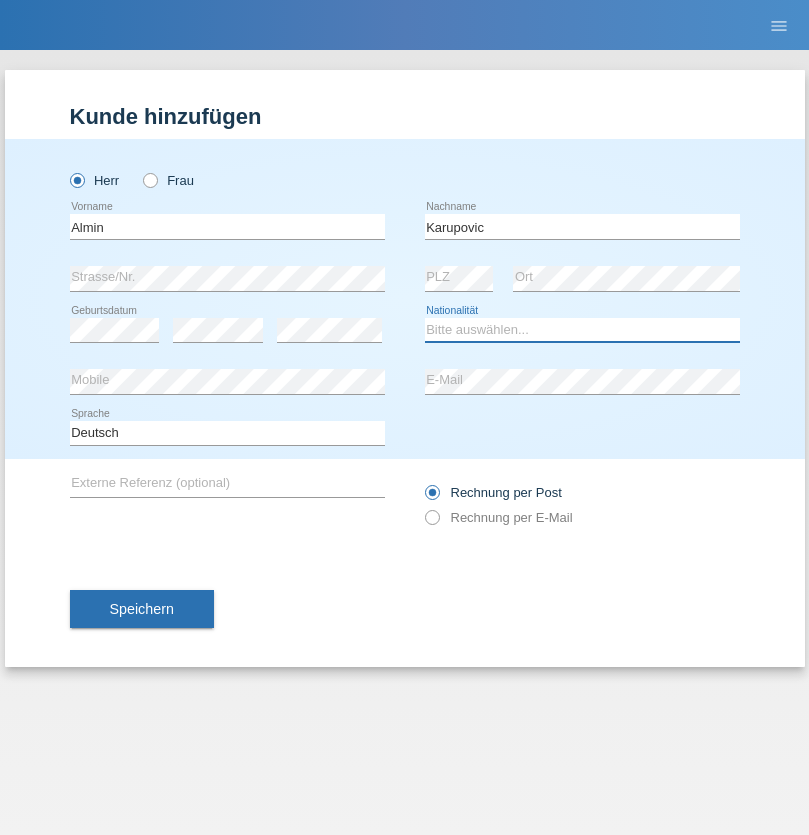 select on "CH" 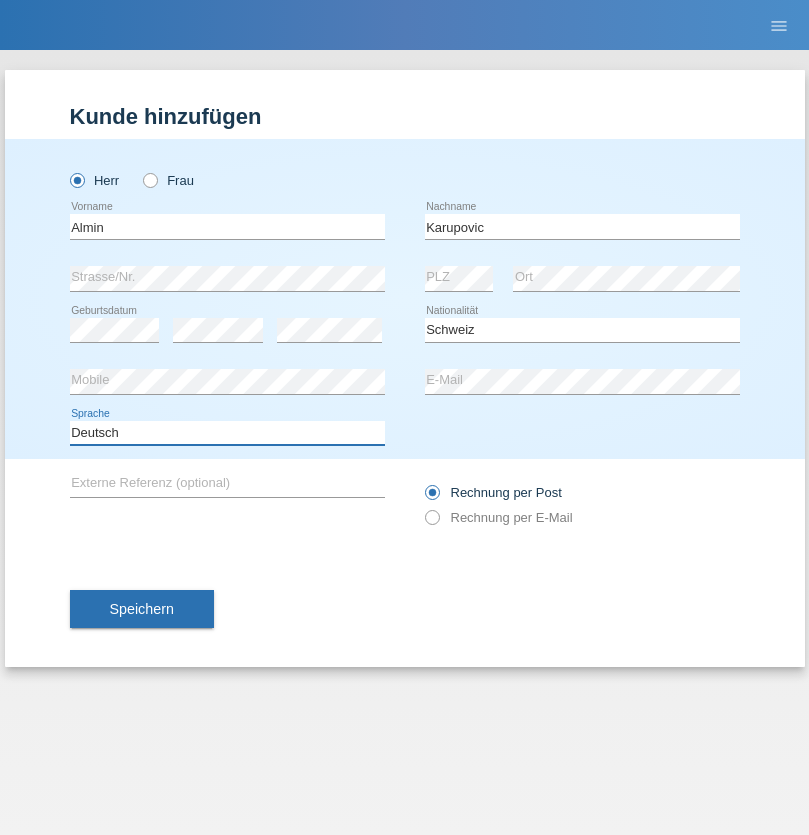 select on "en" 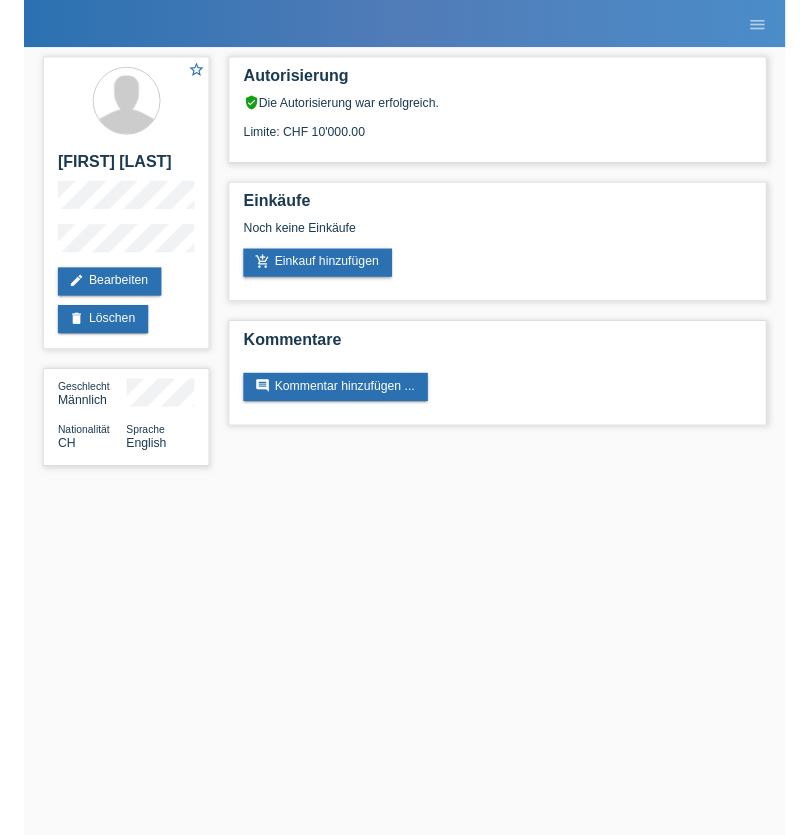 scroll, scrollTop: 0, scrollLeft: 0, axis: both 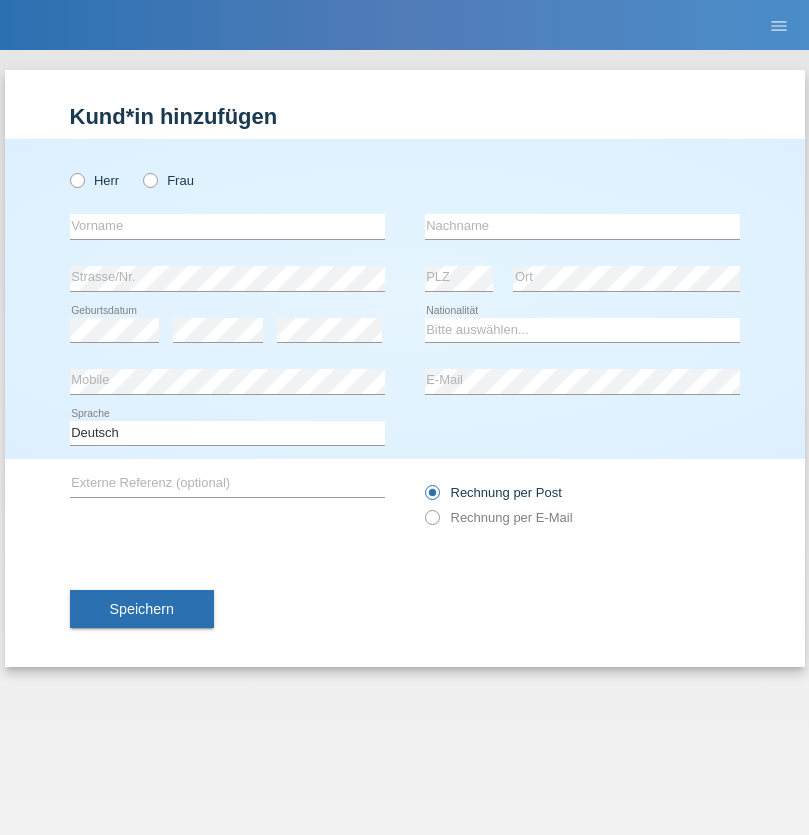 radio on "true" 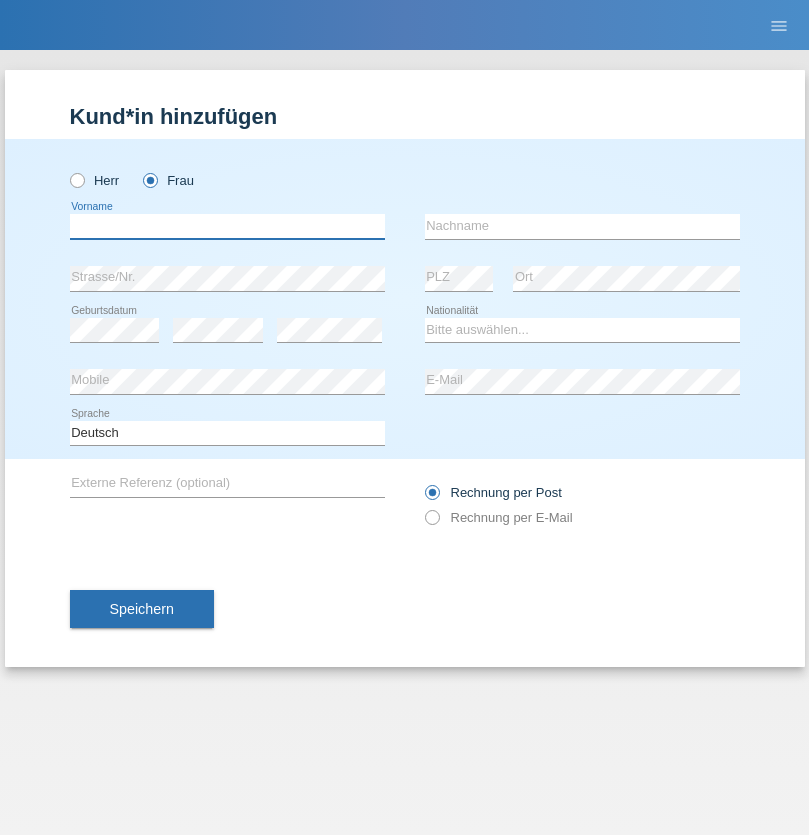 click at bounding box center [227, 226] 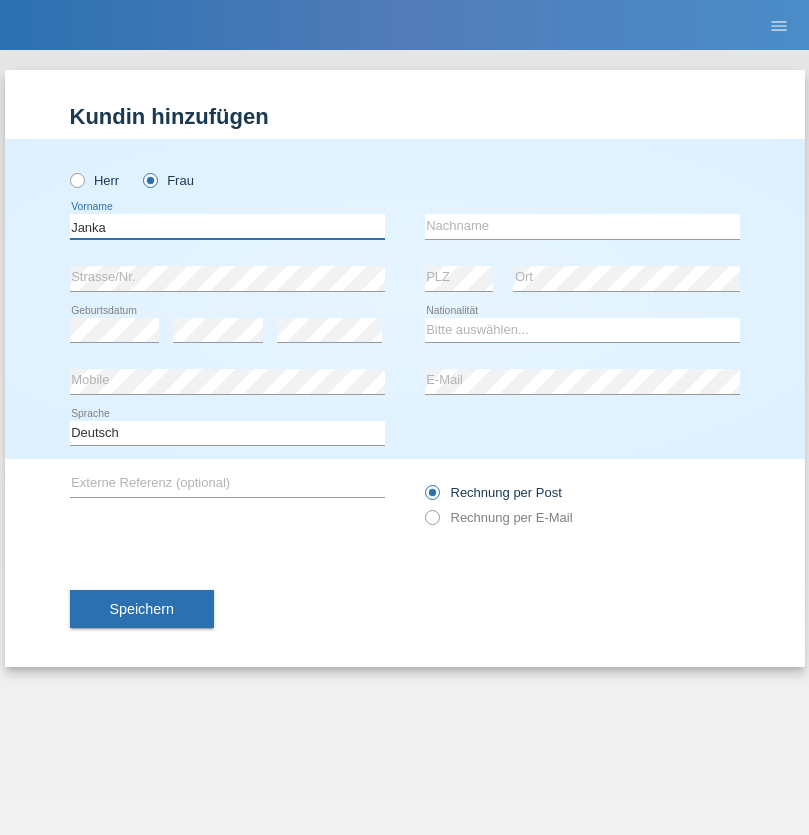 type on "Janka" 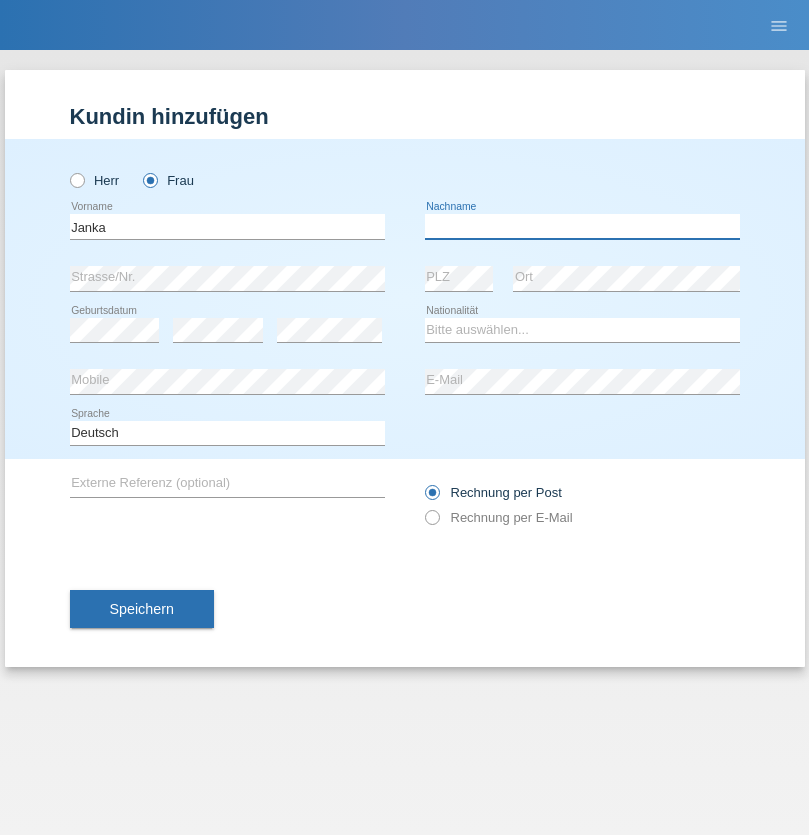 click at bounding box center (582, 226) 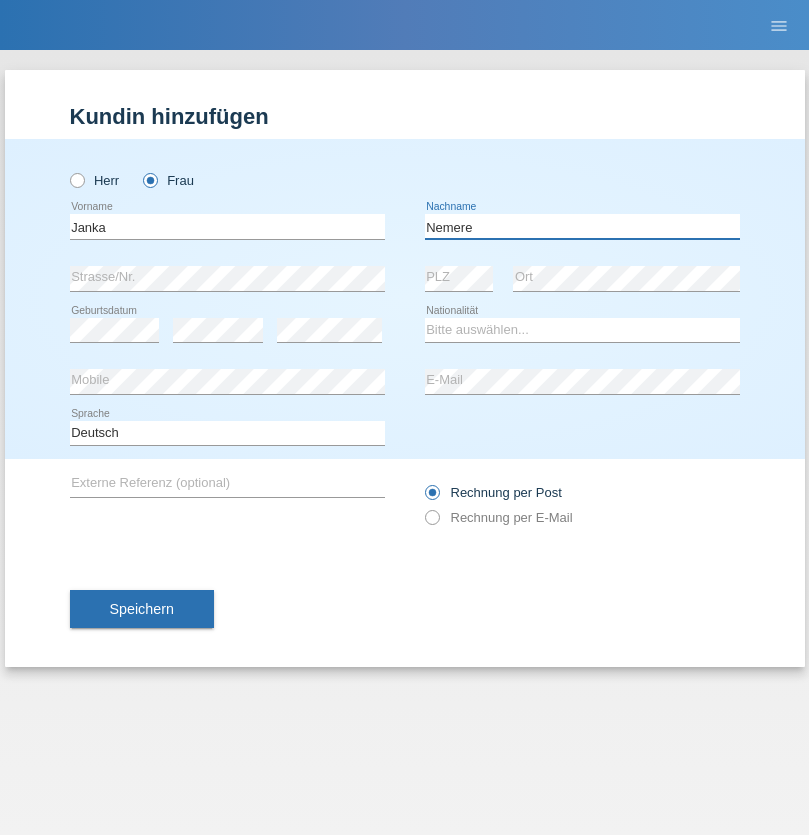 type on "Nemere" 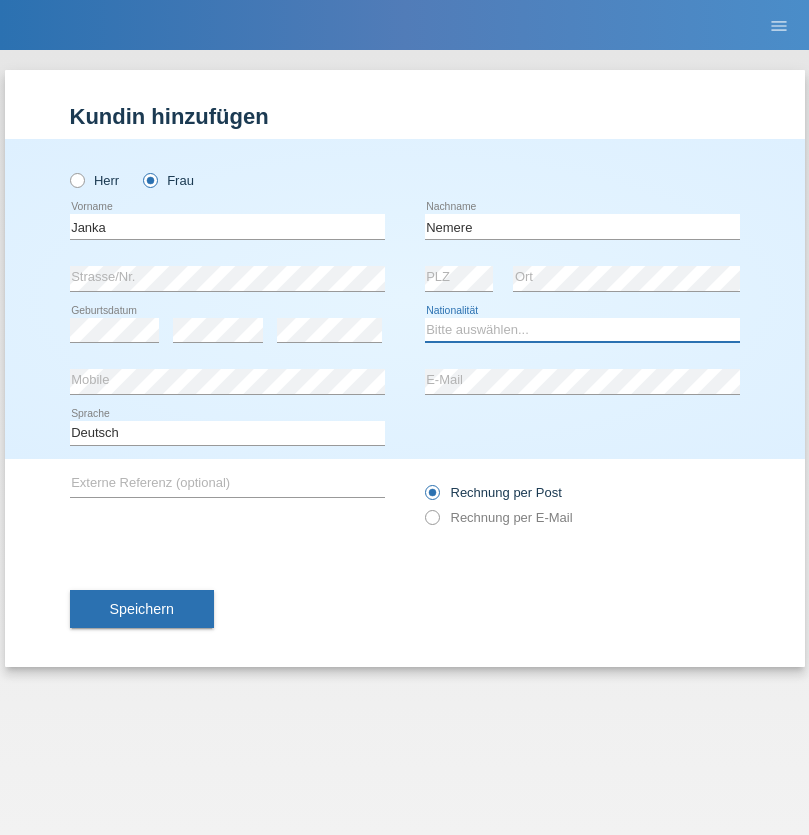 select on "HU" 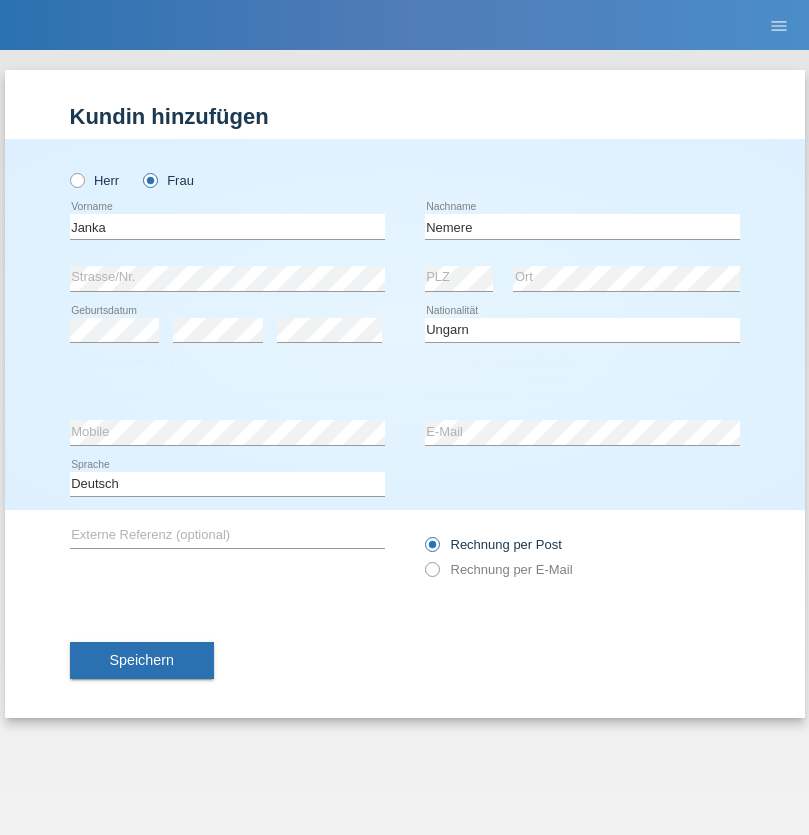 select on "C" 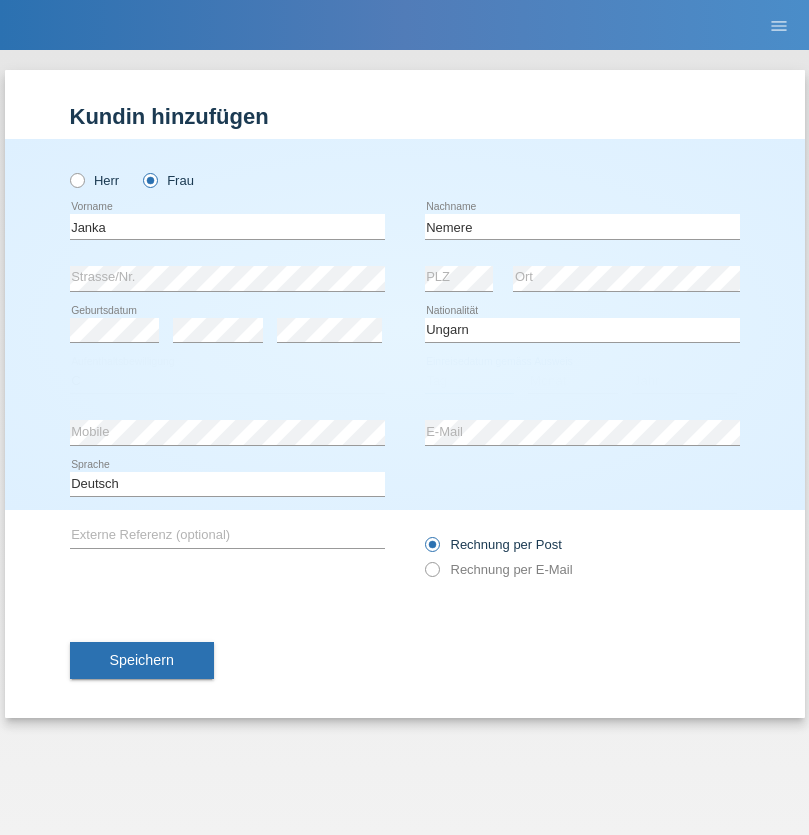 select on "13" 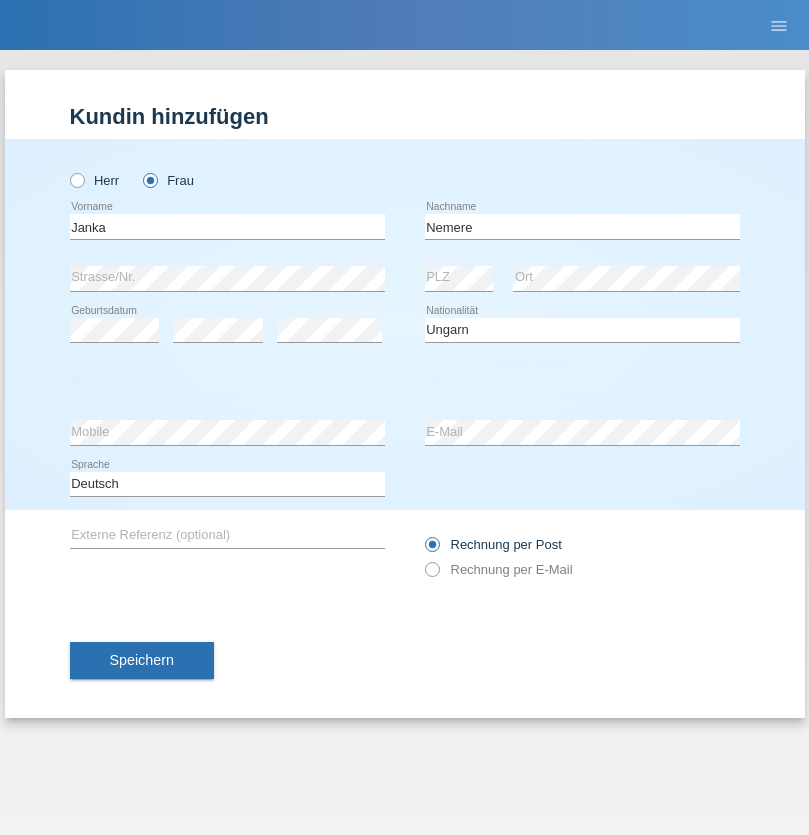 select on "12" 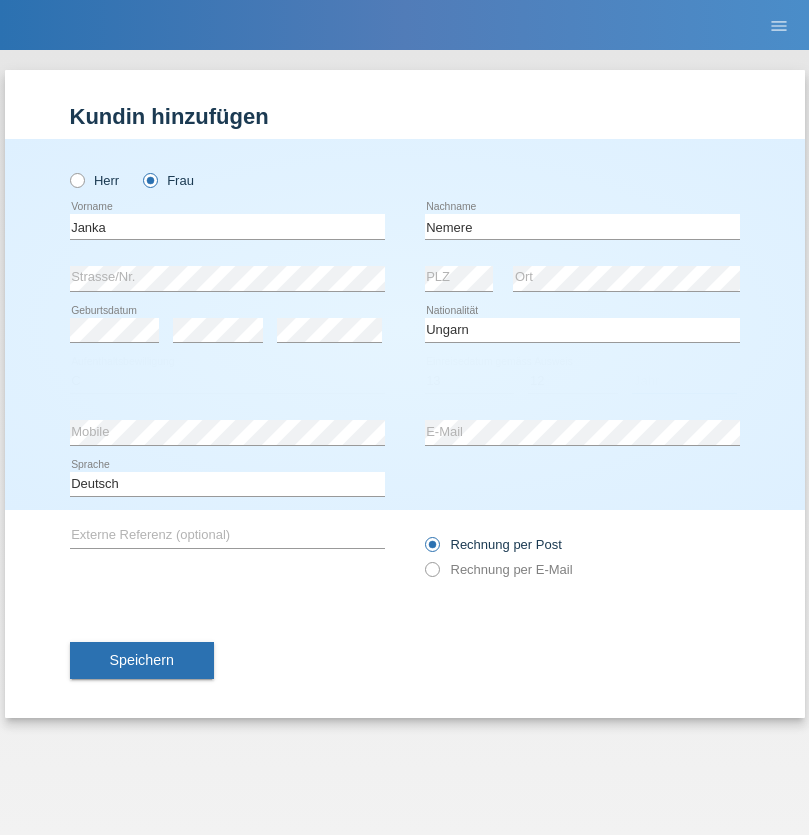 select on "2021" 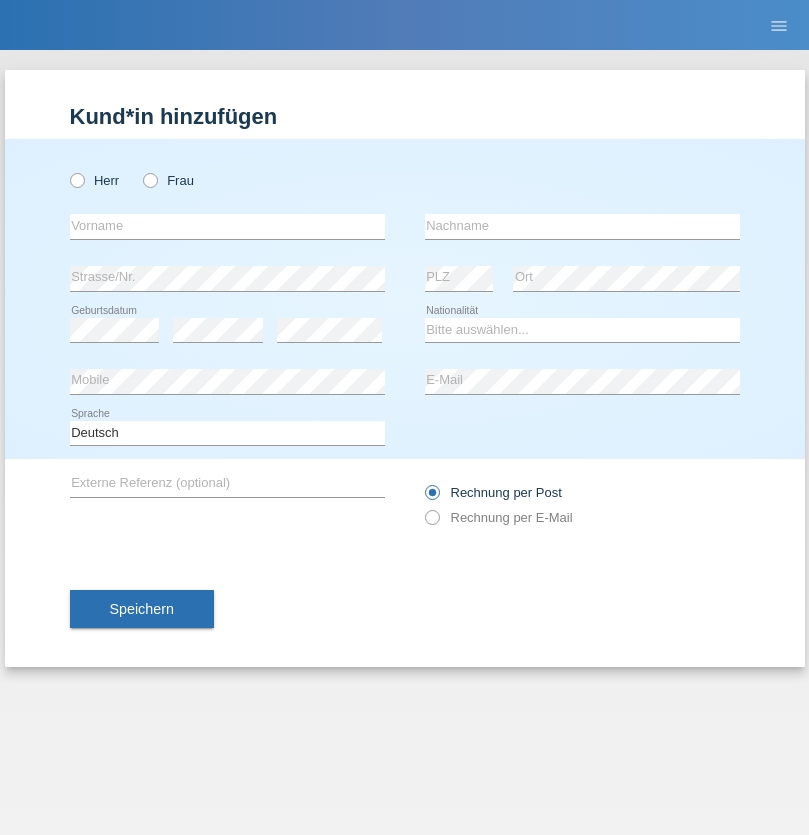 scroll, scrollTop: 0, scrollLeft: 0, axis: both 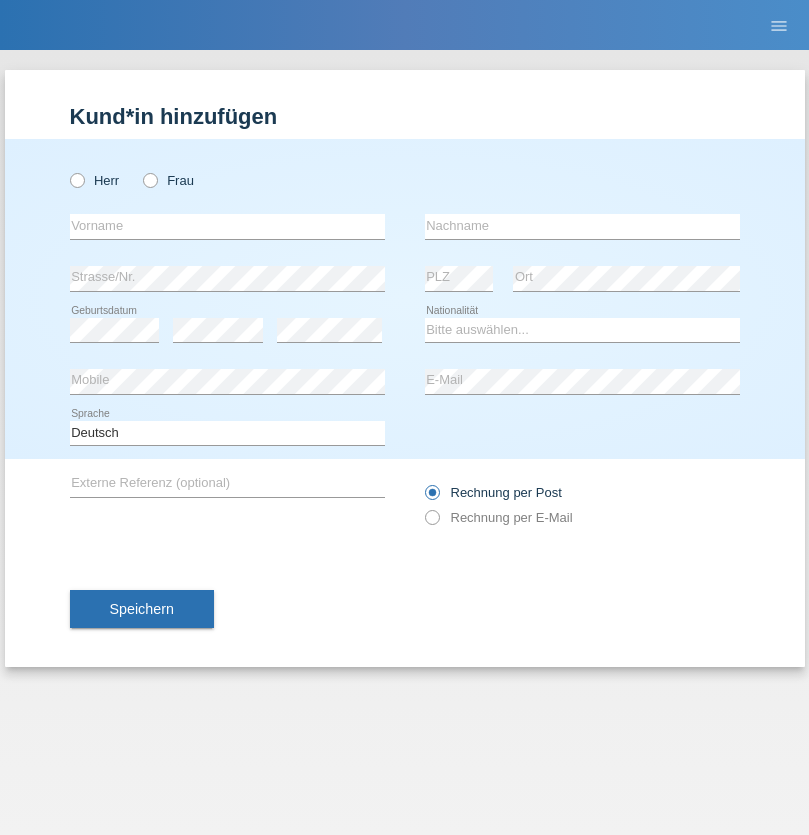 radio on "true" 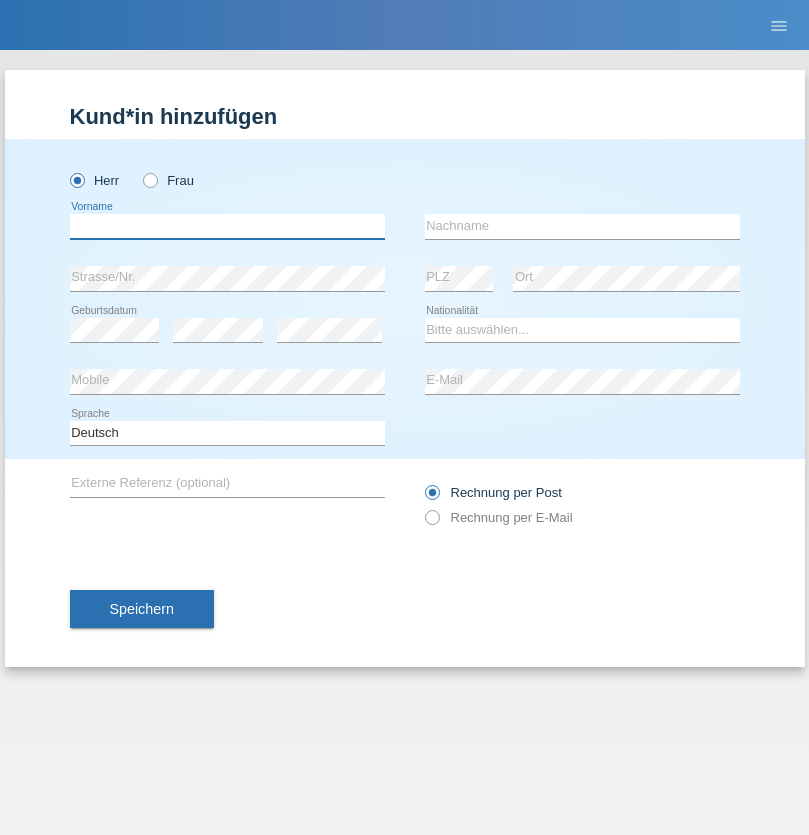 click at bounding box center (227, 226) 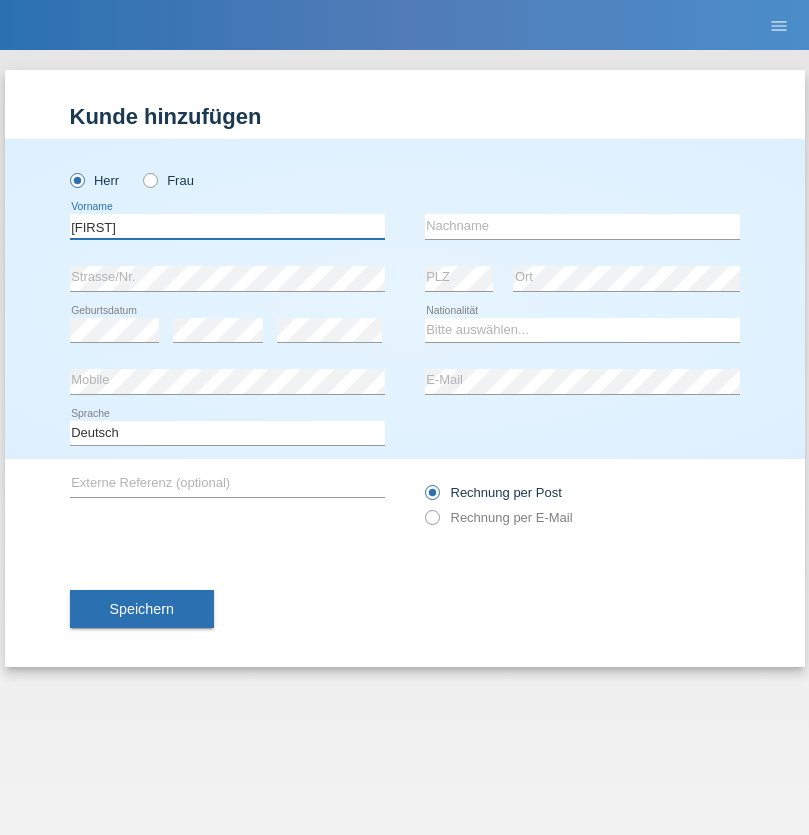 type on "[FIRST]" 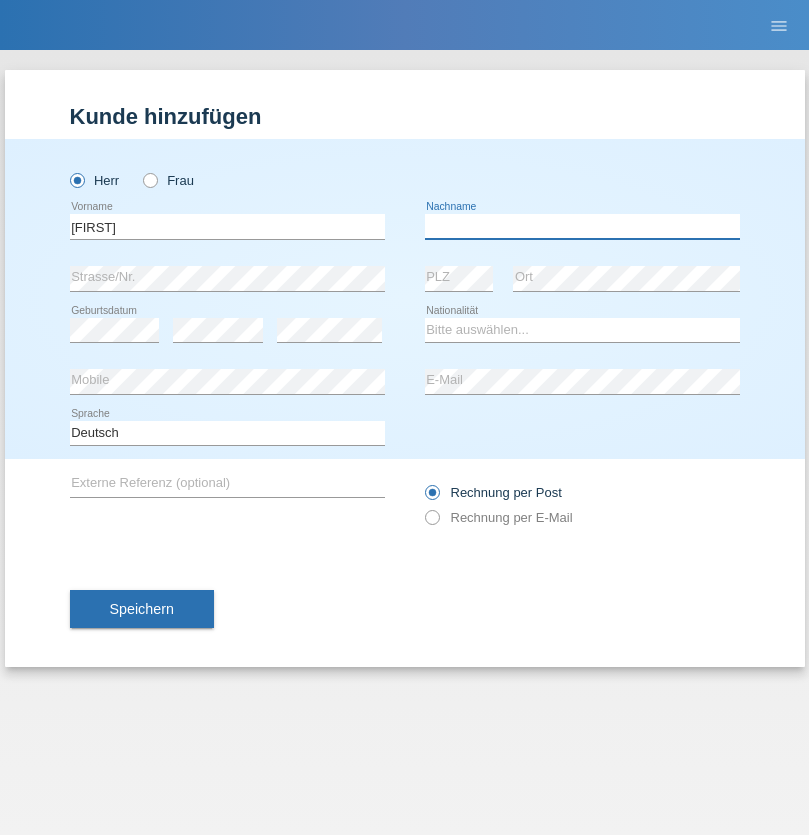 click at bounding box center (582, 226) 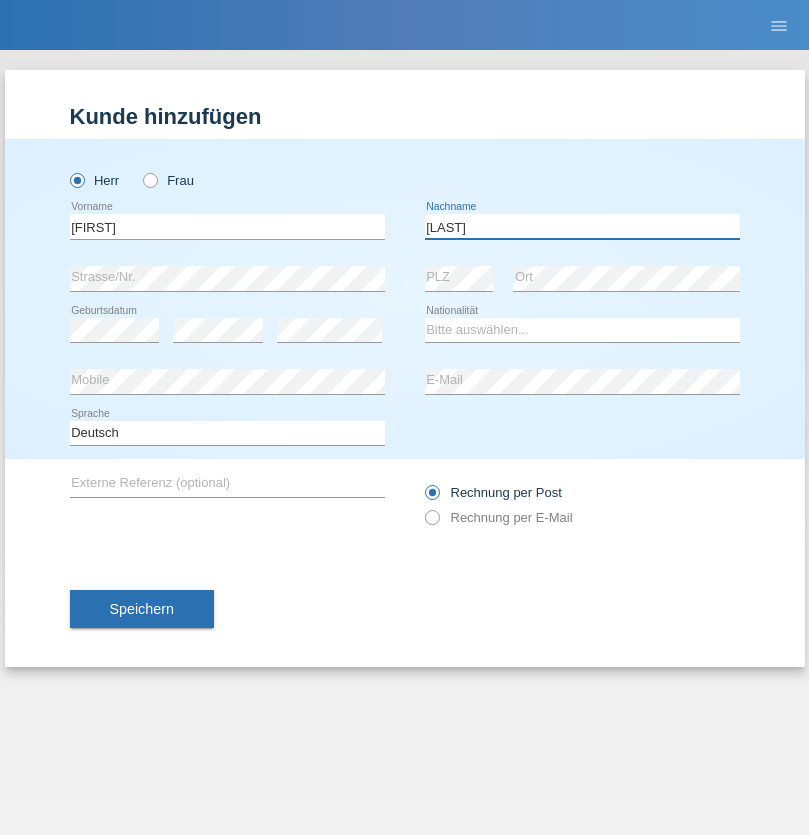 type on "[LAST]" 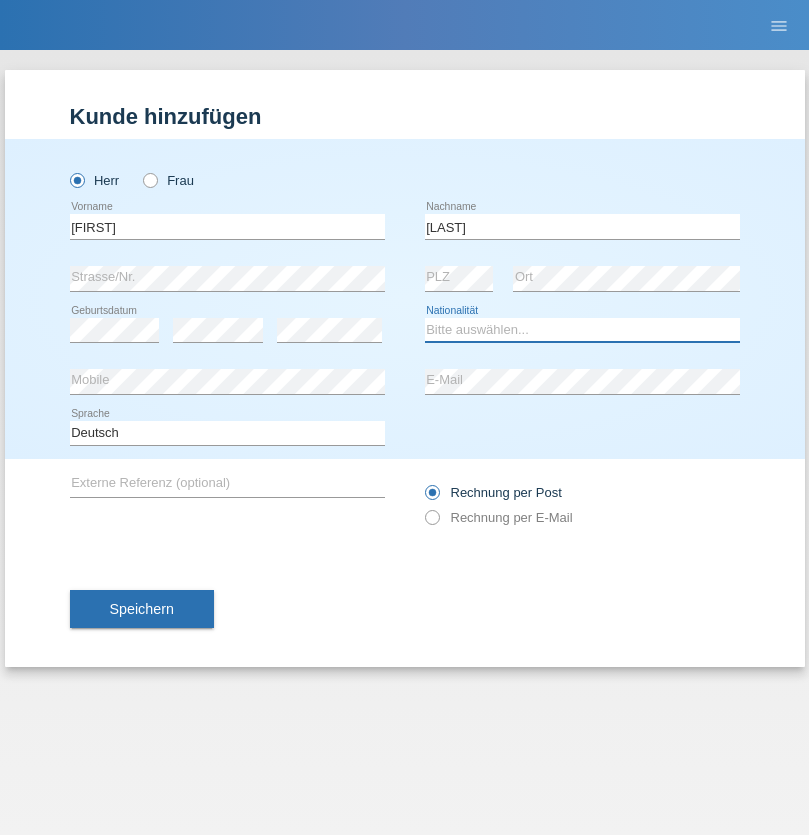 select on "PT" 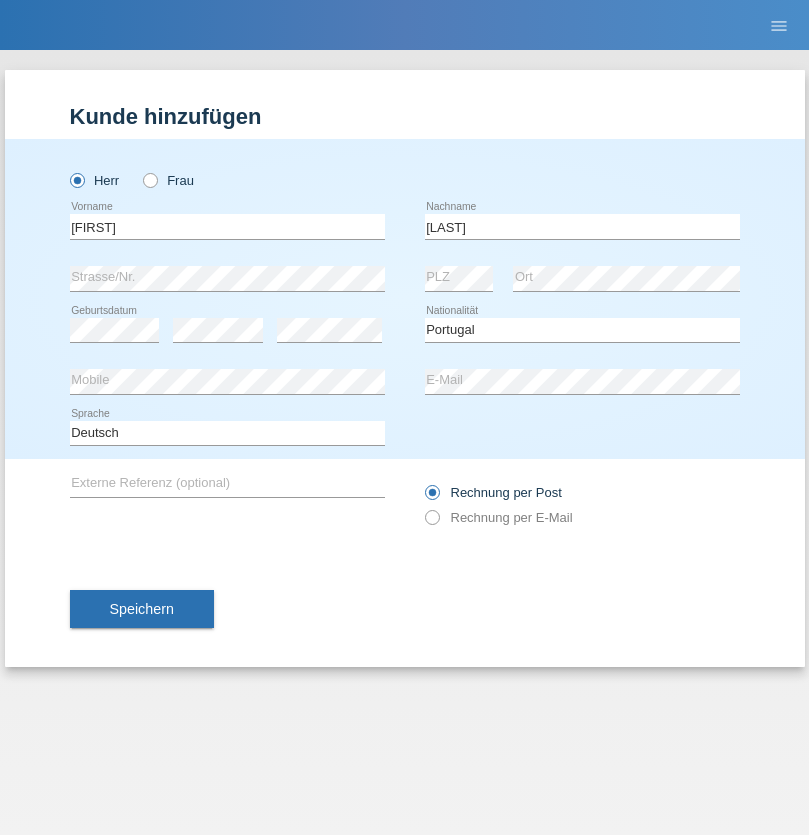 select on "C" 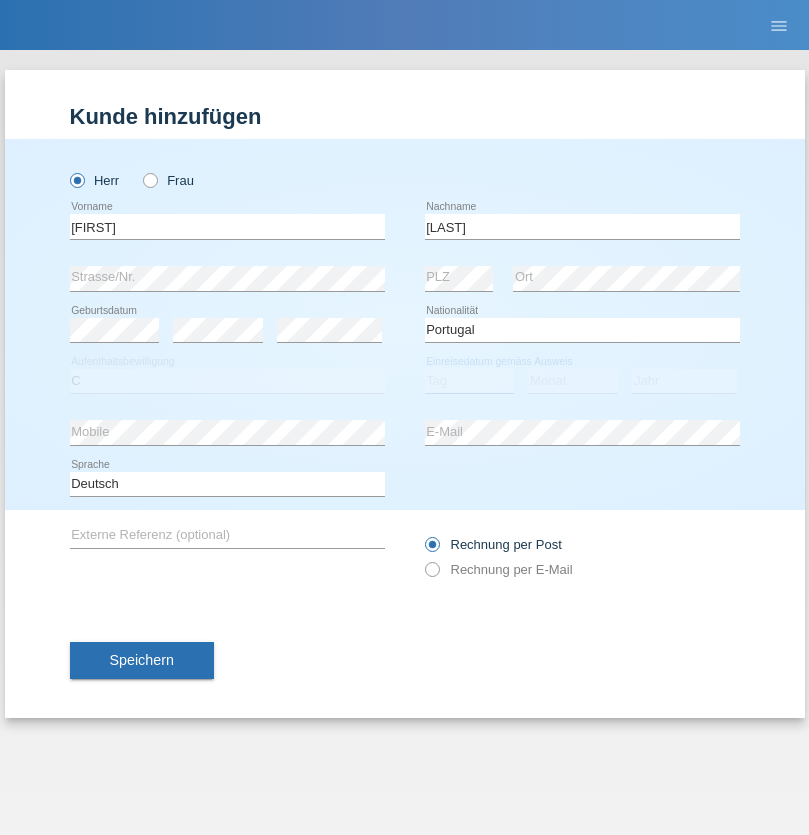 select on "04" 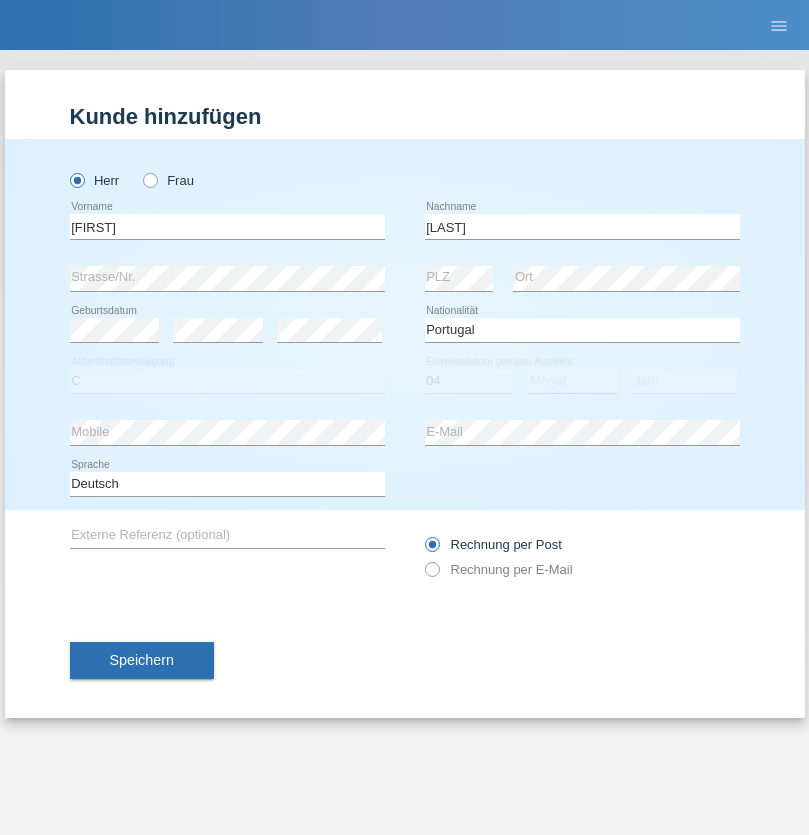 select on "09" 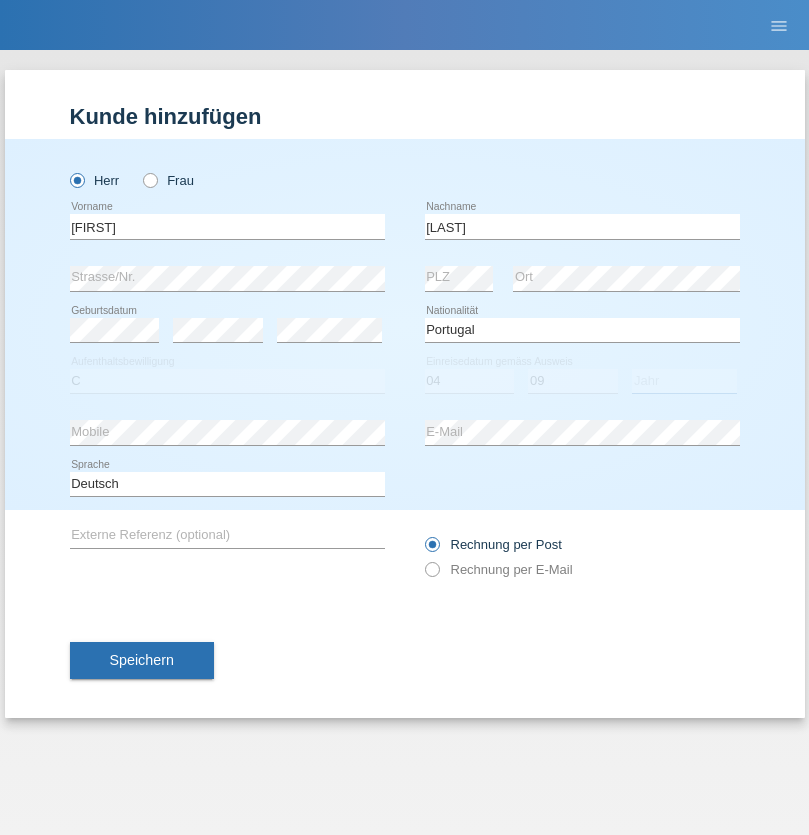 select on "2021" 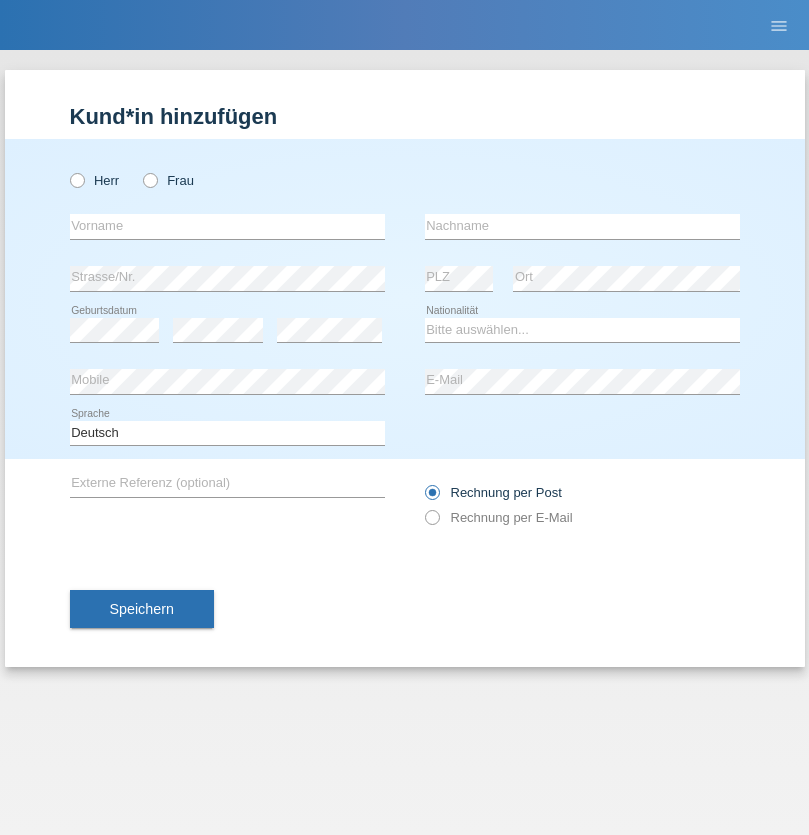 scroll, scrollTop: 0, scrollLeft: 0, axis: both 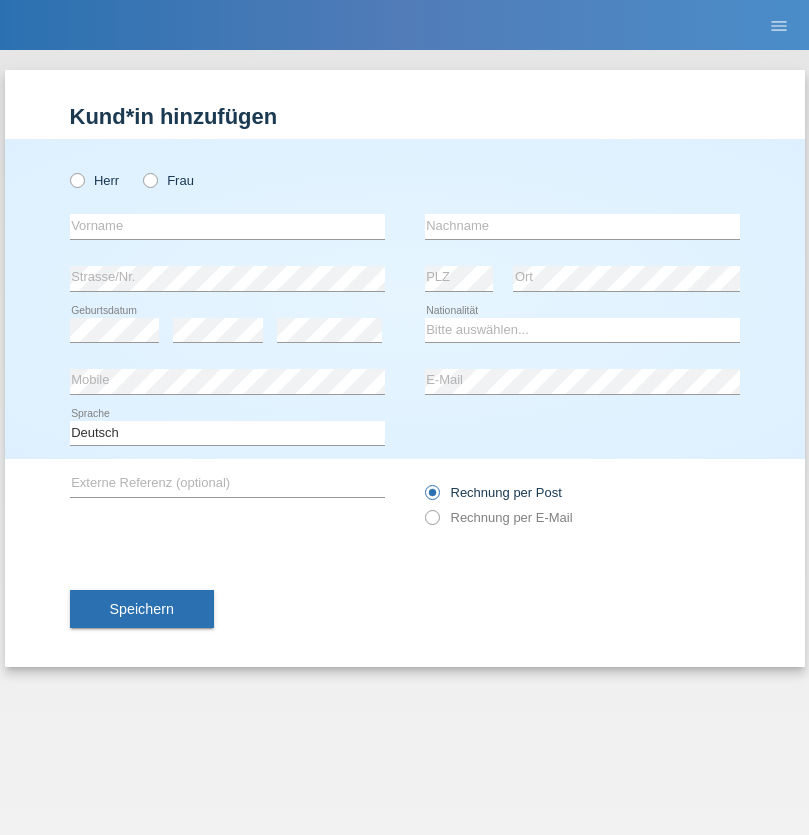 radio on "true" 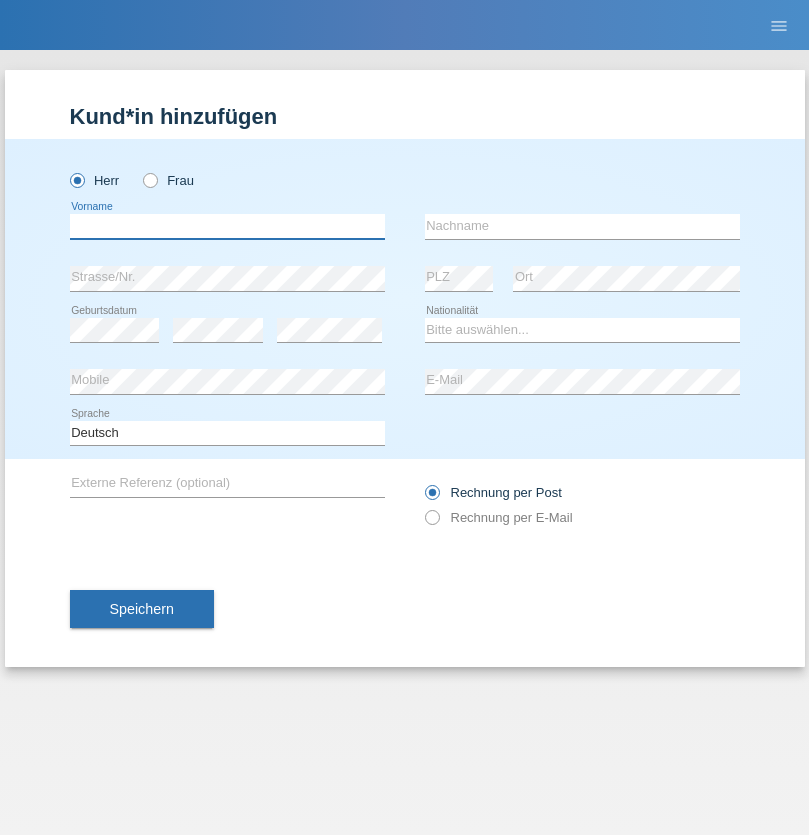 click at bounding box center [227, 226] 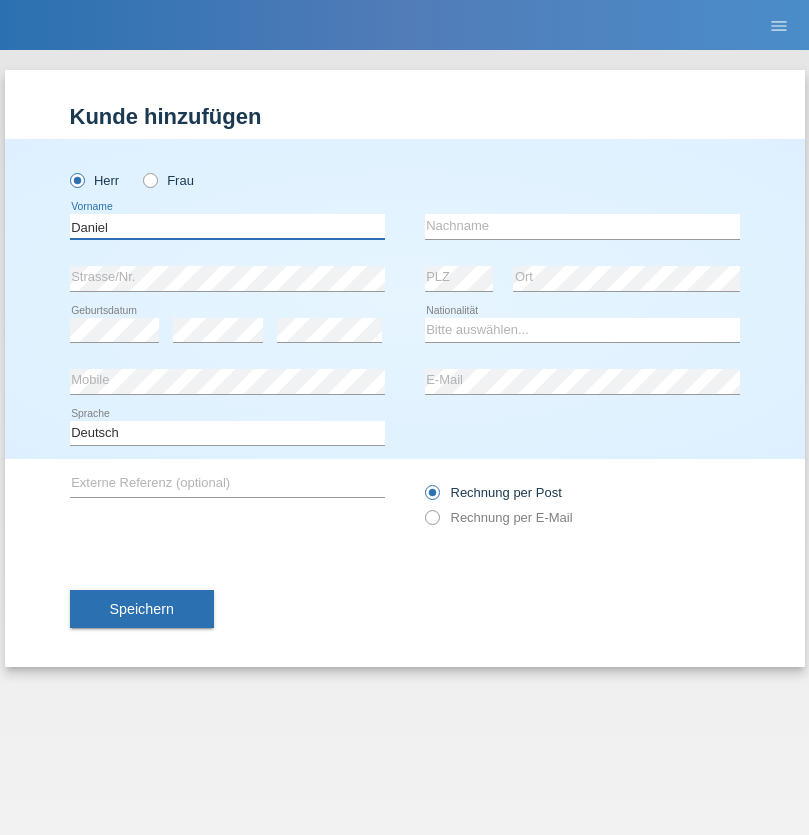 type on "Daniel" 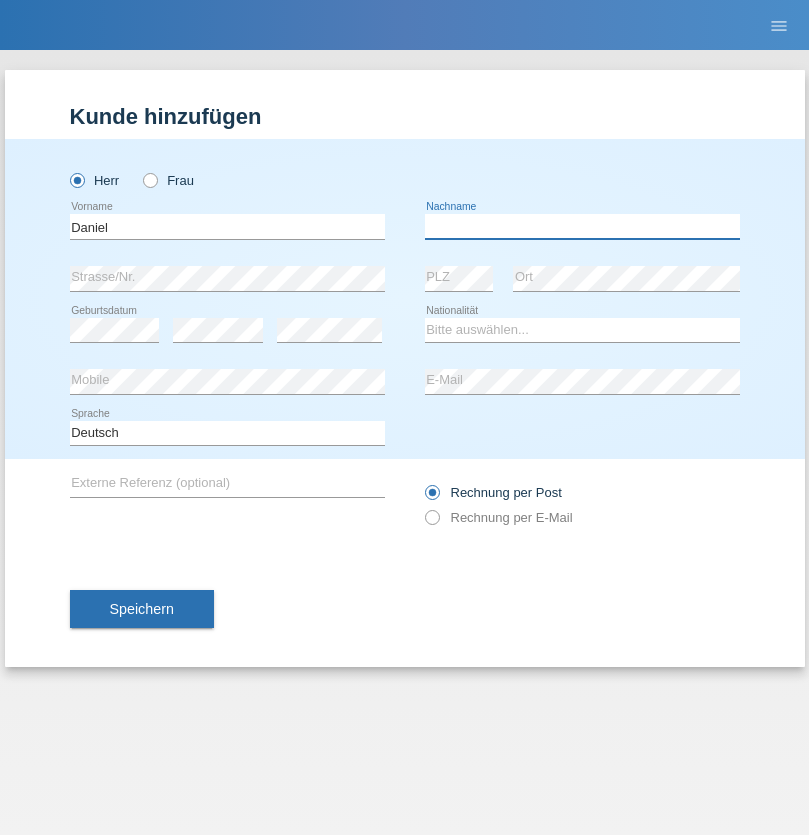 click at bounding box center (582, 226) 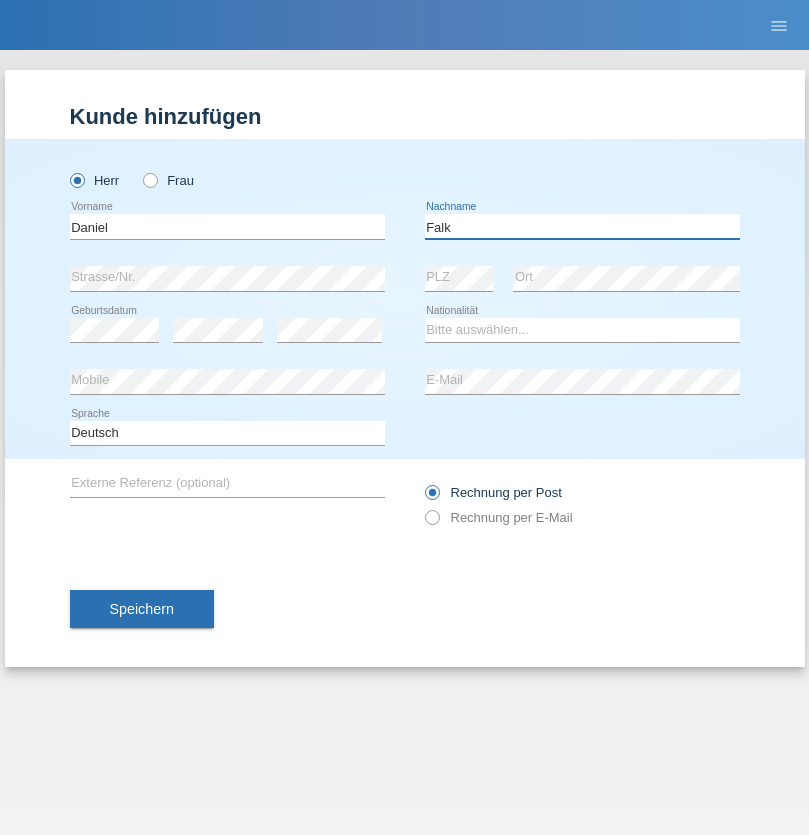 type on "Falk" 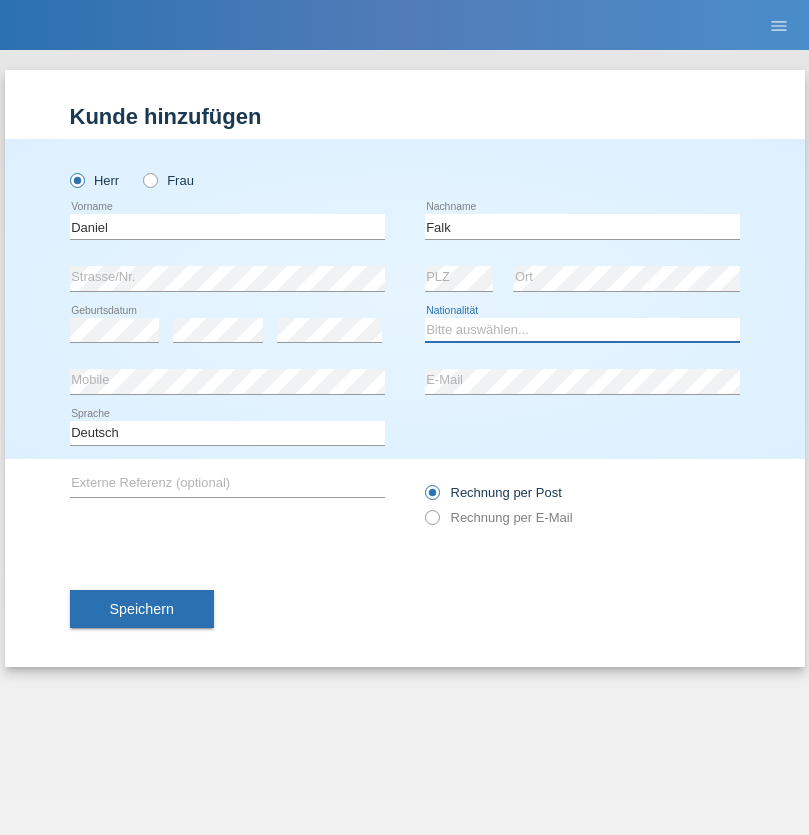 select on "CH" 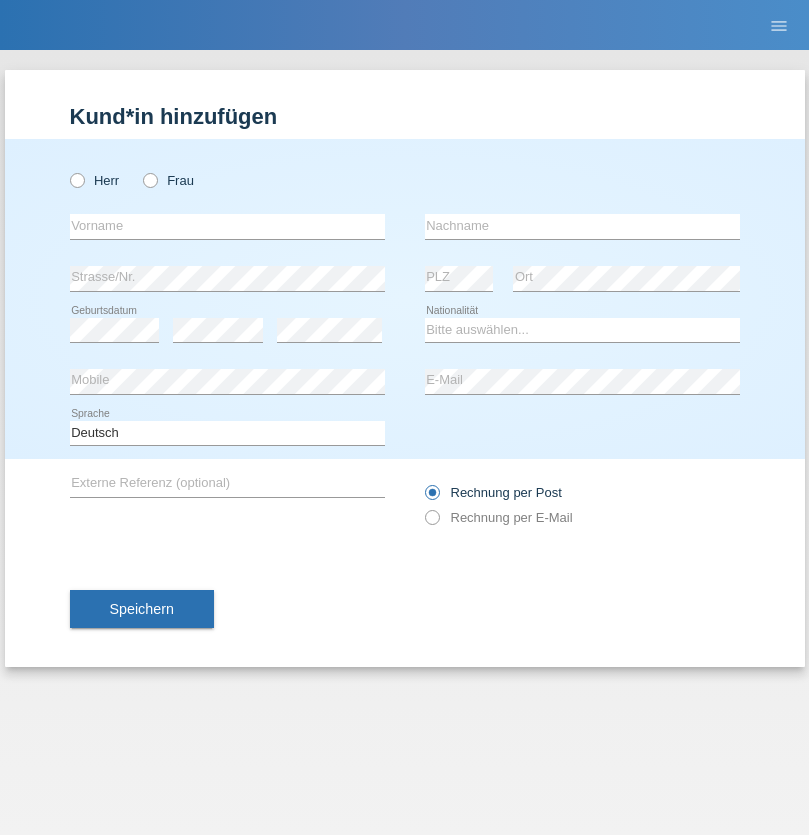 scroll, scrollTop: 0, scrollLeft: 0, axis: both 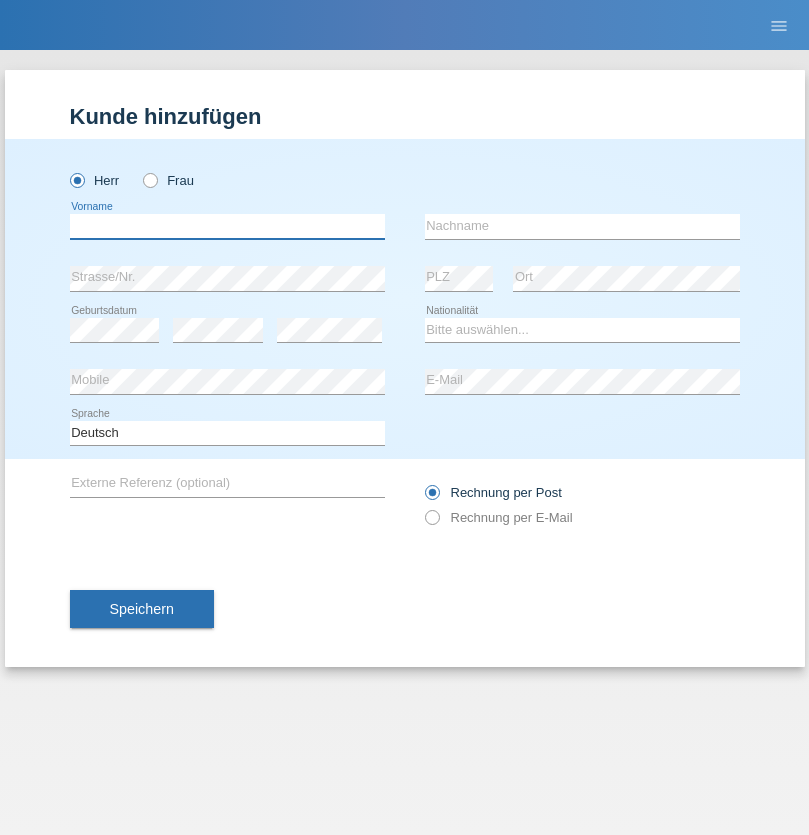 click at bounding box center (227, 226) 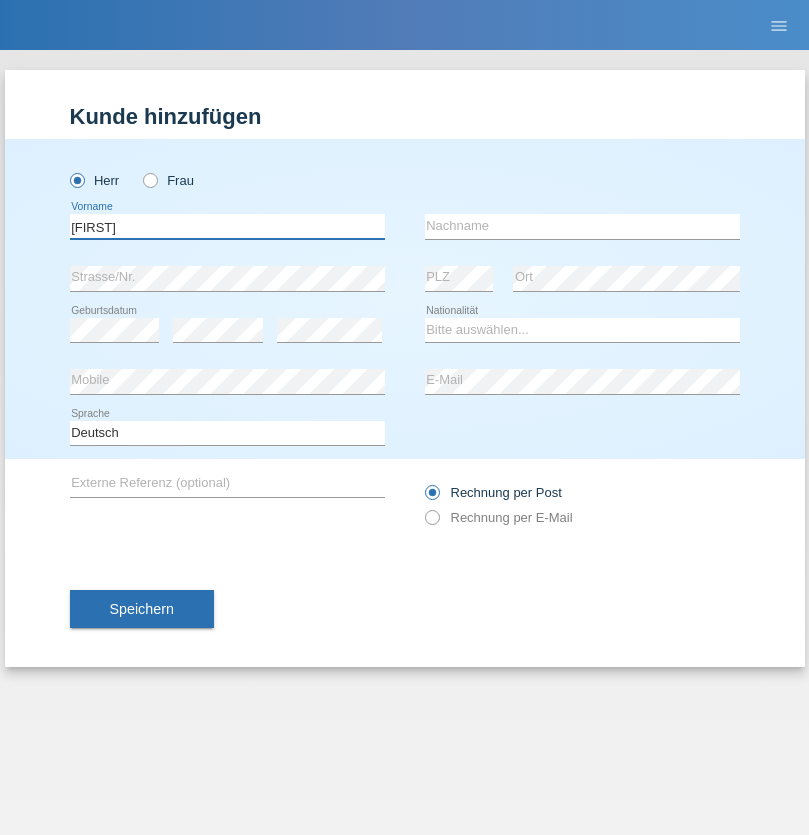 type on "[FIRST]" 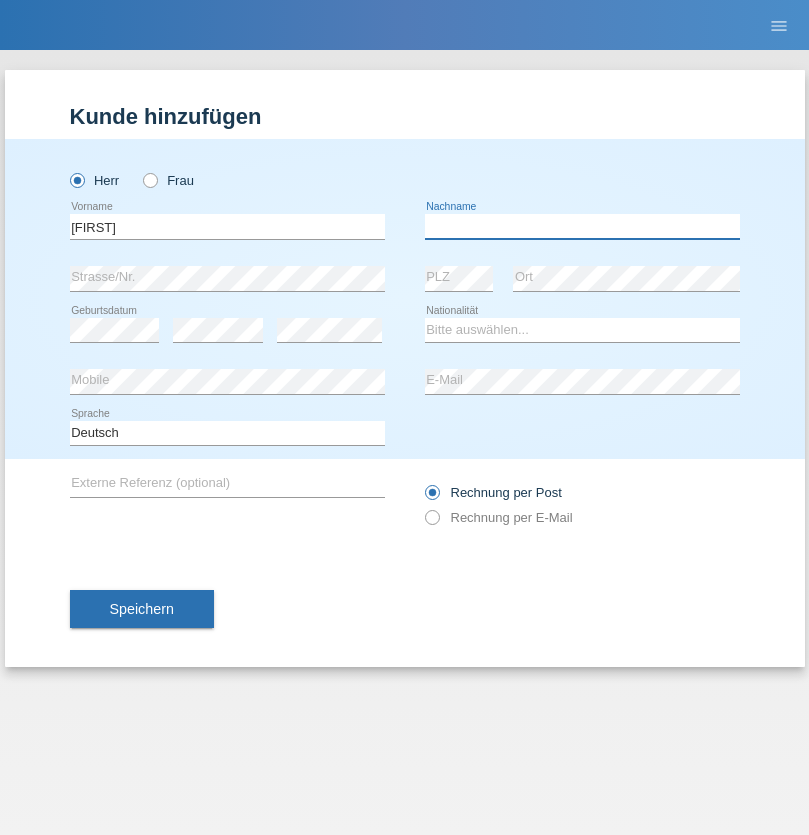 click at bounding box center (582, 226) 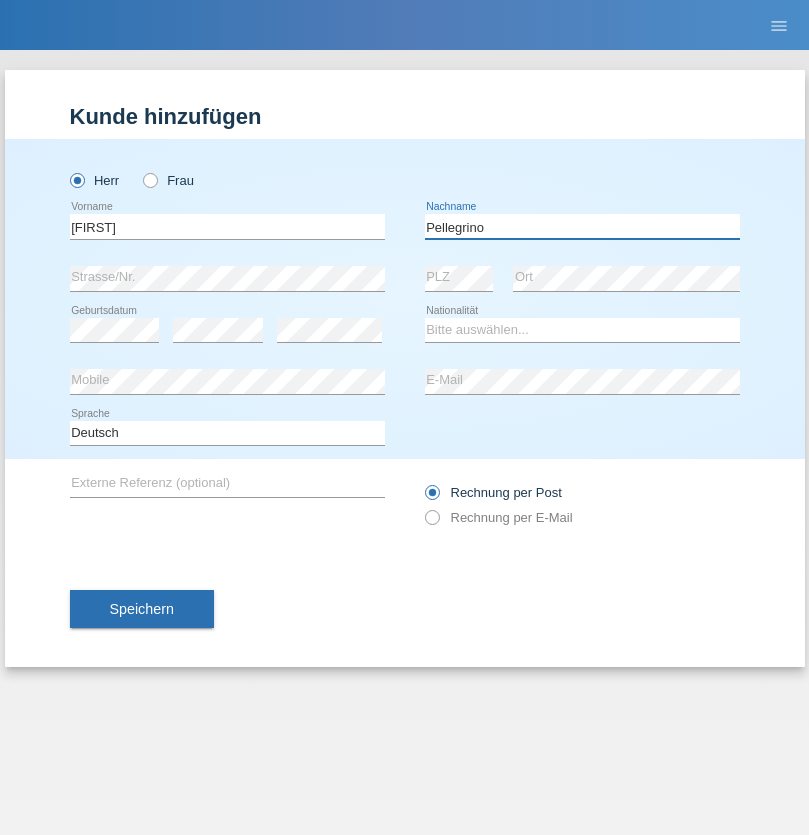 type on "Pellegrino" 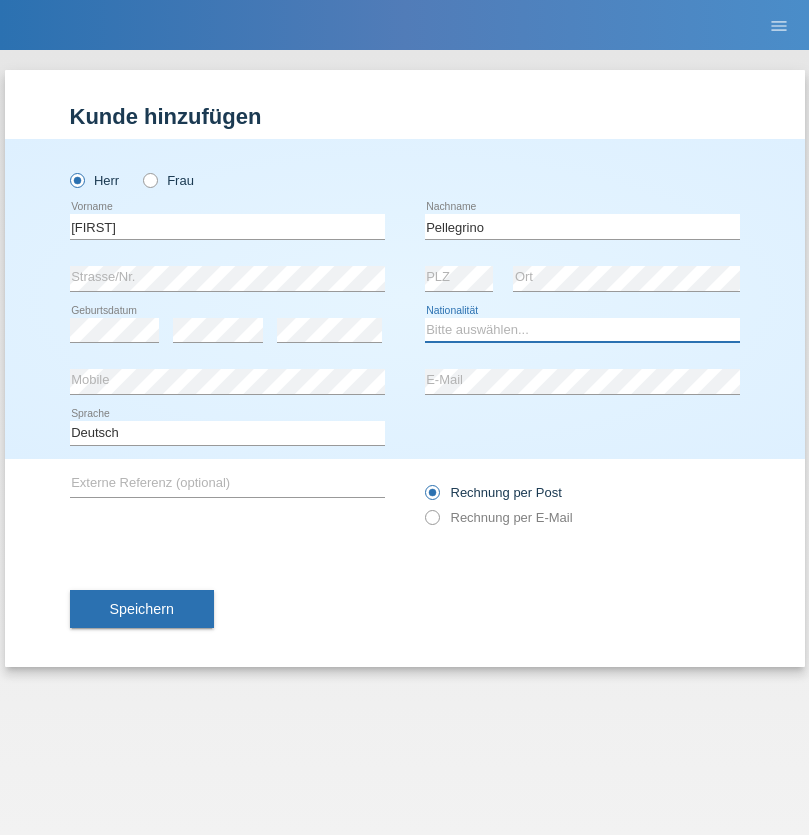 select on "IT" 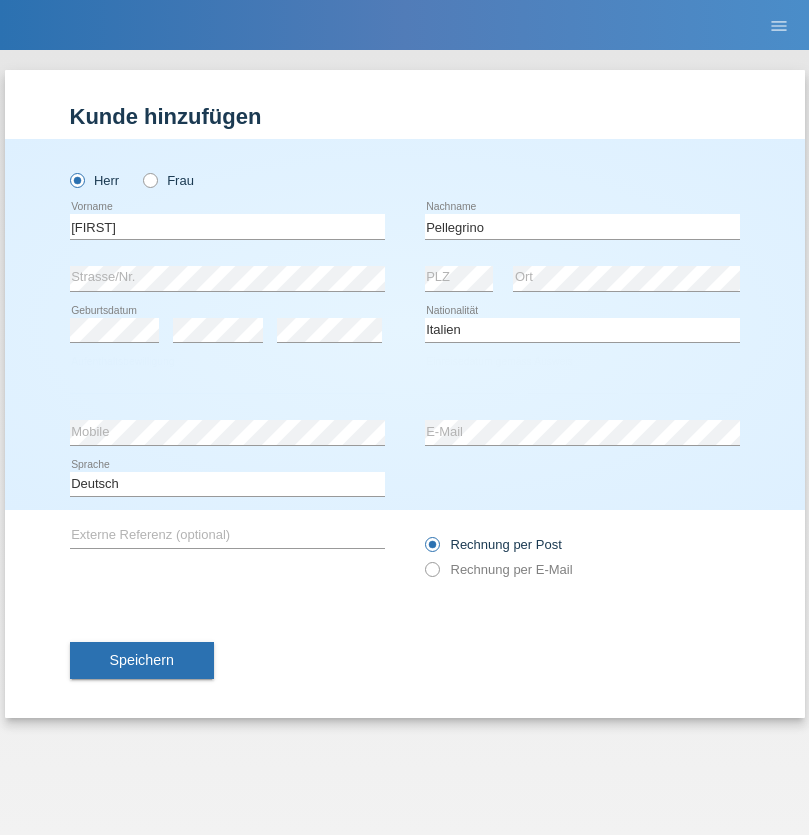 select on "C" 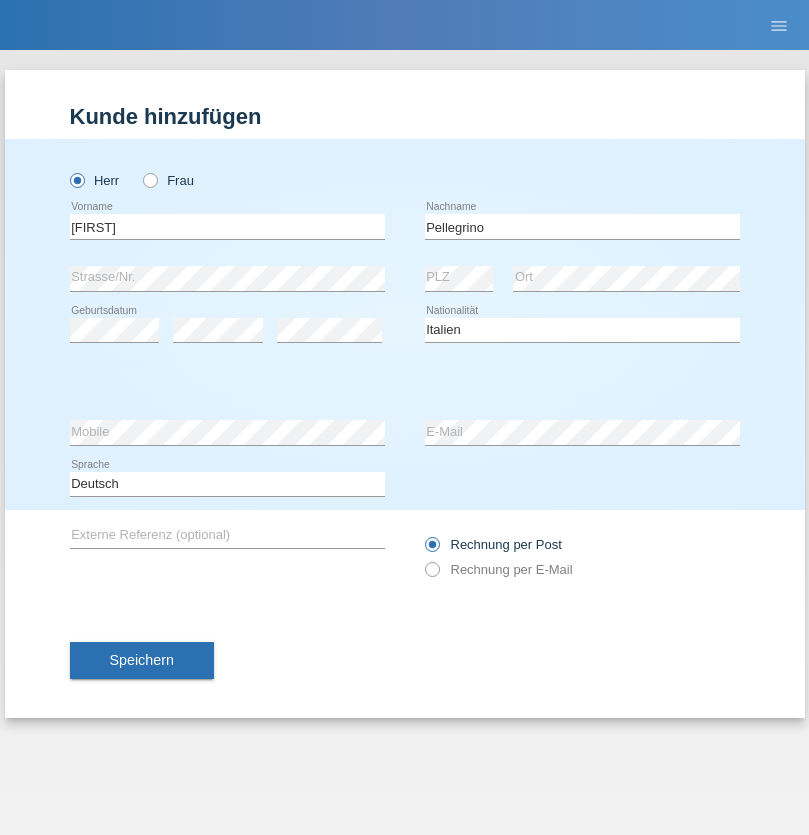 select on "07" 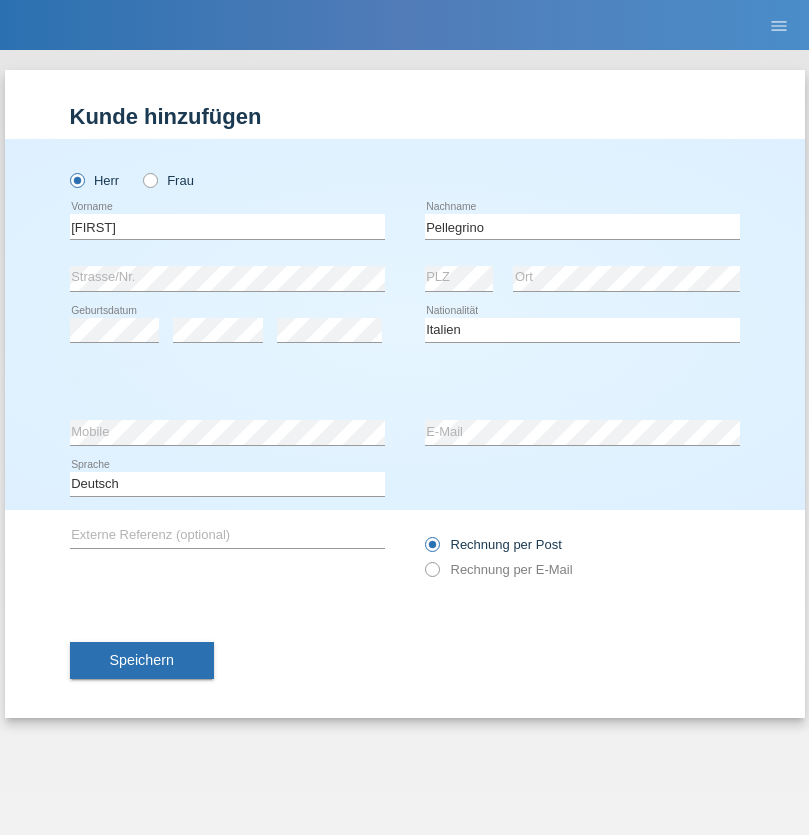 select on "07" 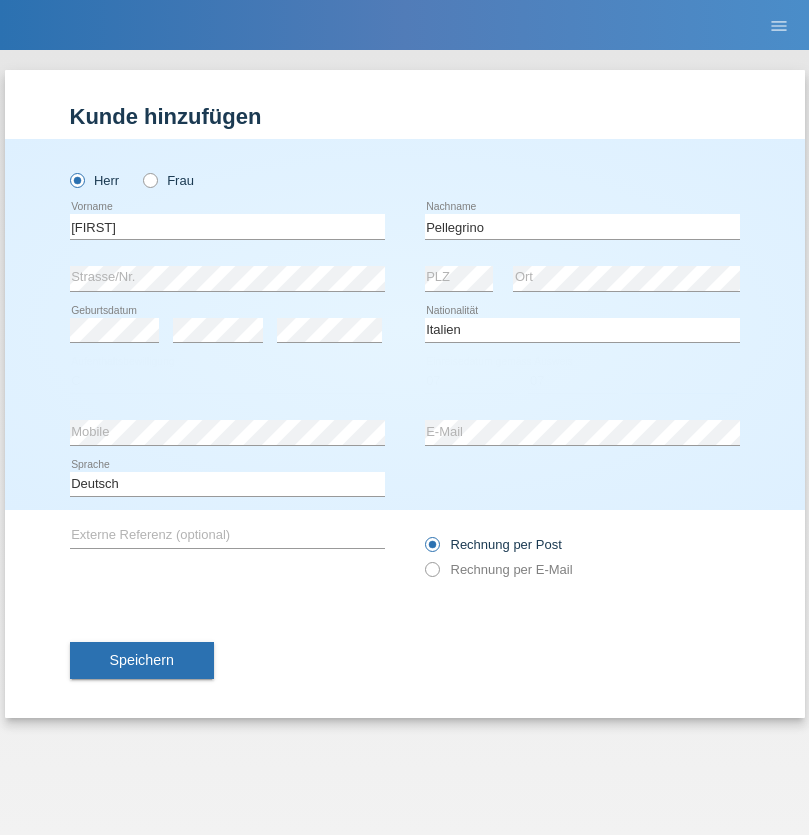 select on "2021" 